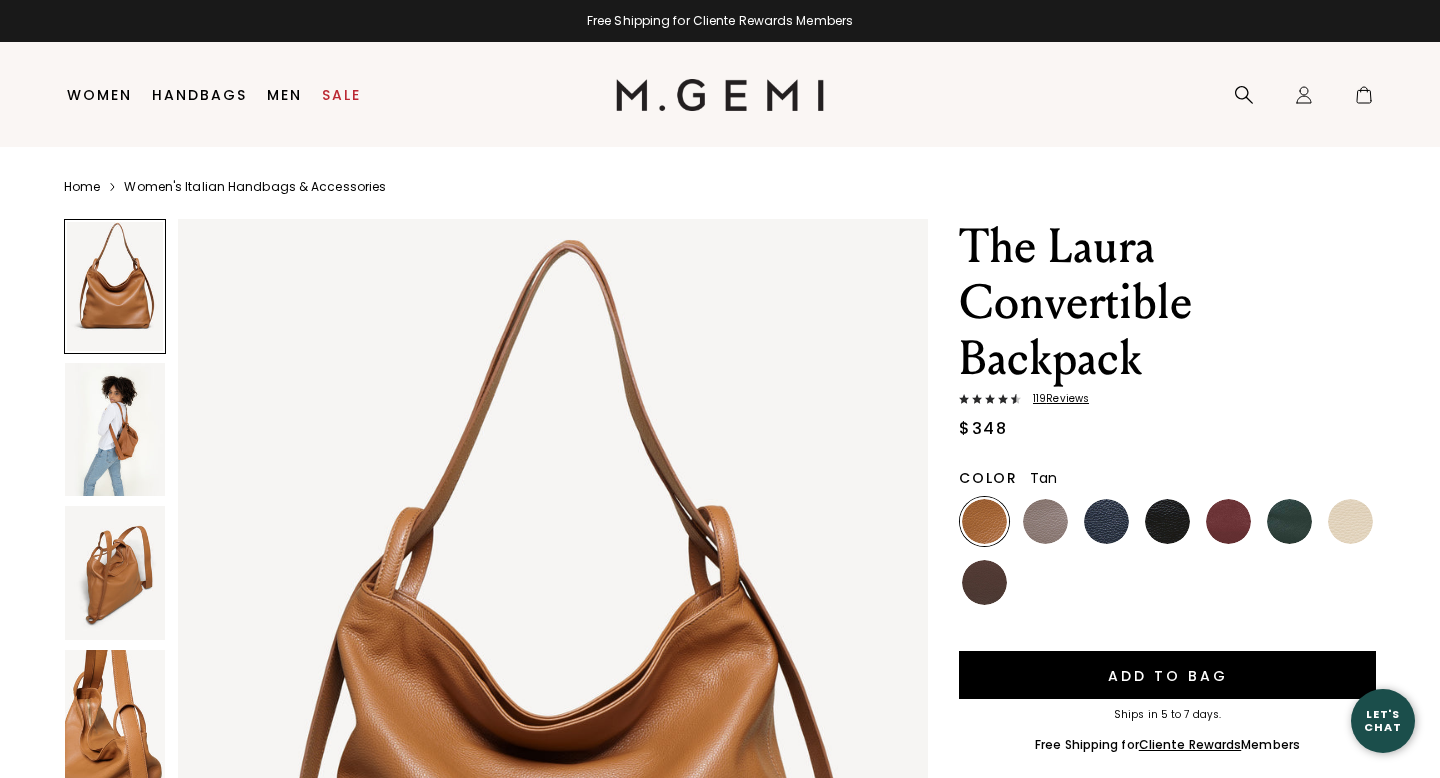 scroll, scrollTop: 0, scrollLeft: 0, axis: both 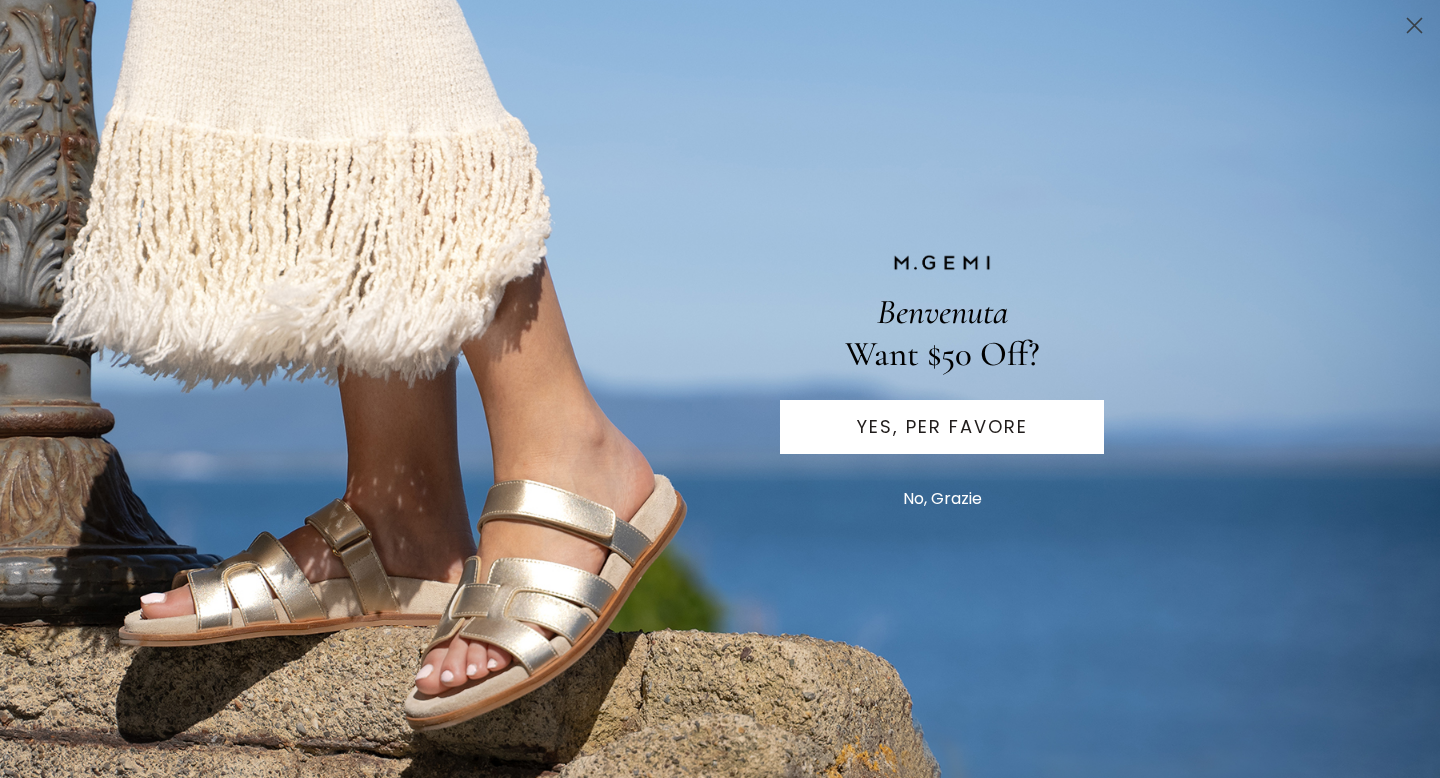 click 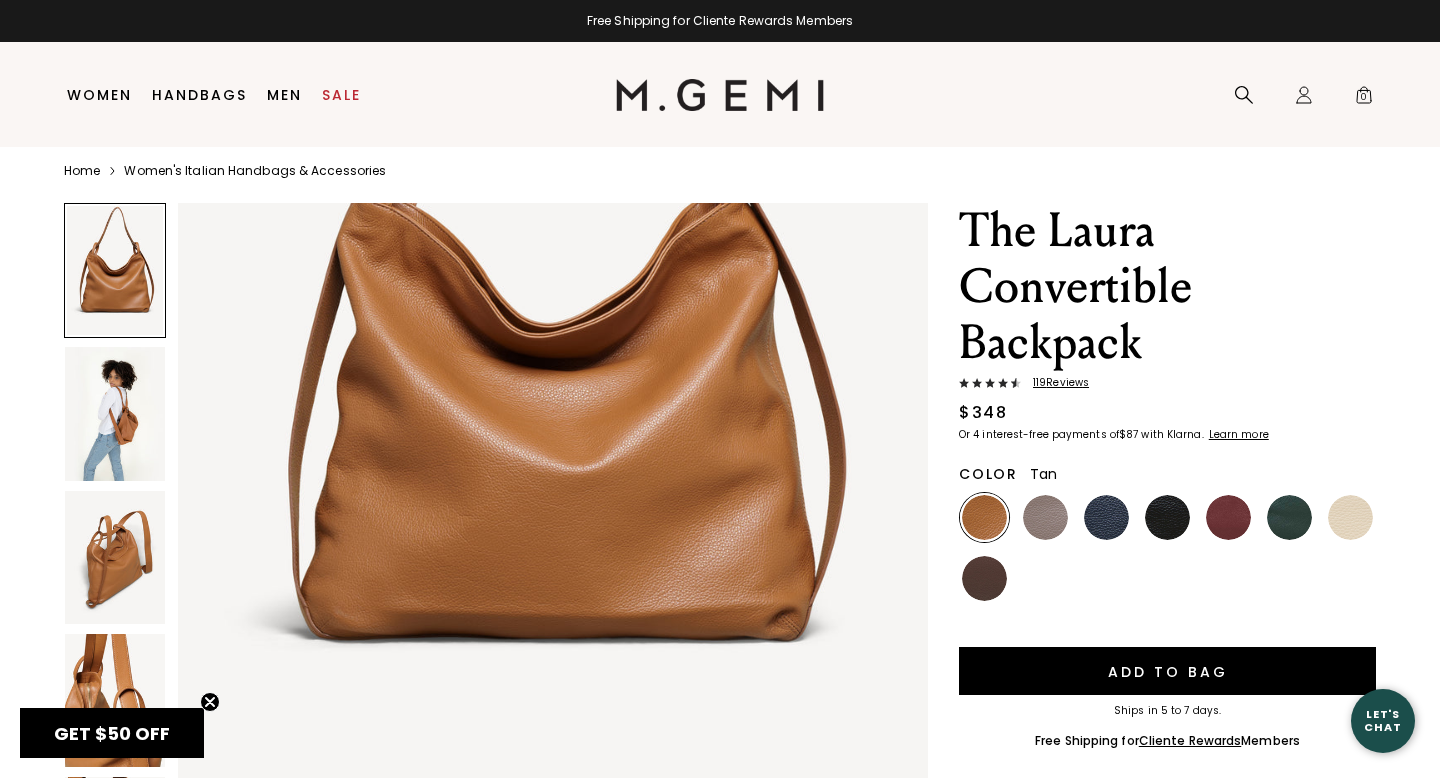 click at bounding box center (115, 413) 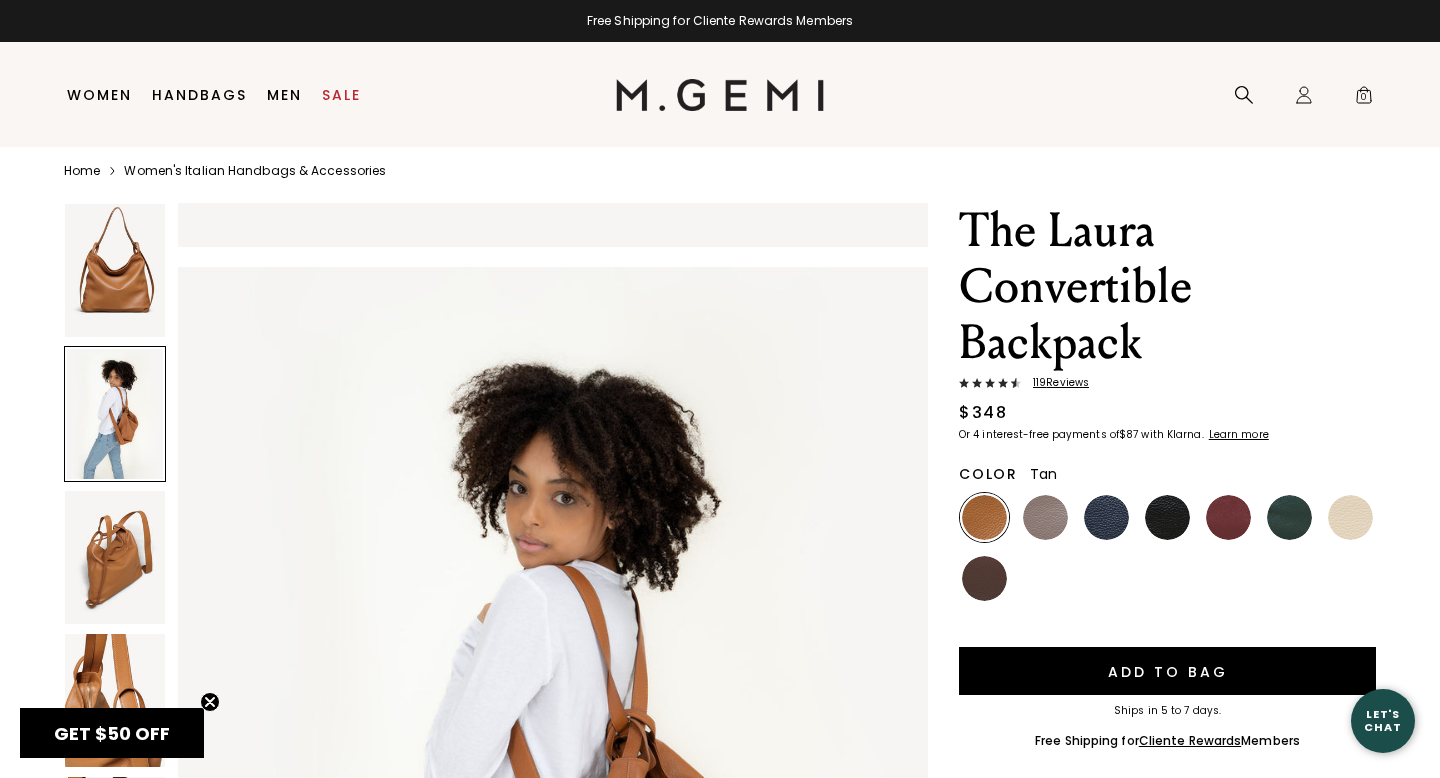 scroll, scrollTop: 1020, scrollLeft: 0, axis: vertical 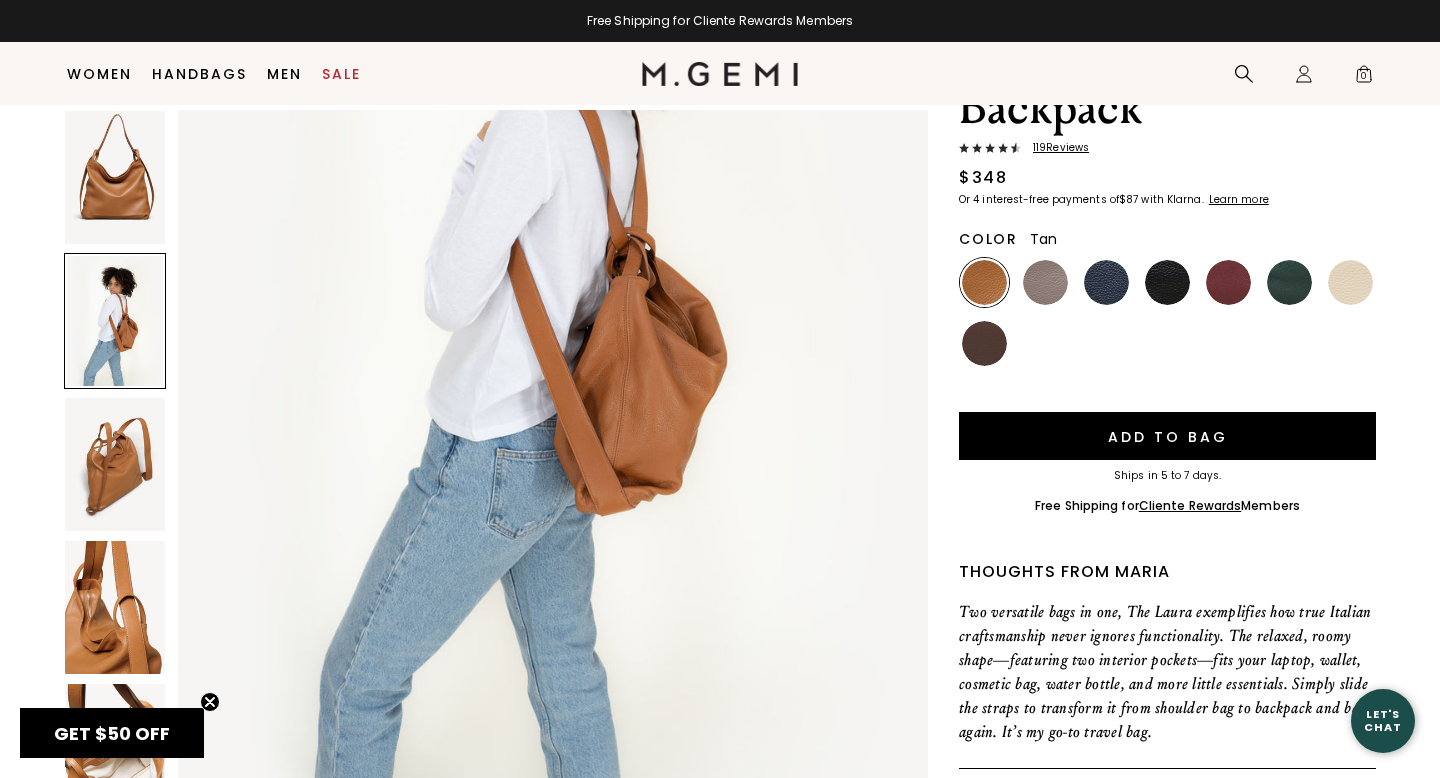 click at bounding box center [115, 464] 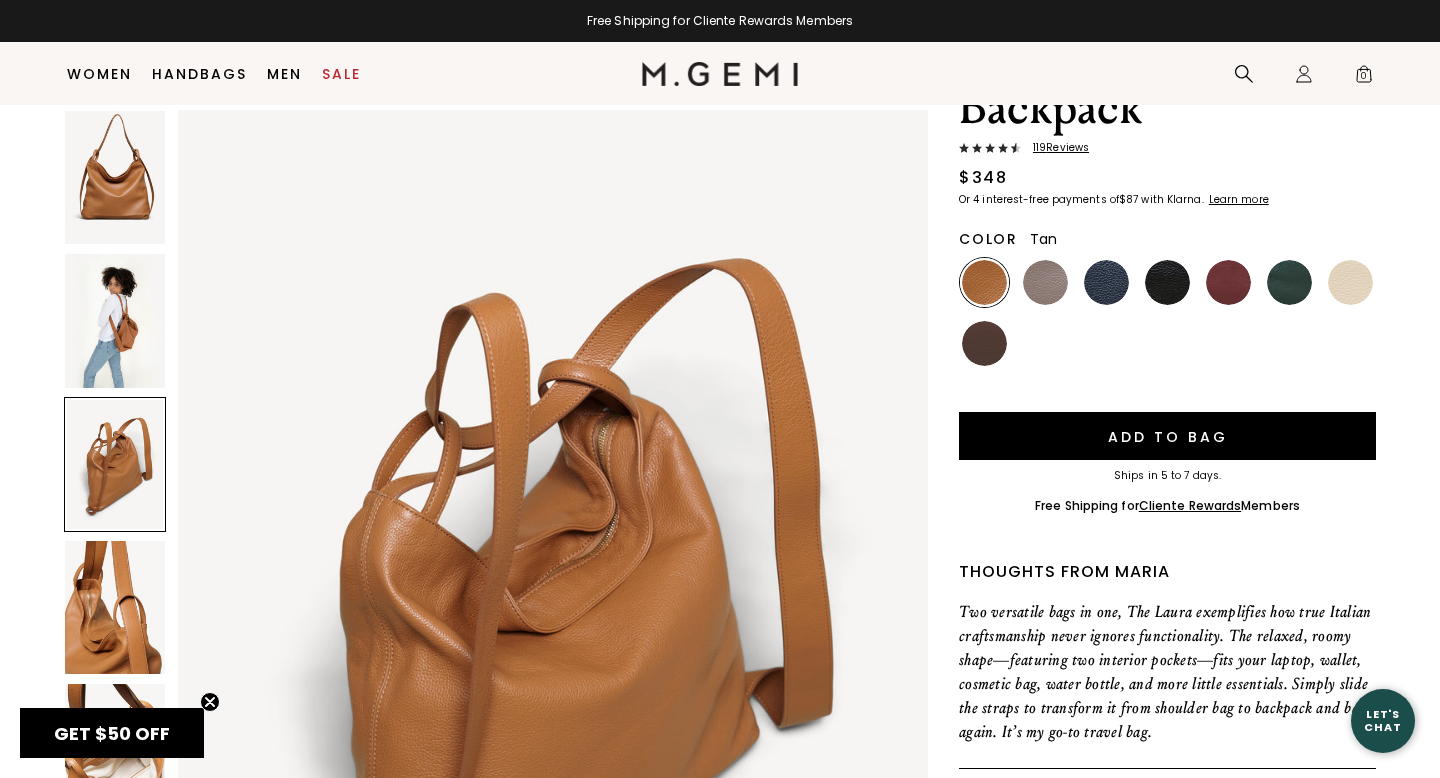 click at bounding box center [115, 607] 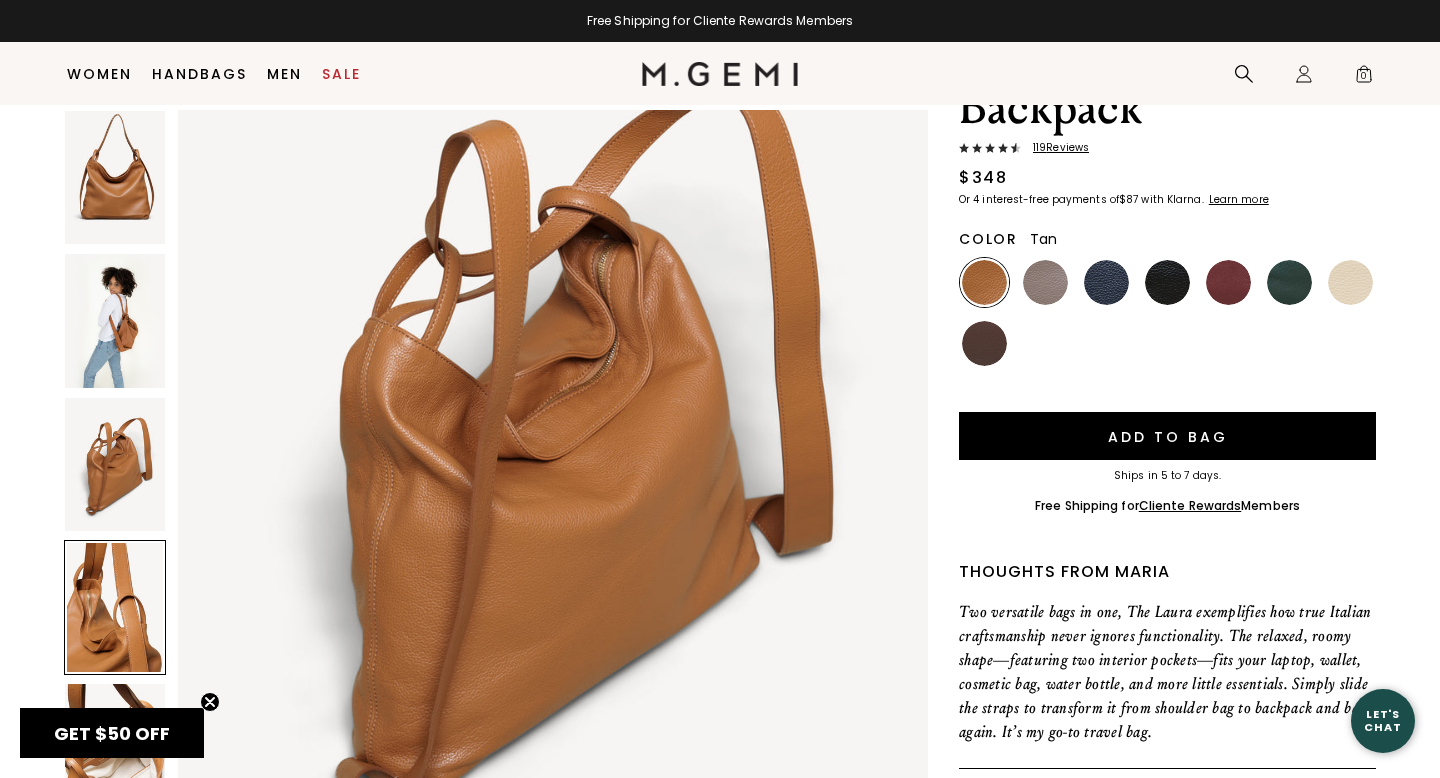 scroll, scrollTop: 2752, scrollLeft: 0, axis: vertical 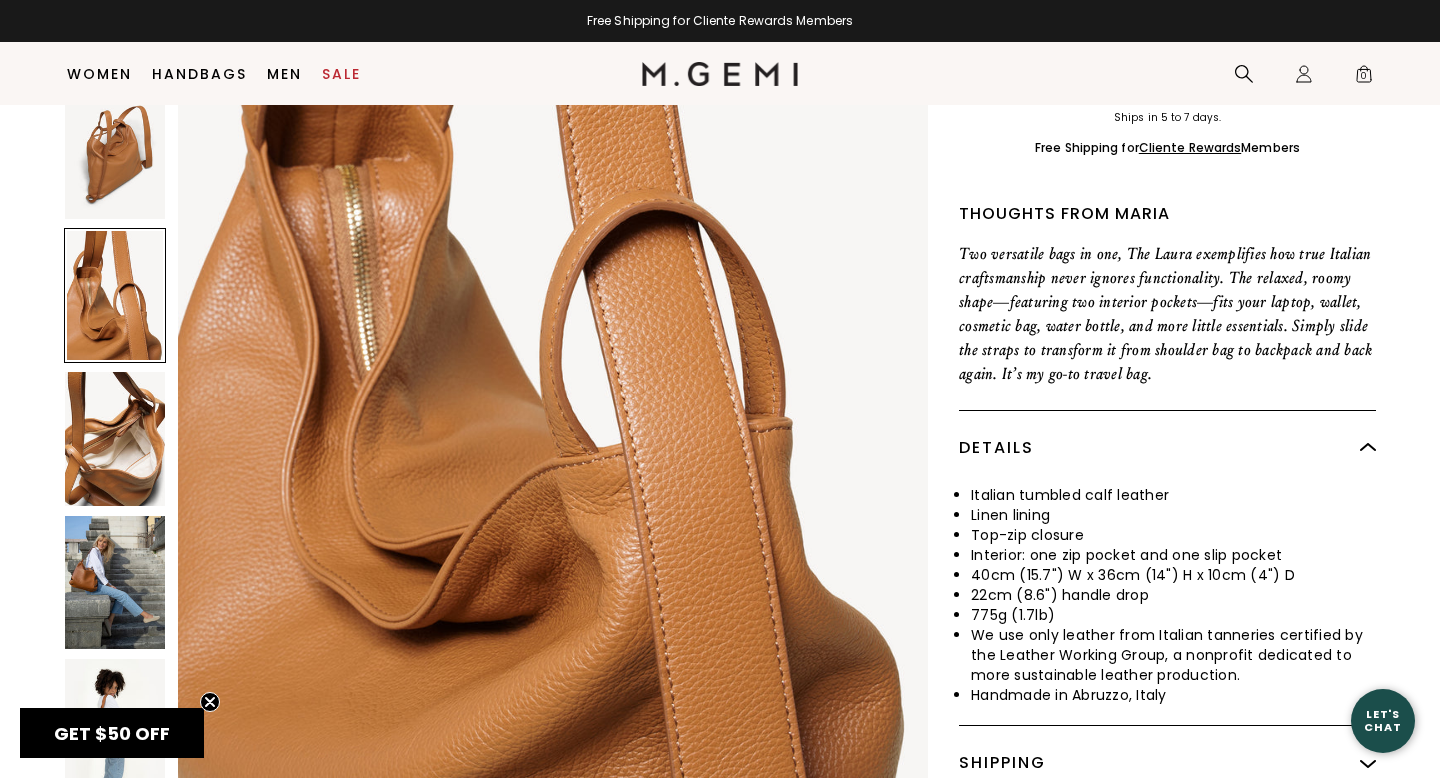 click at bounding box center [115, 299] 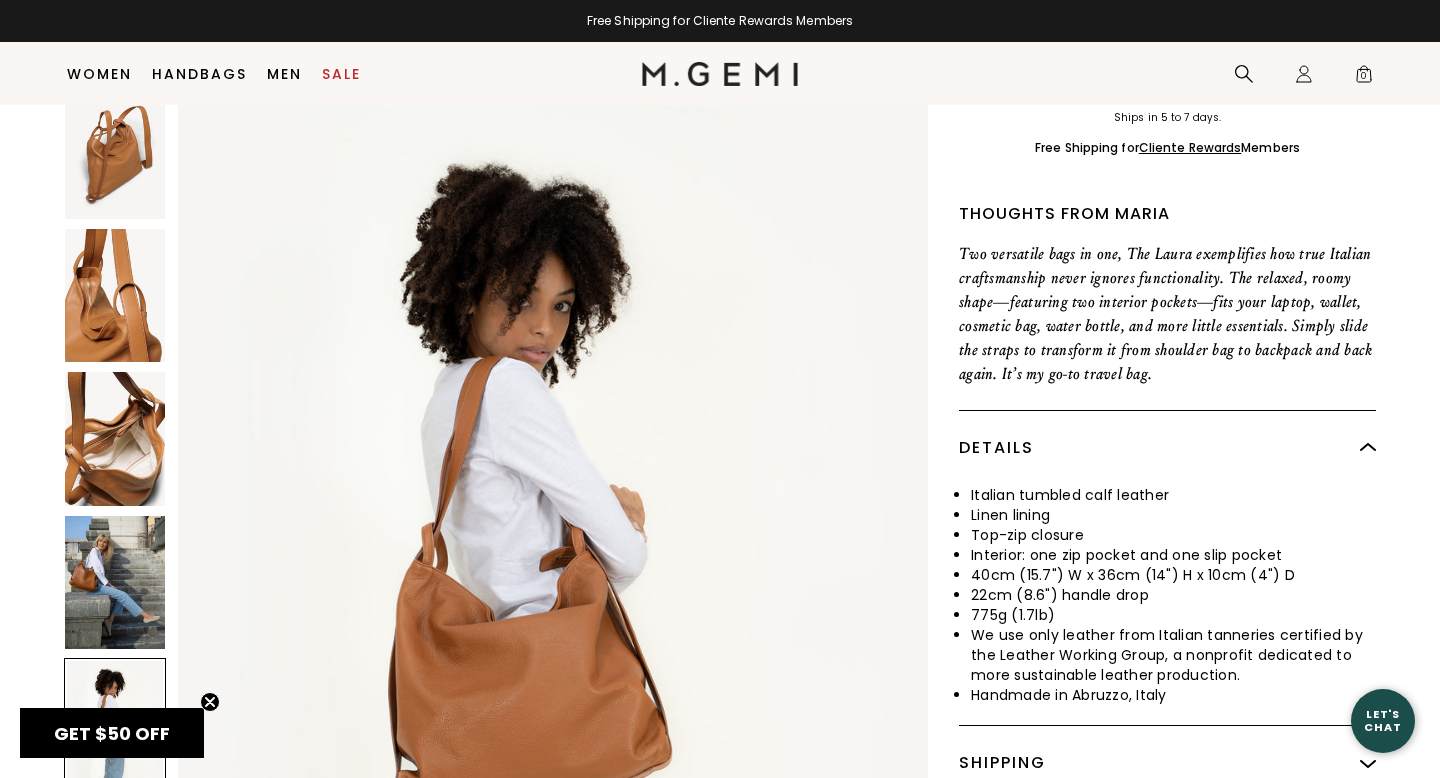 scroll, scrollTop: 6140, scrollLeft: 0, axis: vertical 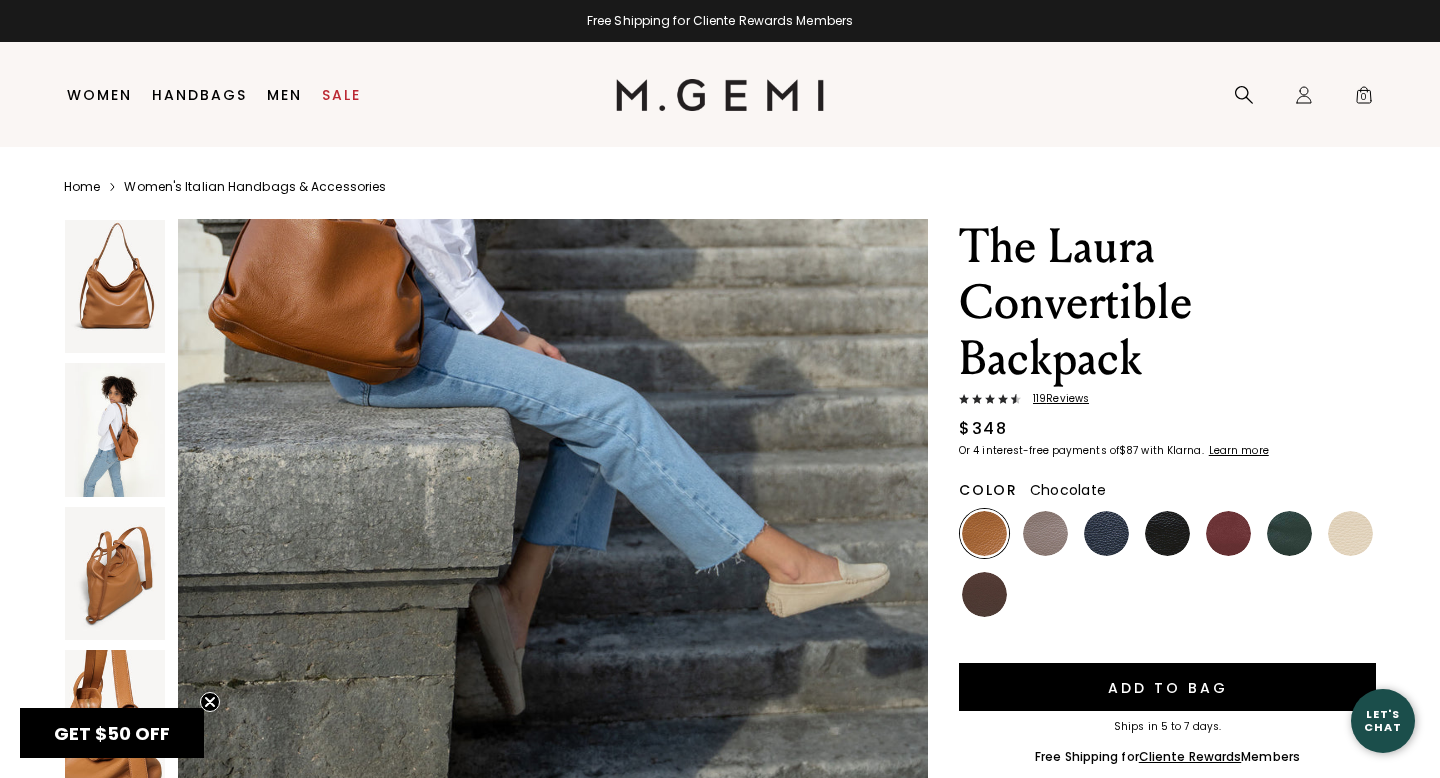click at bounding box center [984, 594] 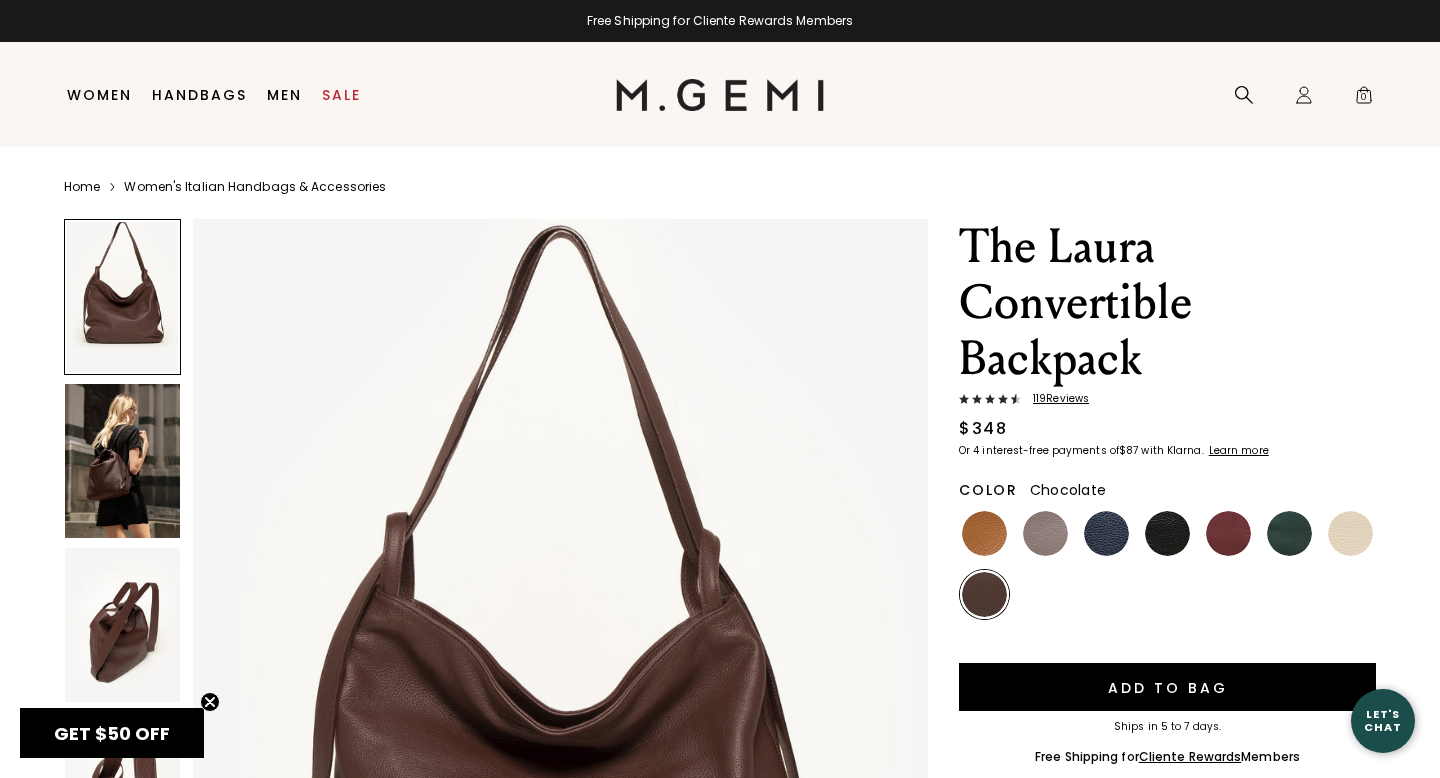 scroll, scrollTop: 0, scrollLeft: 0, axis: both 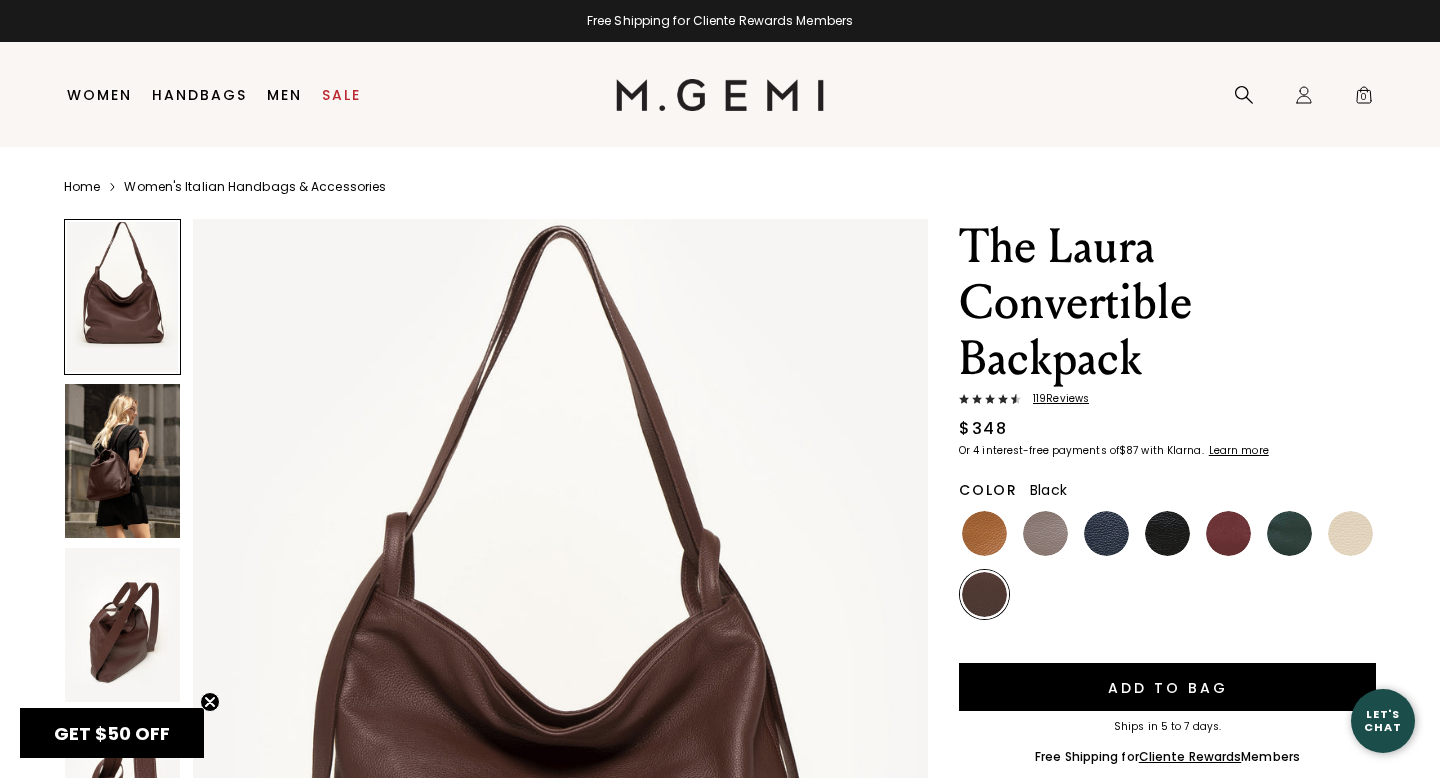 click at bounding box center (1167, 533) 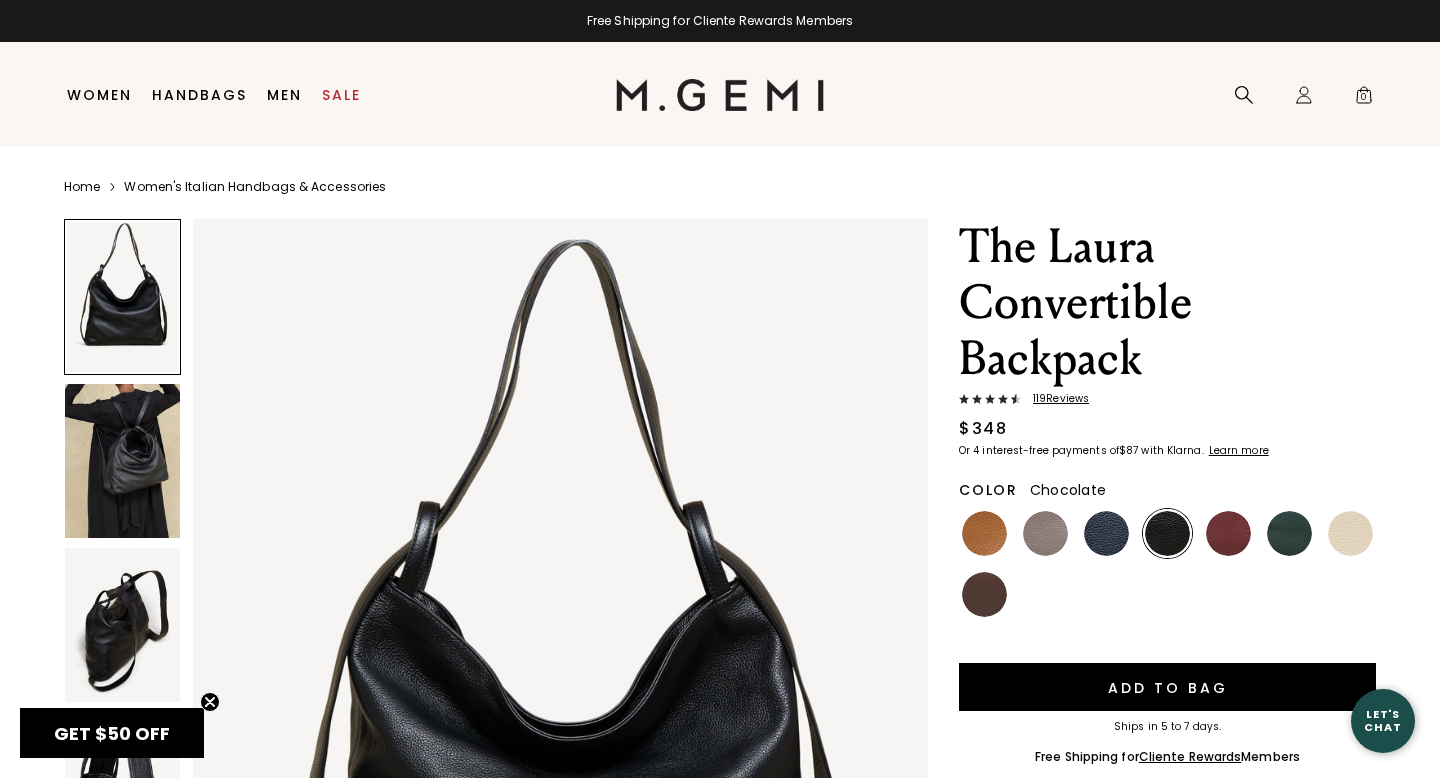 click at bounding box center [984, 594] 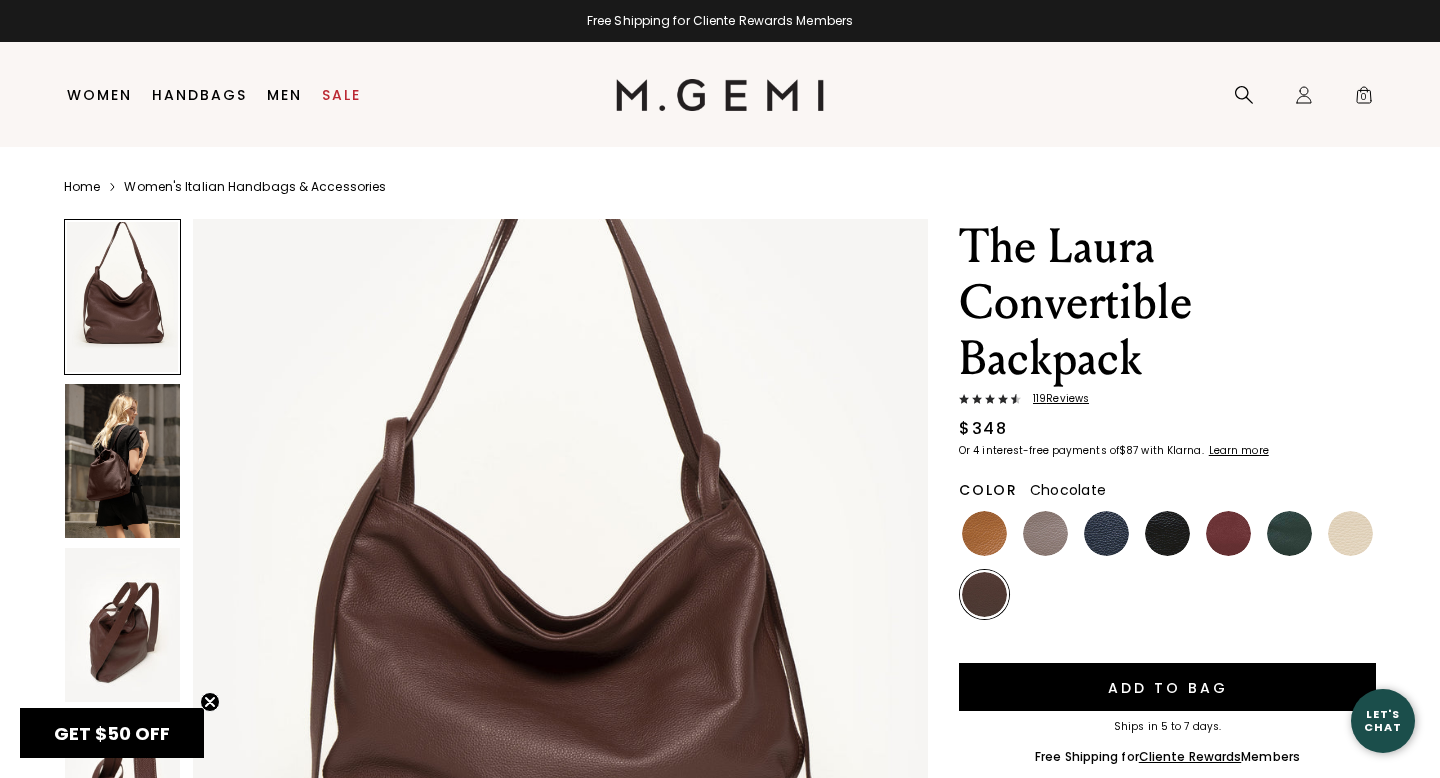 click at bounding box center [122, 461] 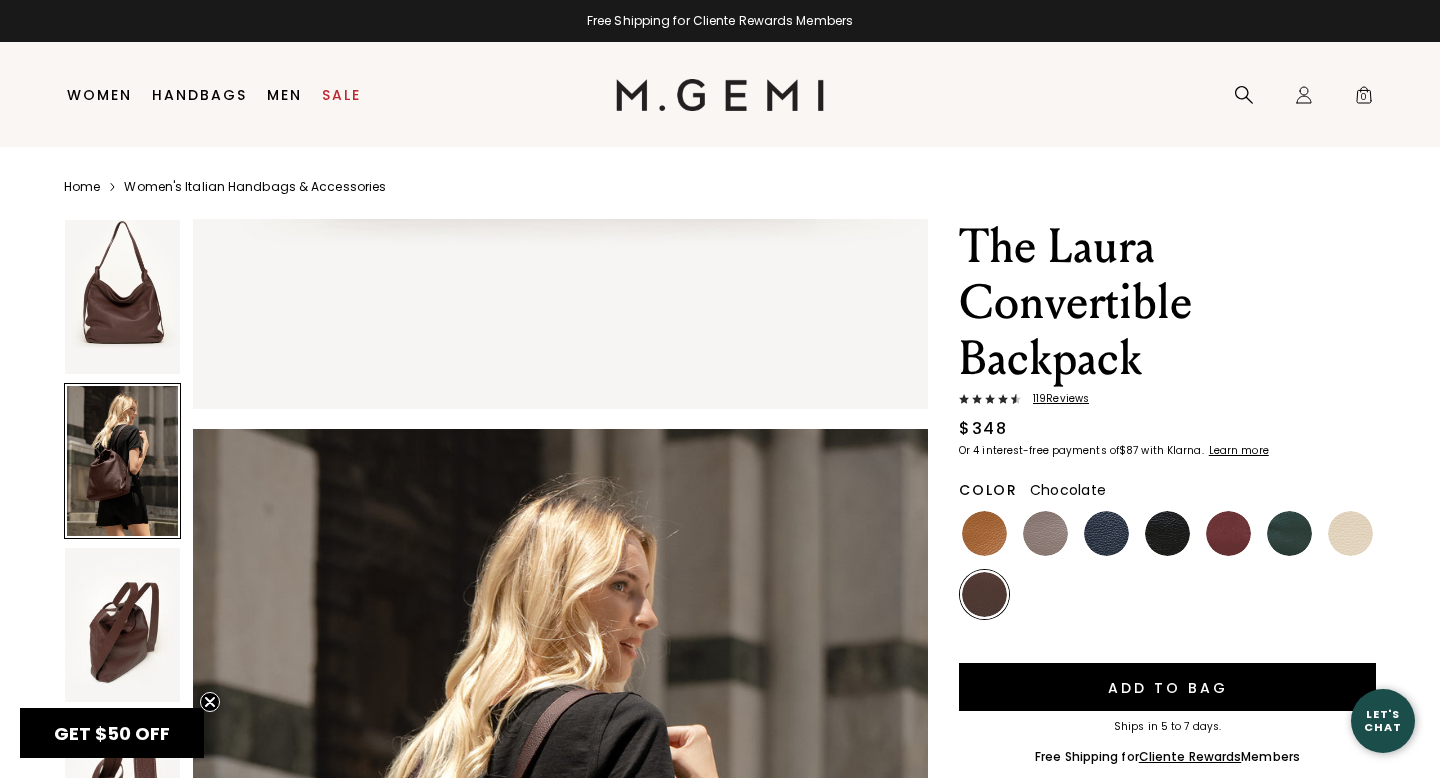scroll, scrollTop: 948, scrollLeft: 0, axis: vertical 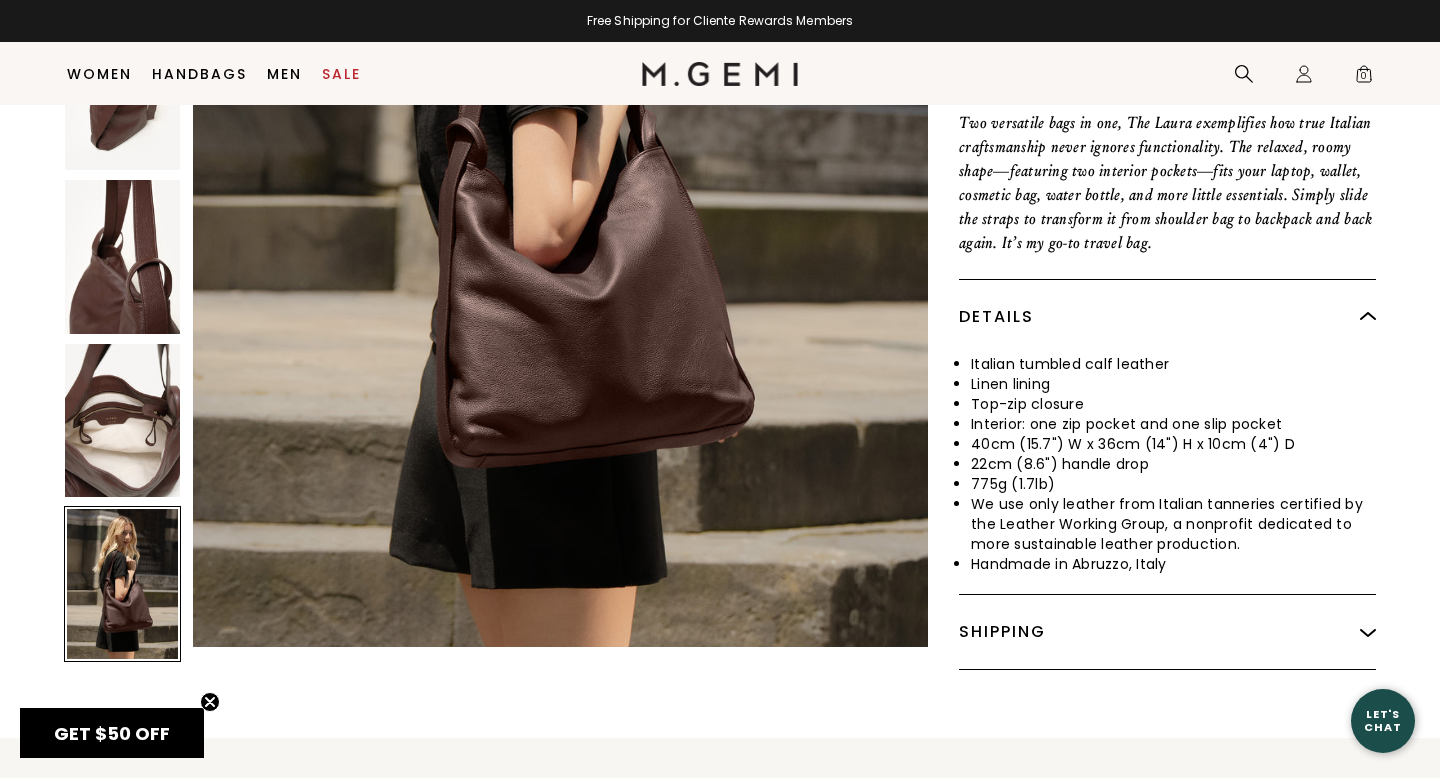 click on "Shipping" at bounding box center (1167, 632) 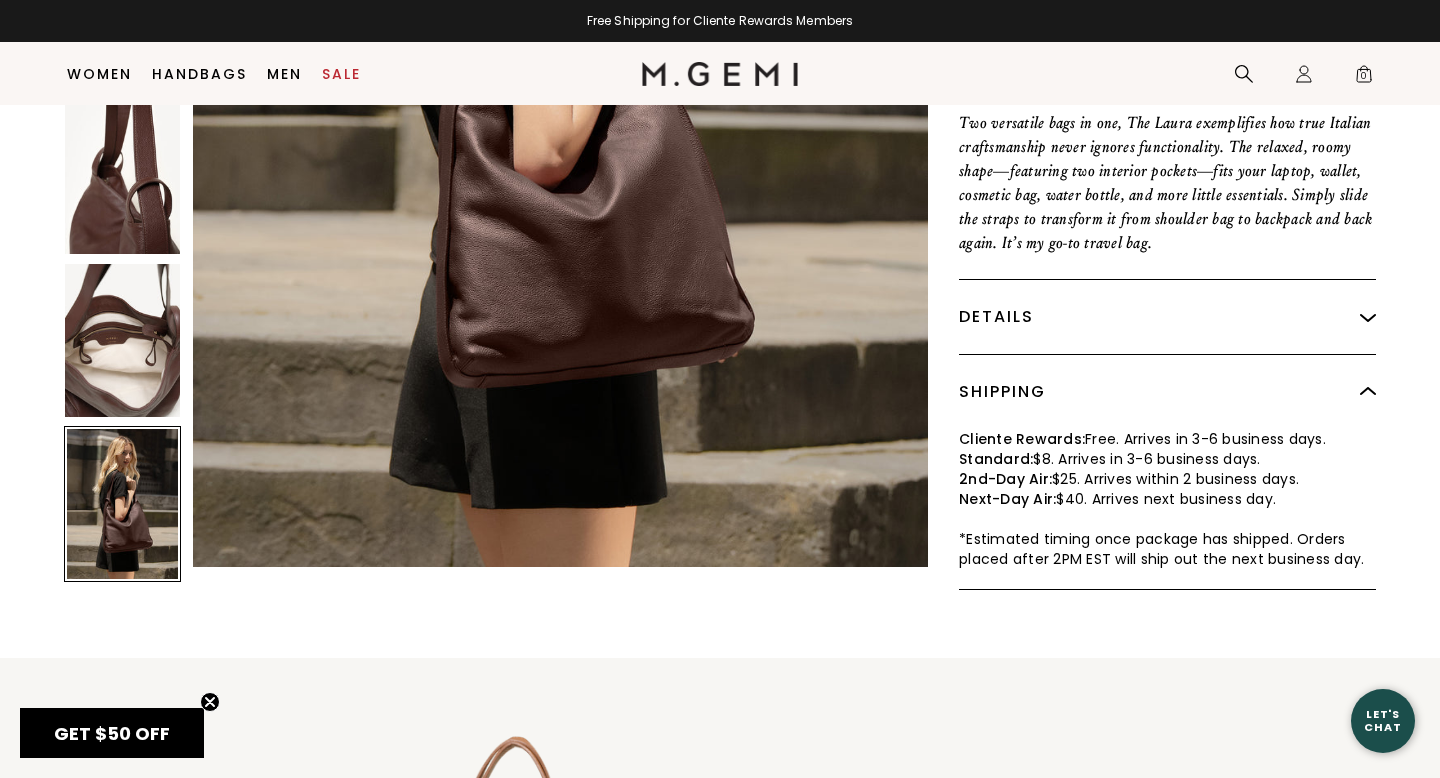 click on "Details" at bounding box center (1167, 317) 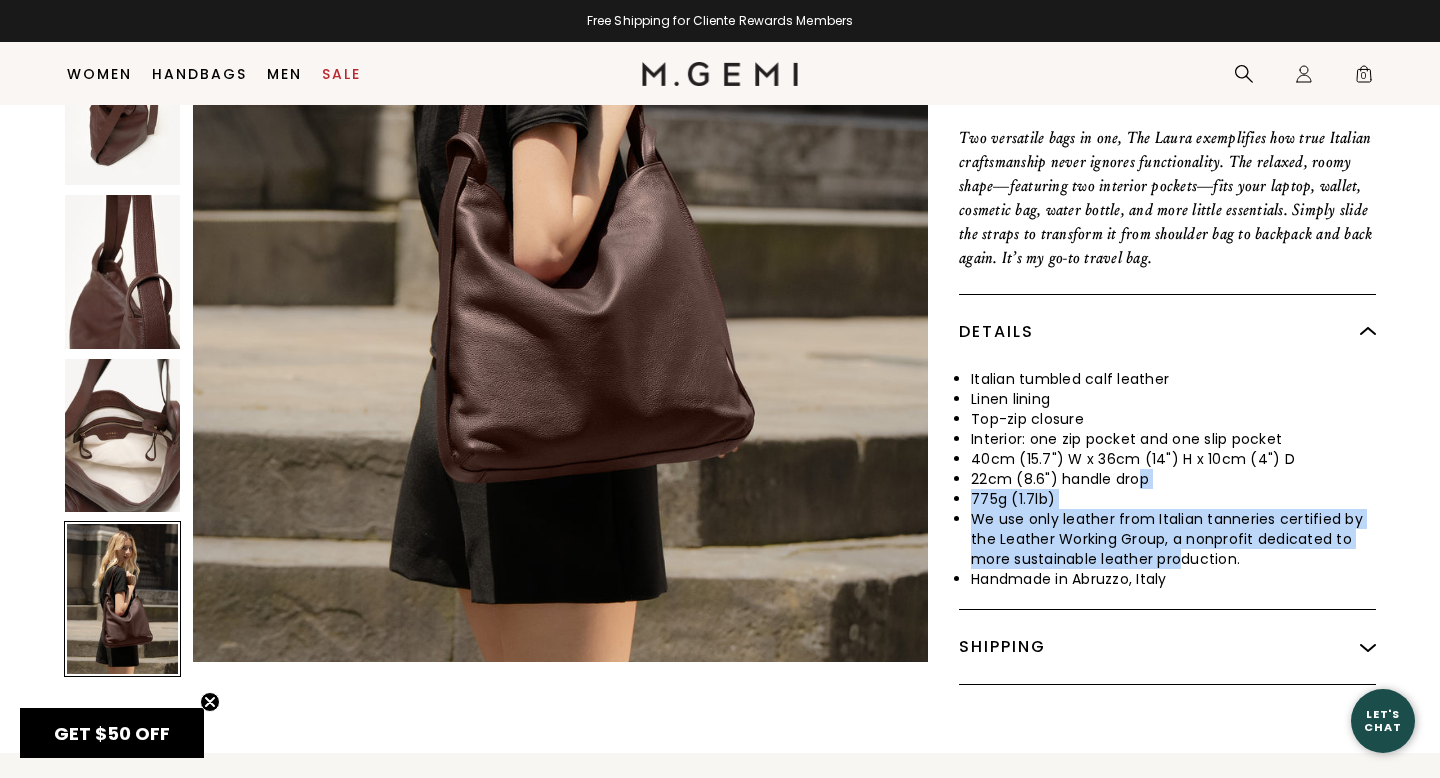 drag, startPoint x: 1181, startPoint y: 567, endPoint x: 1133, endPoint y: 484, distance: 95.880135 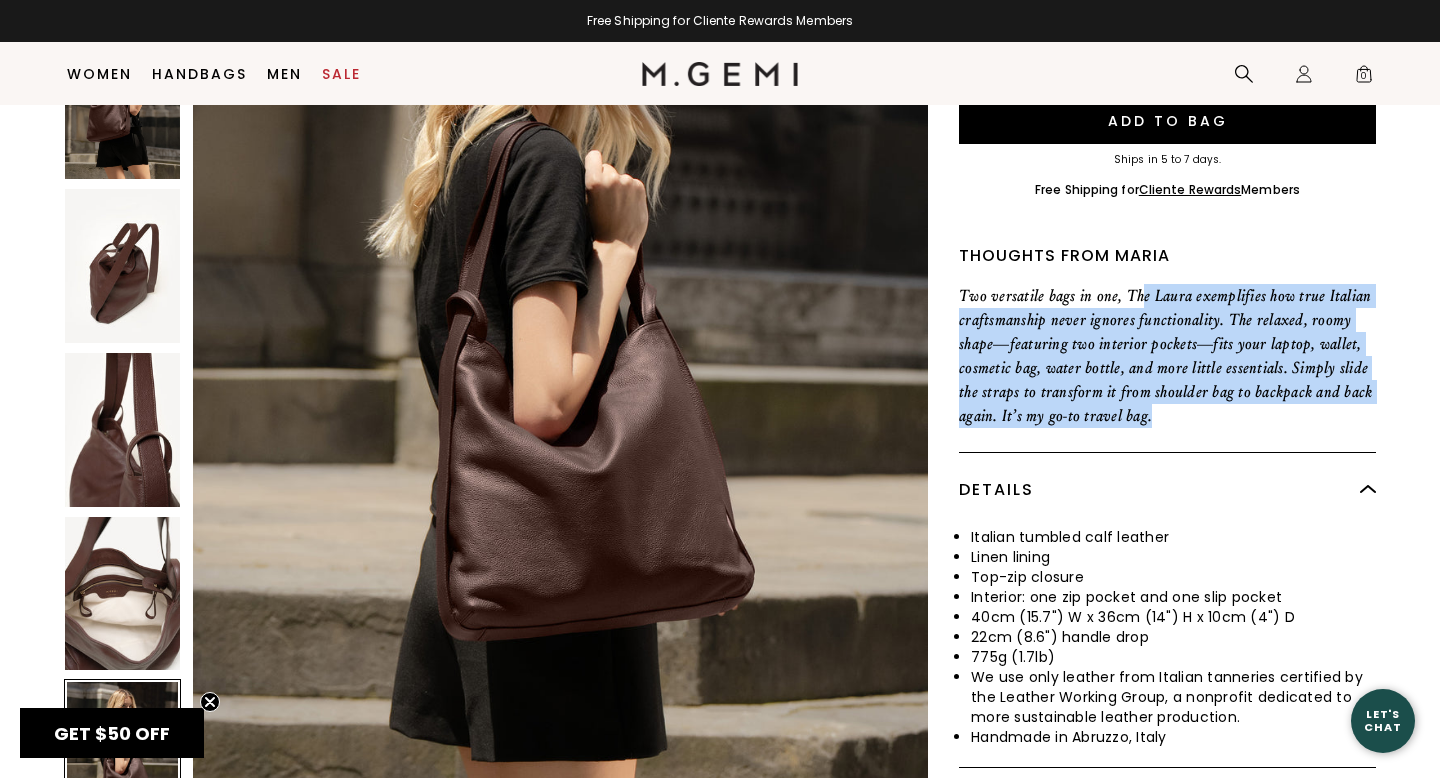 drag, startPoint x: 1145, startPoint y: 293, endPoint x: 1165, endPoint y: 406, distance: 114.75626 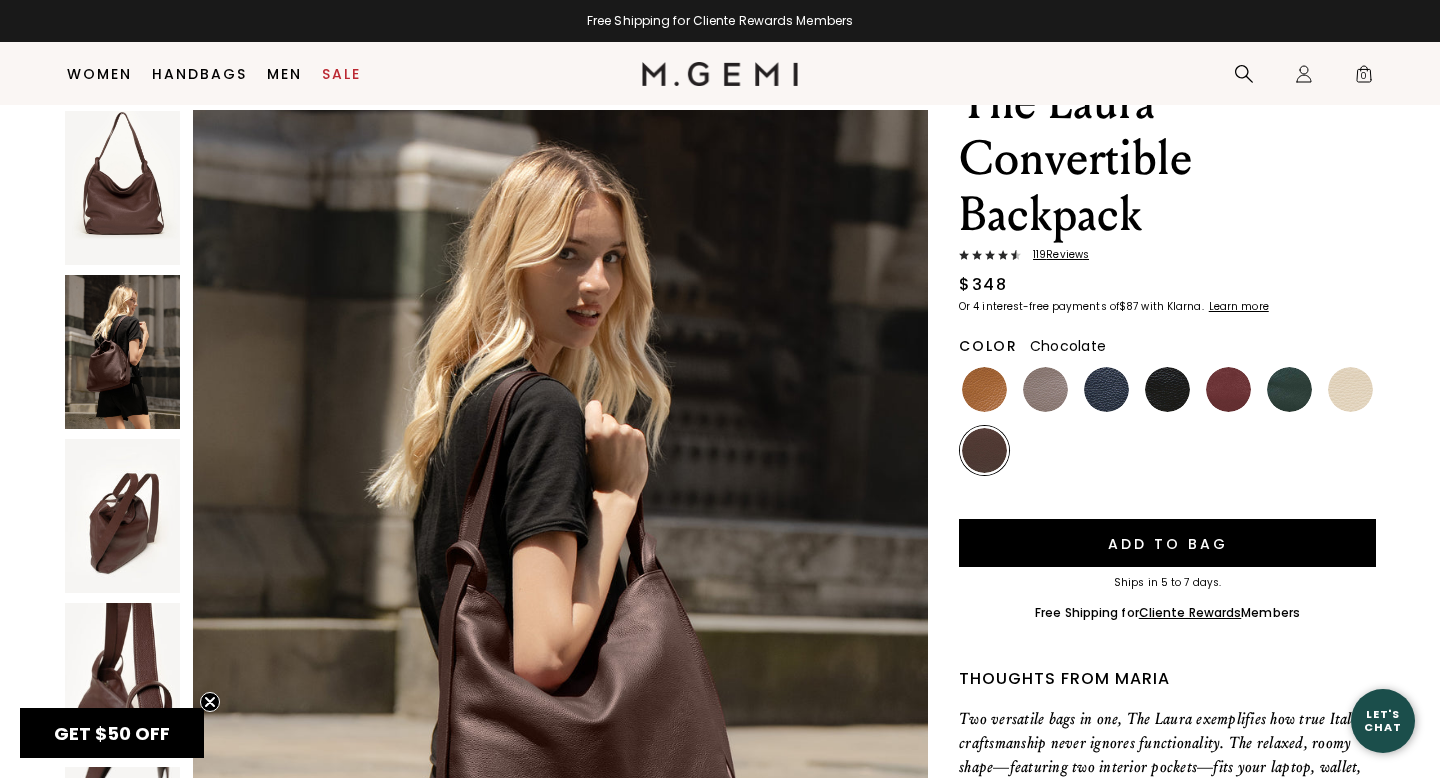 scroll, scrollTop: 104, scrollLeft: 0, axis: vertical 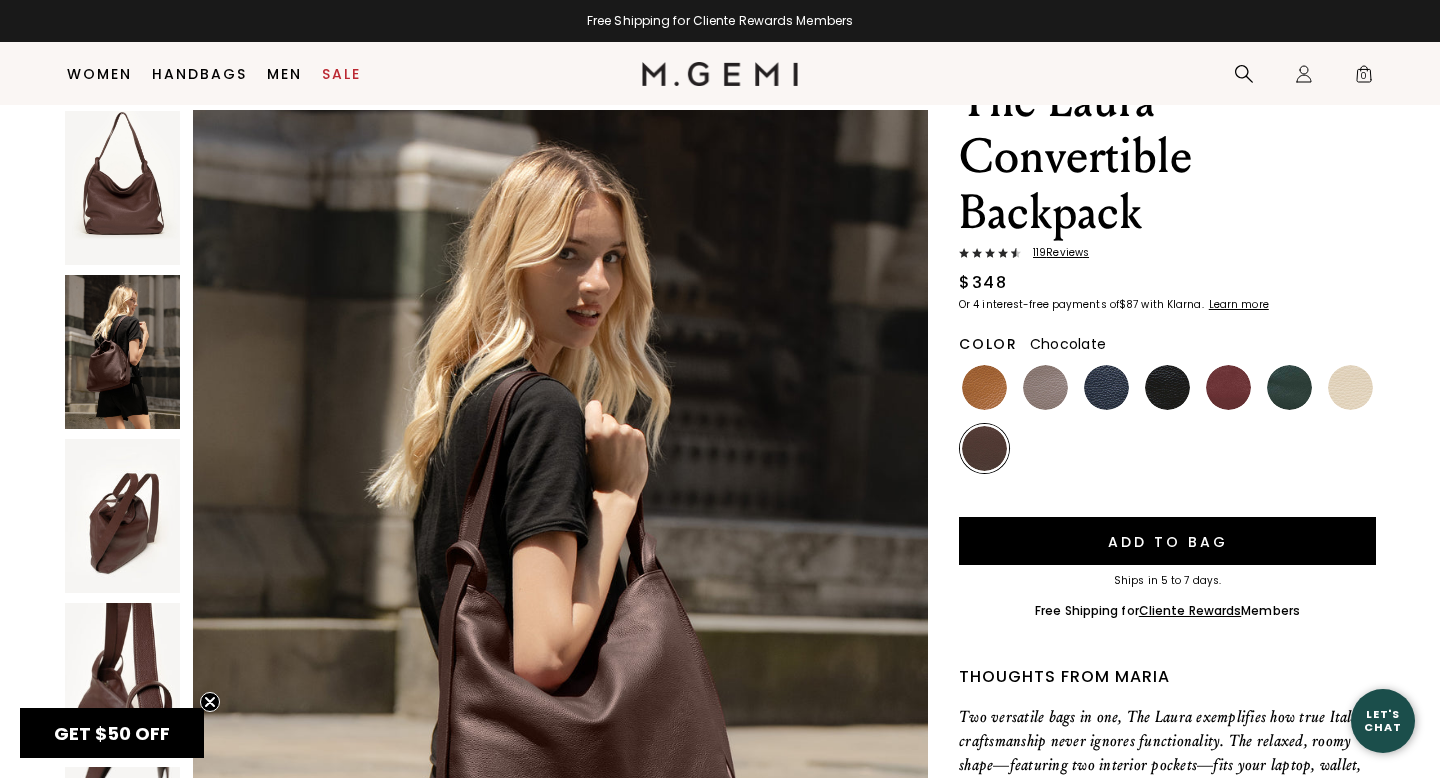 click on "119  Review s" at bounding box center [1055, 253] 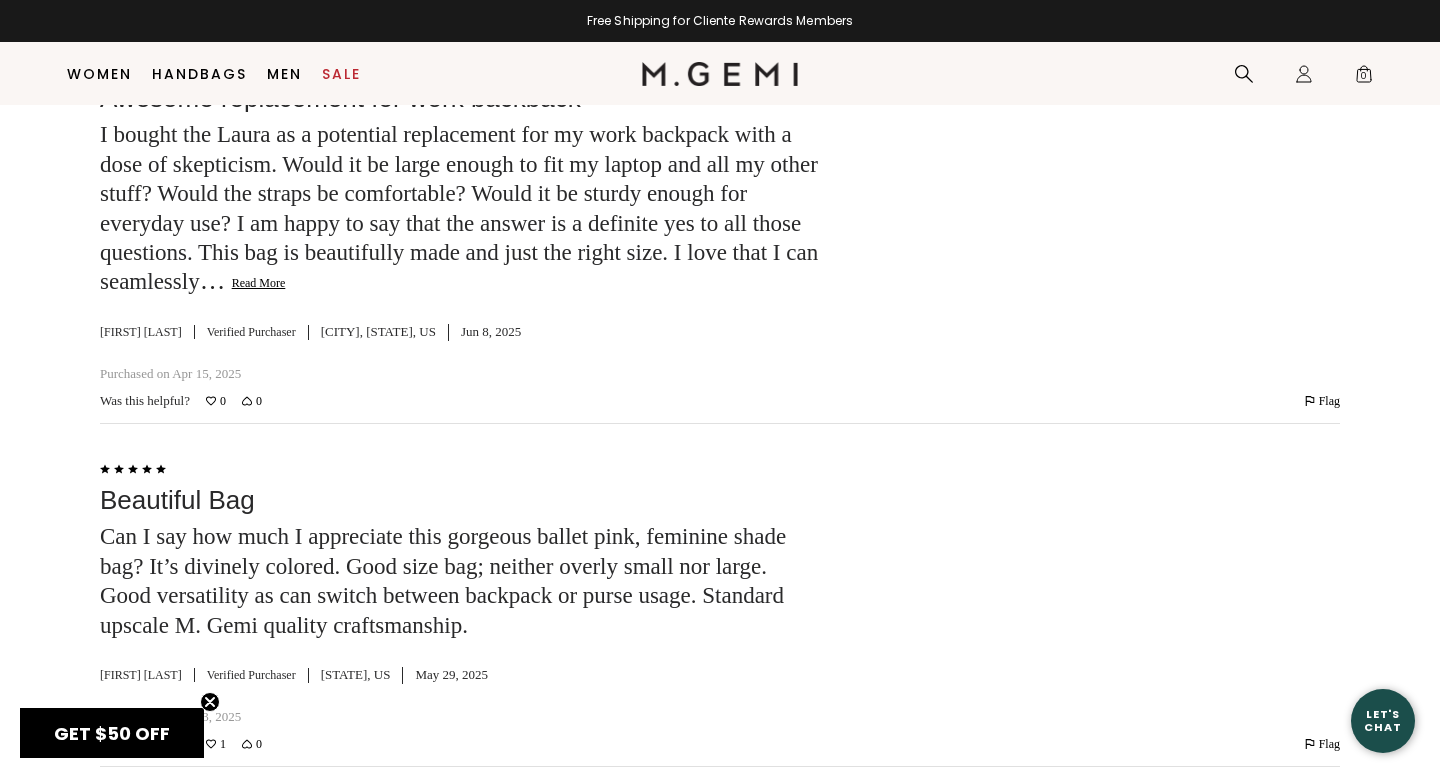 scroll, scrollTop: 5201, scrollLeft: 0, axis: vertical 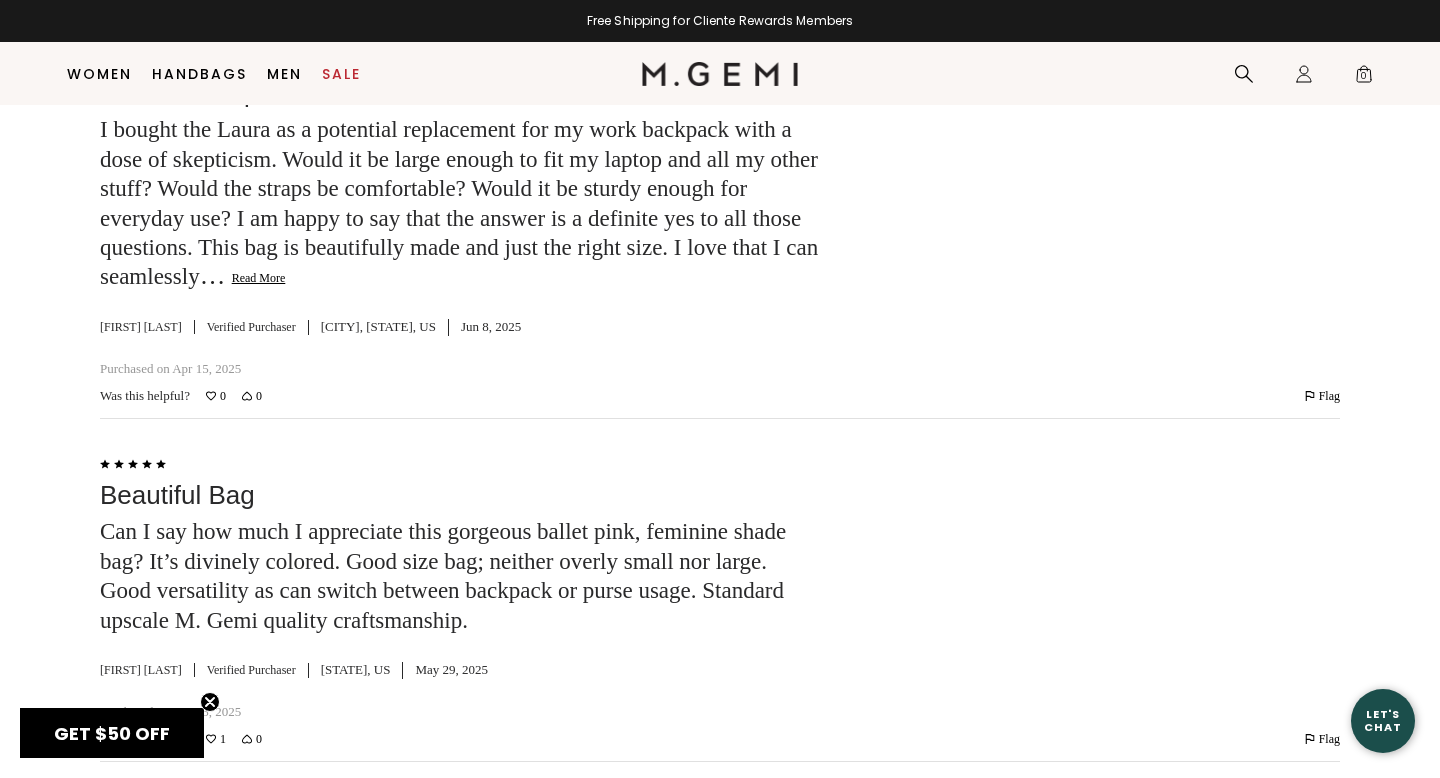 click on "Read More" 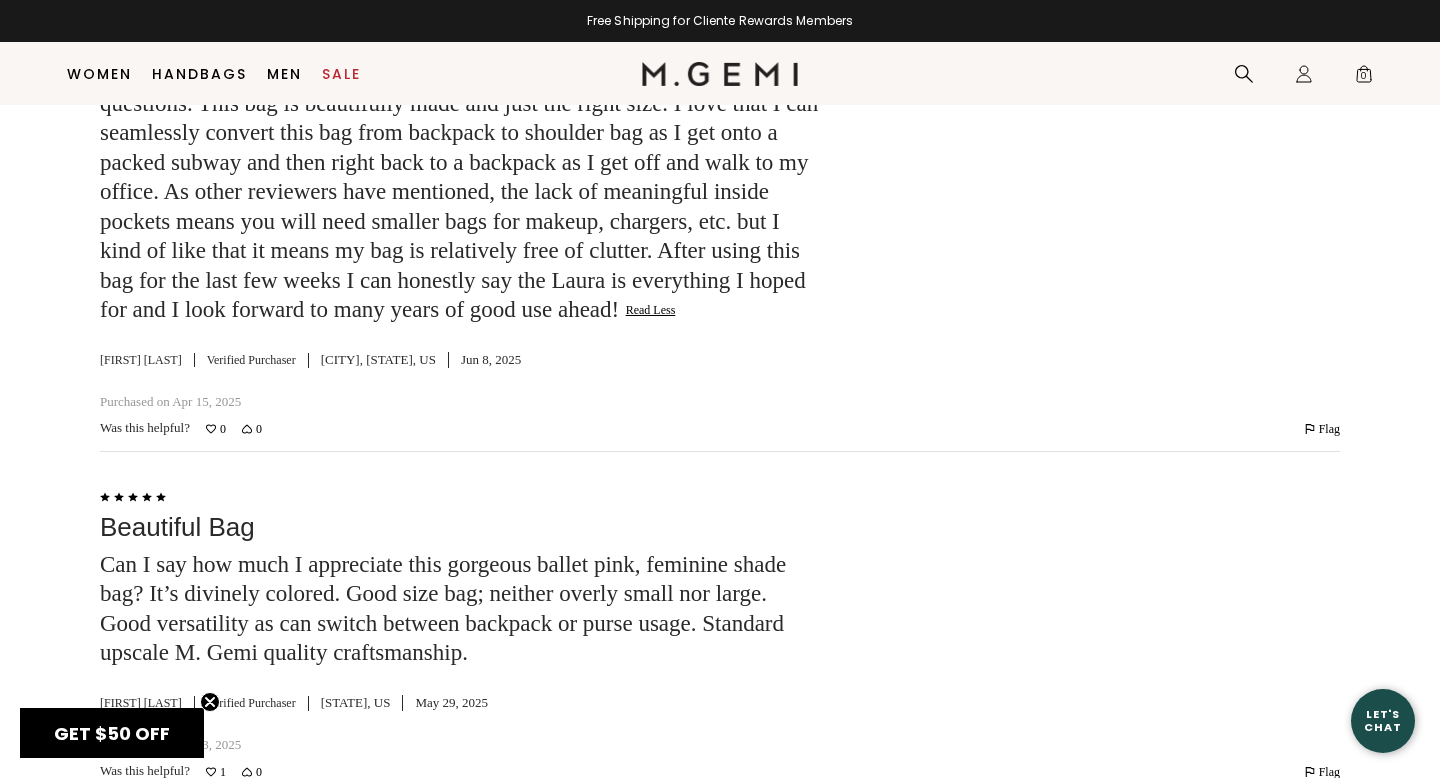 scroll, scrollTop: 5347, scrollLeft: 0, axis: vertical 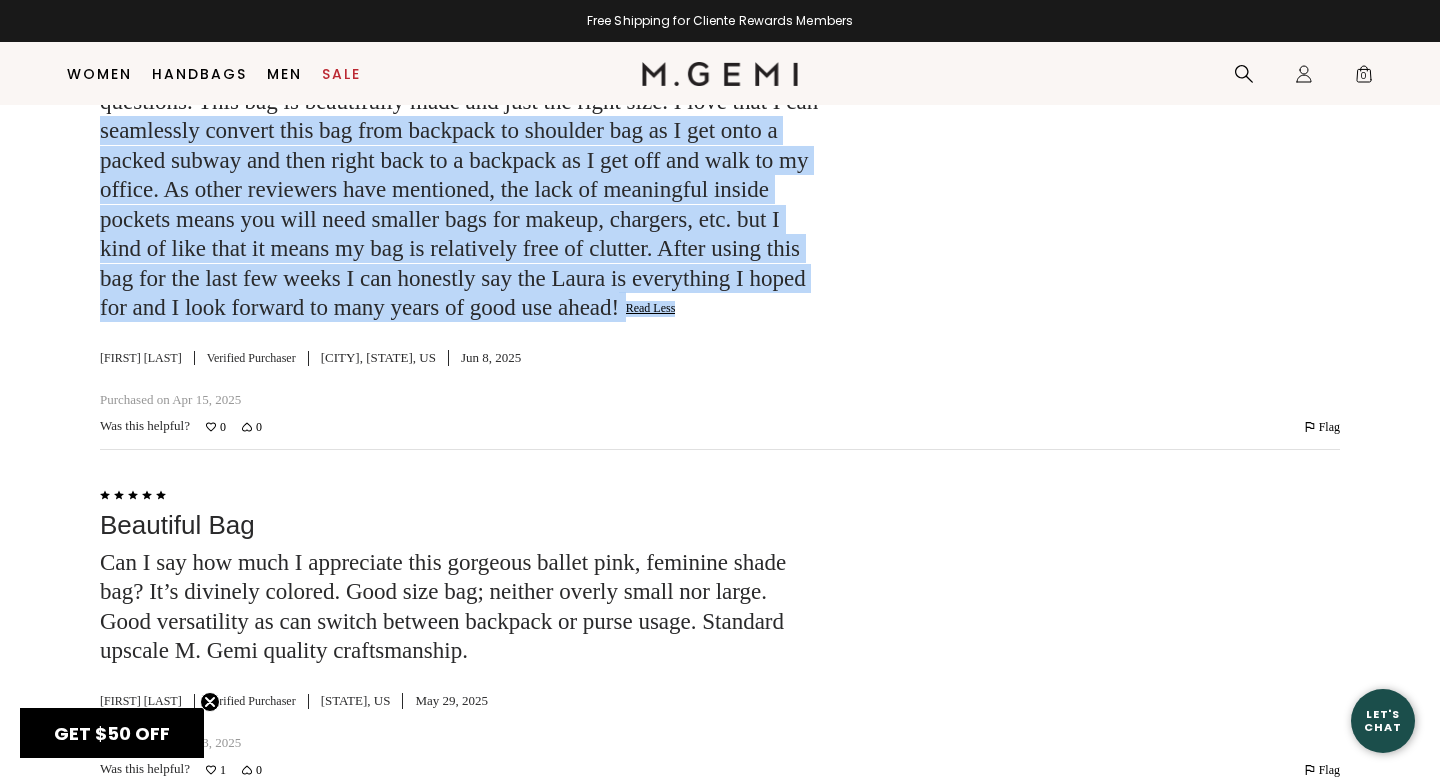 drag, startPoint x: 402, startPoint y: 244, endPoint x: 549, endPoint y: 473, distance: 272.1213 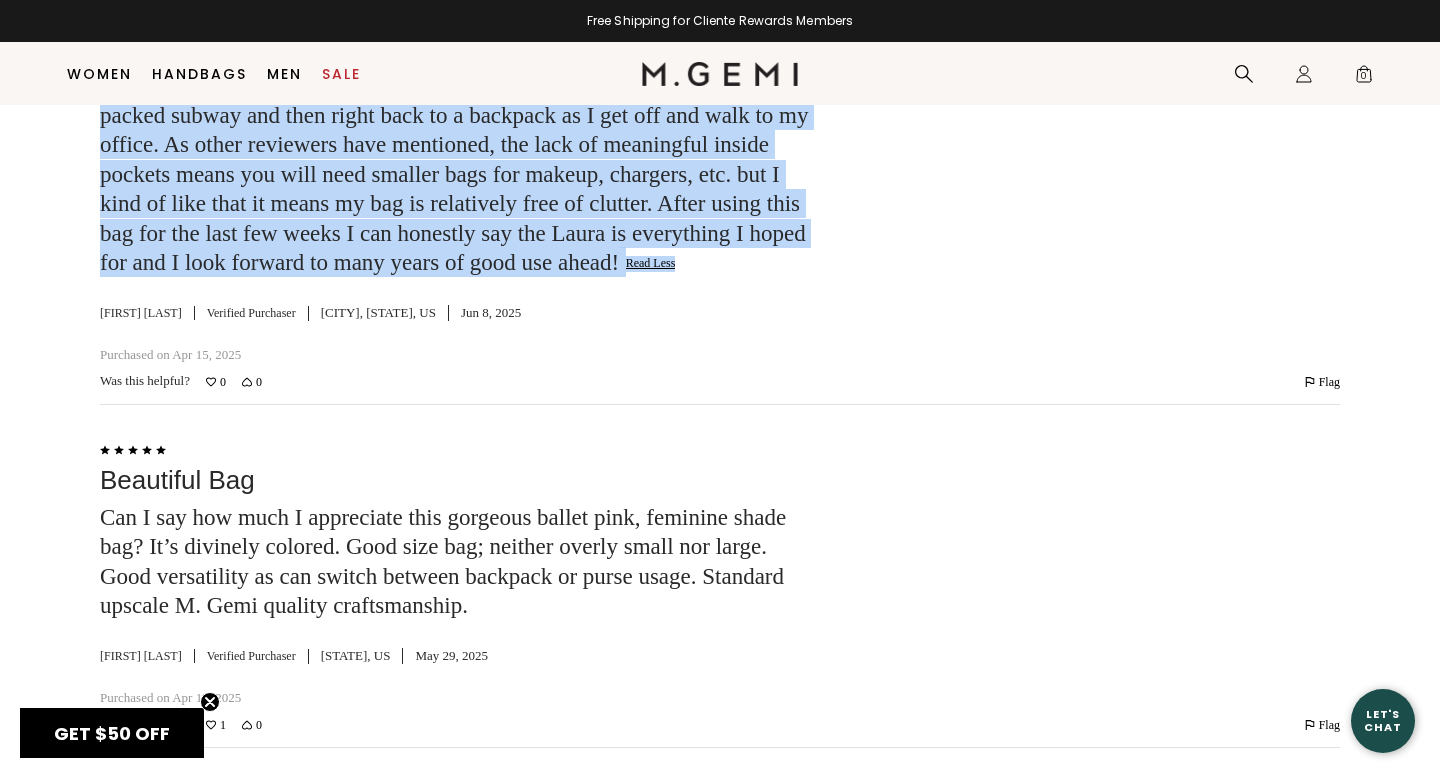 scroll, scrollTop: 5396, scrollLeft: 0, axis: vertical 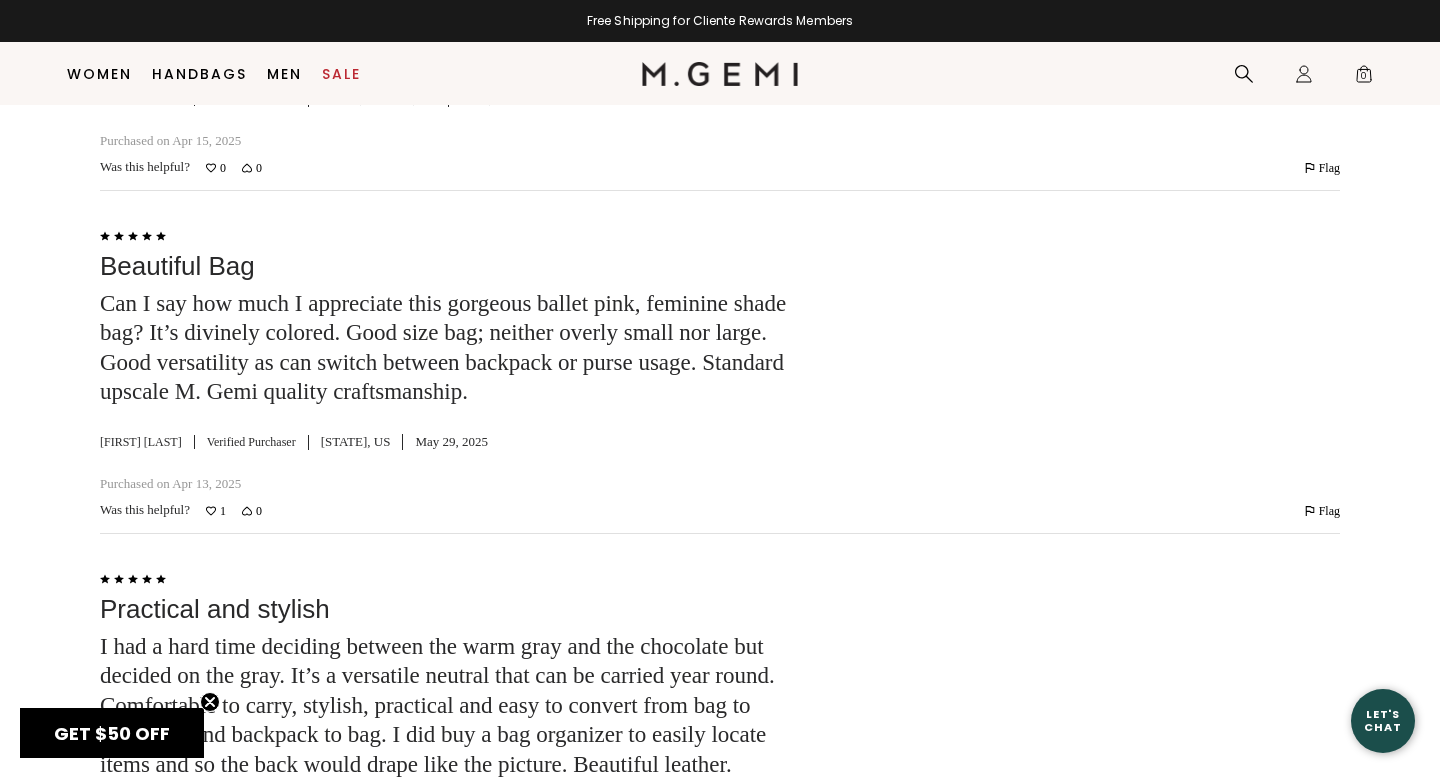 click on "Can I say how much I appreciate this gorgeous ballet pink, feminine shade bag? It’s divinely colored.  Good size bag; neither overly small nor large. Good versatility as can switch between backpack or purse usage.  Standard upscale M. Gemi quality craftsmanship." at bounding box center (443, 347) 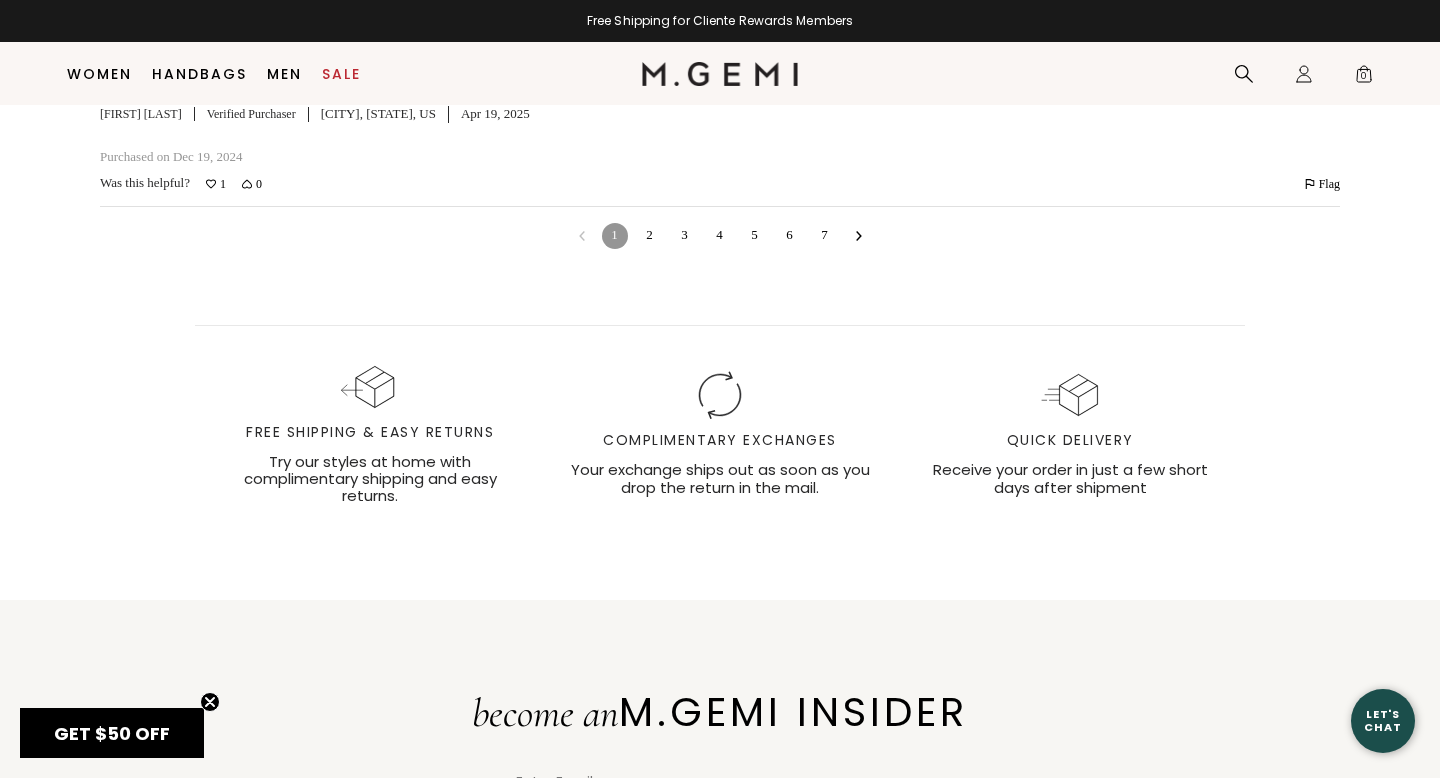 scroll, scrollTop: 7876, scrollLeft: 0, axis: vertical 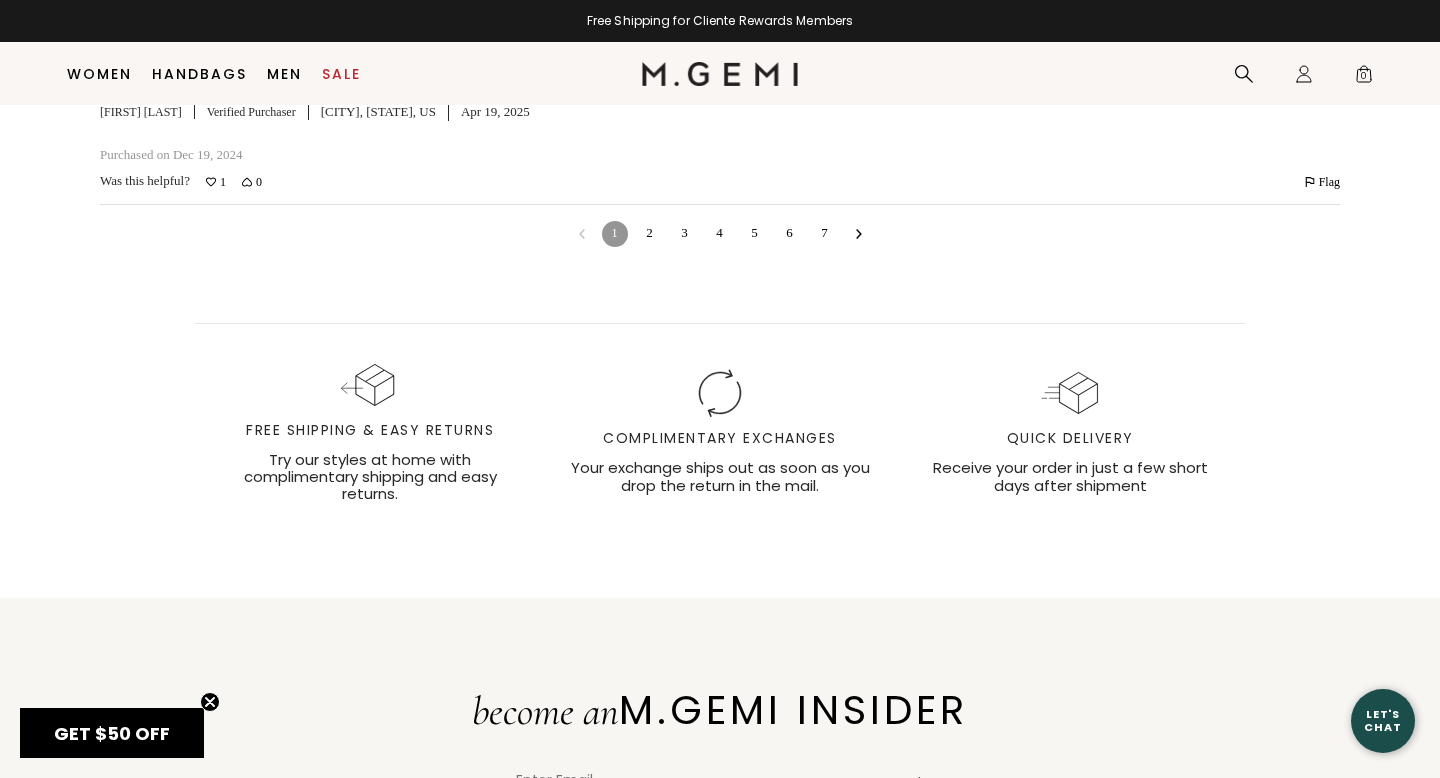click on "2" at bounding box center [650, 234] 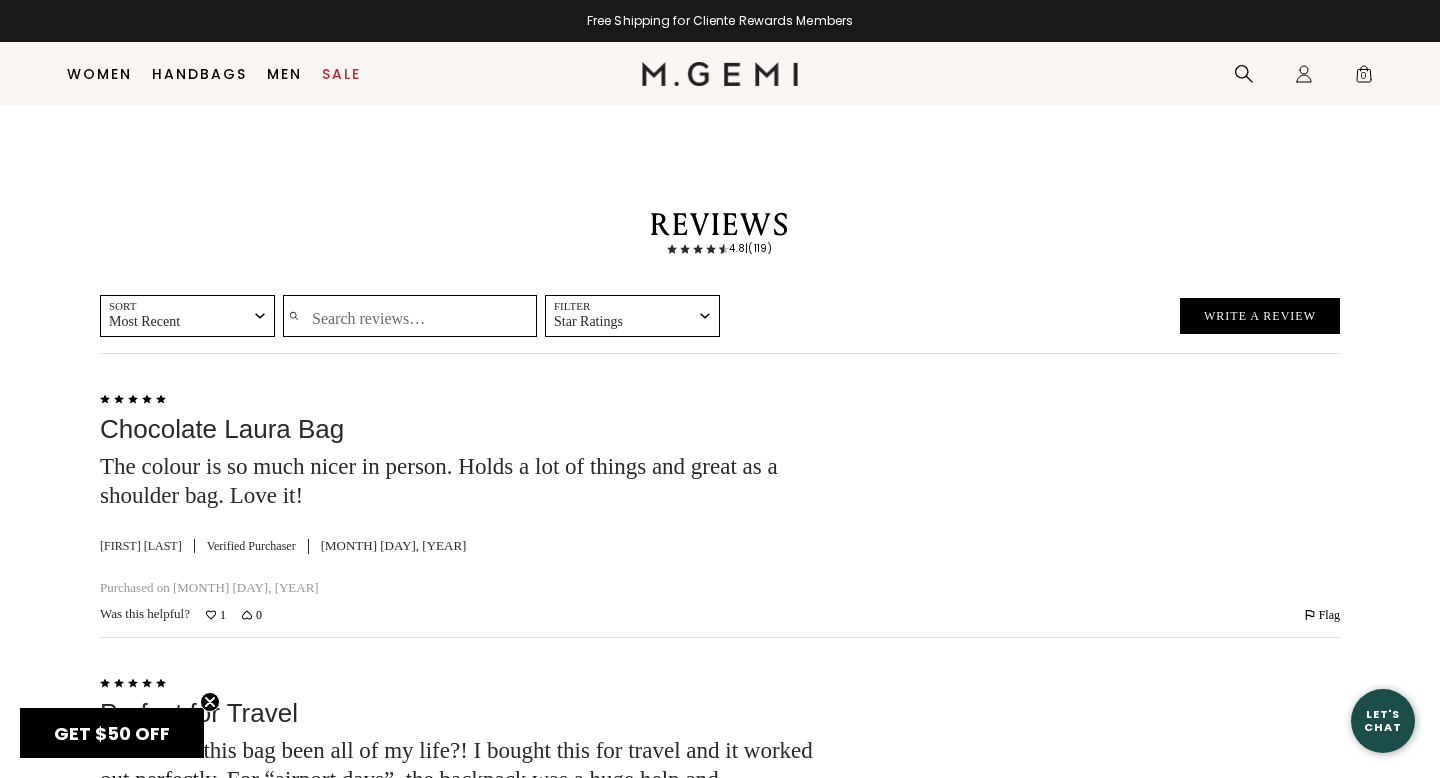 scroll, scrollTop: 4013, scrollLeft: 0, axis: vertical 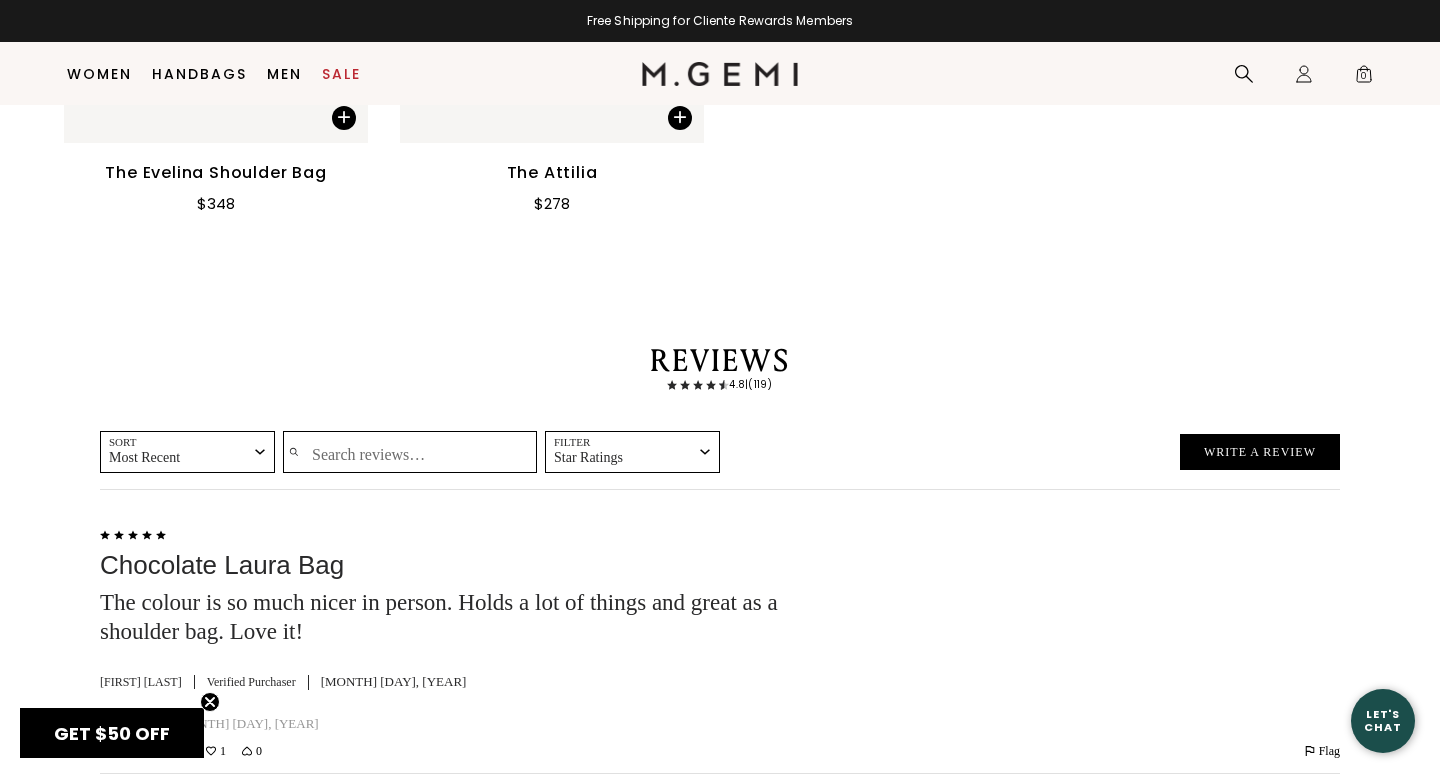 click on "Search reviews…" at bounding box center [410, 452] 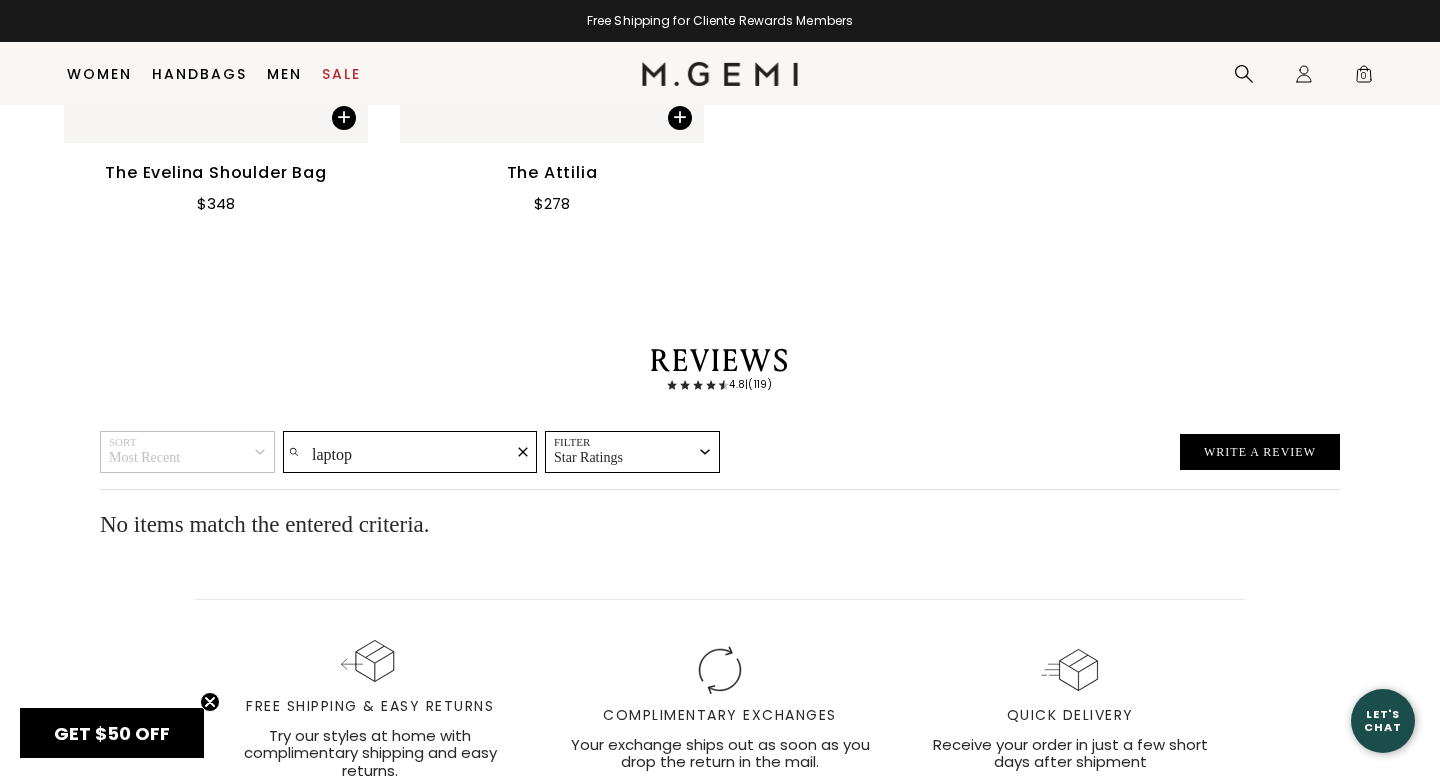 type on "laptop" 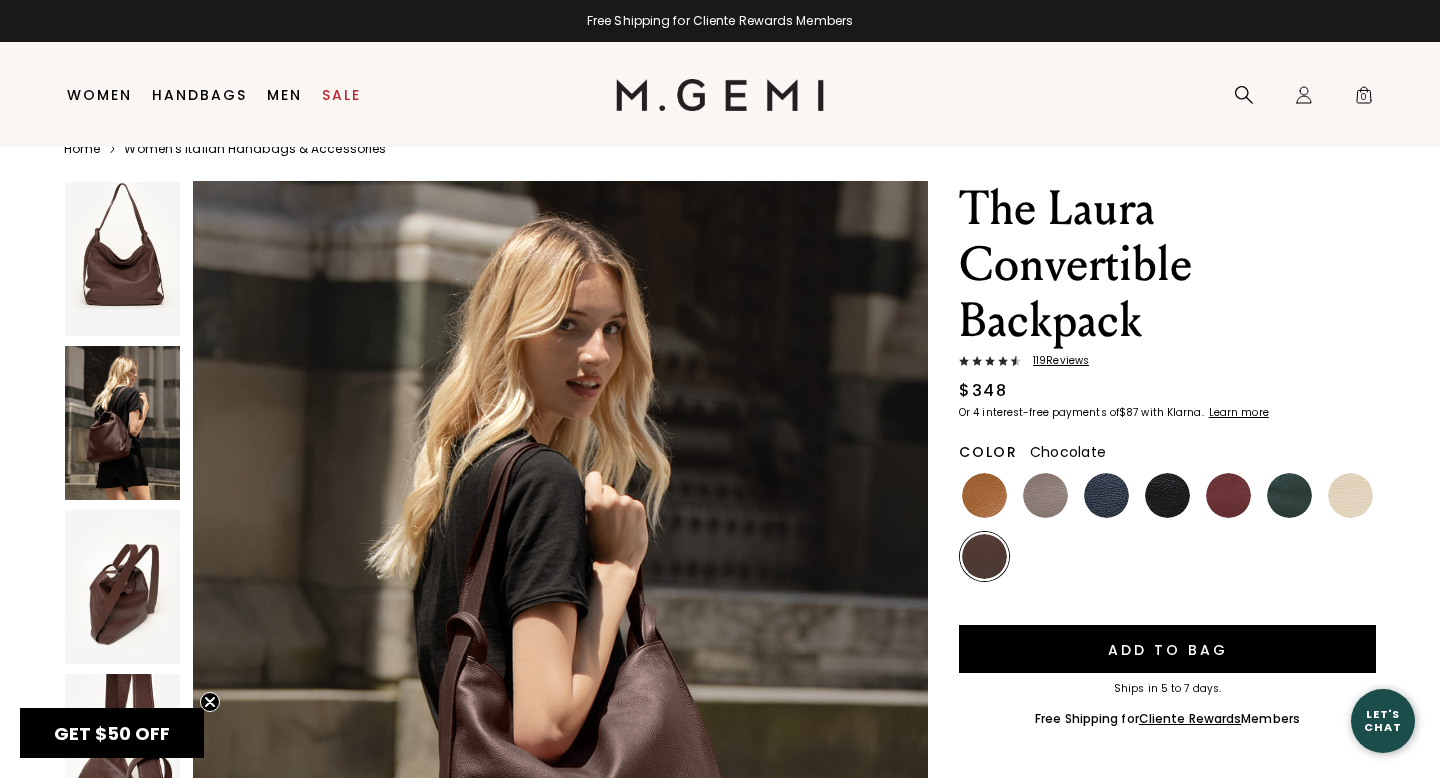scroll, scrollTop: 40, scrollLeft: 0, axis: vertical 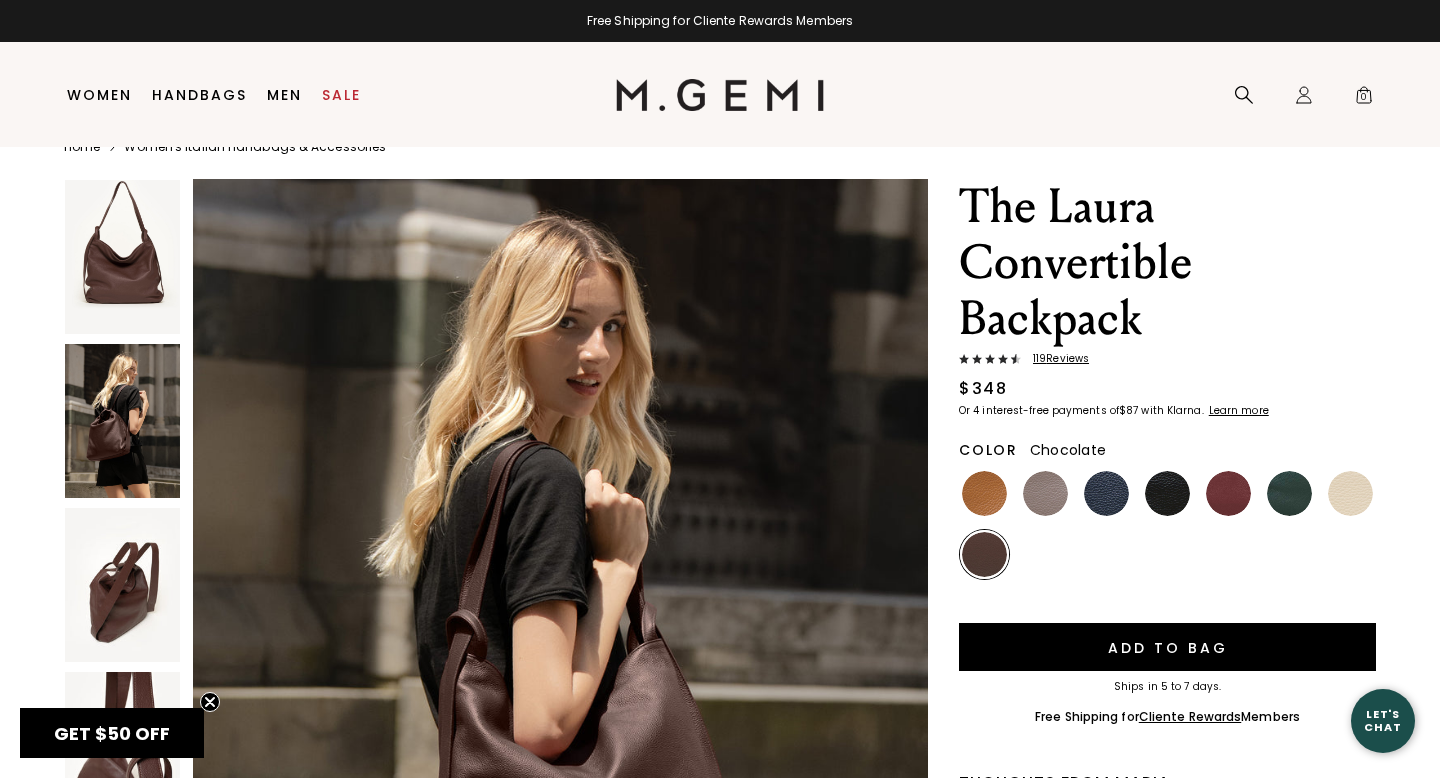 click at bounding box center [122, 421] 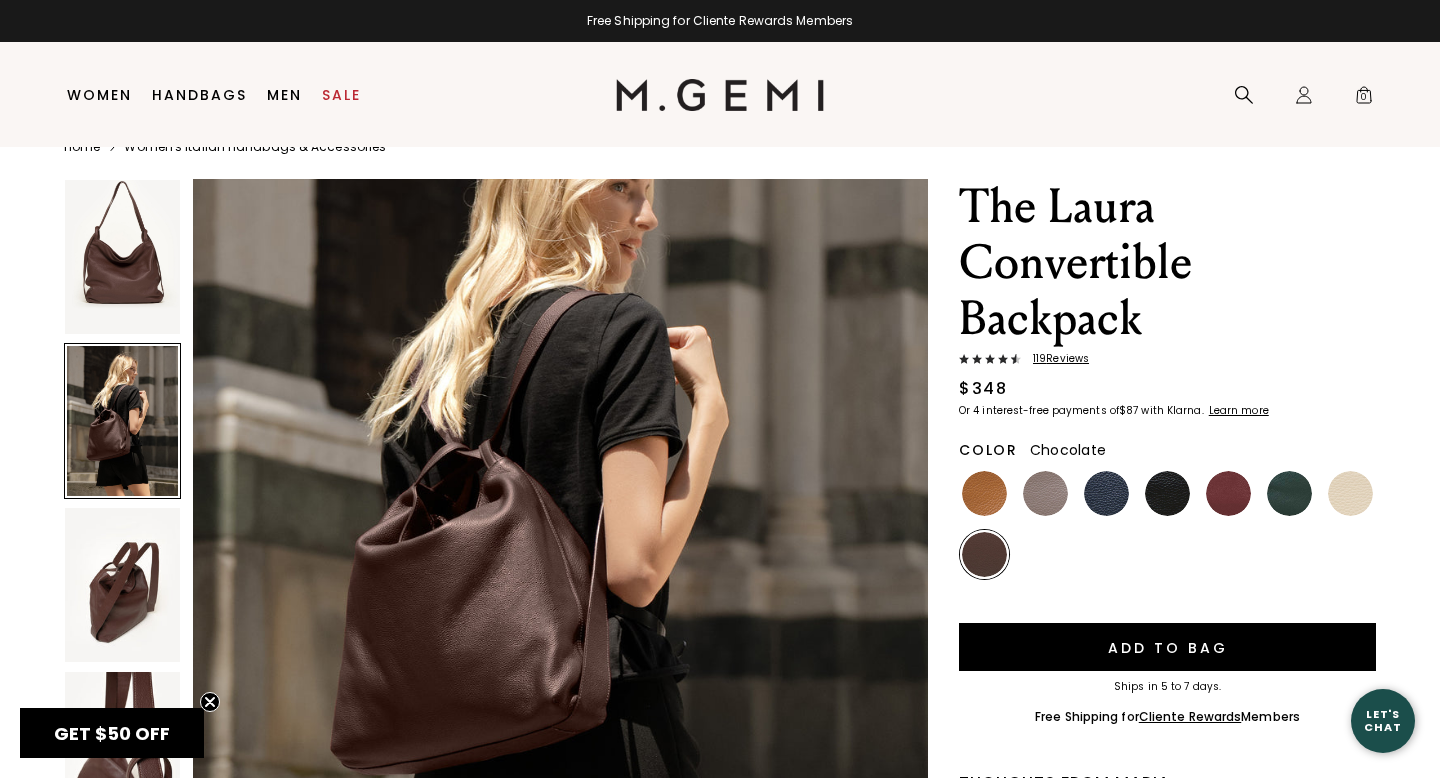 scroll, scrollTop: 1221, scrollLeft: 0, axis: vertical 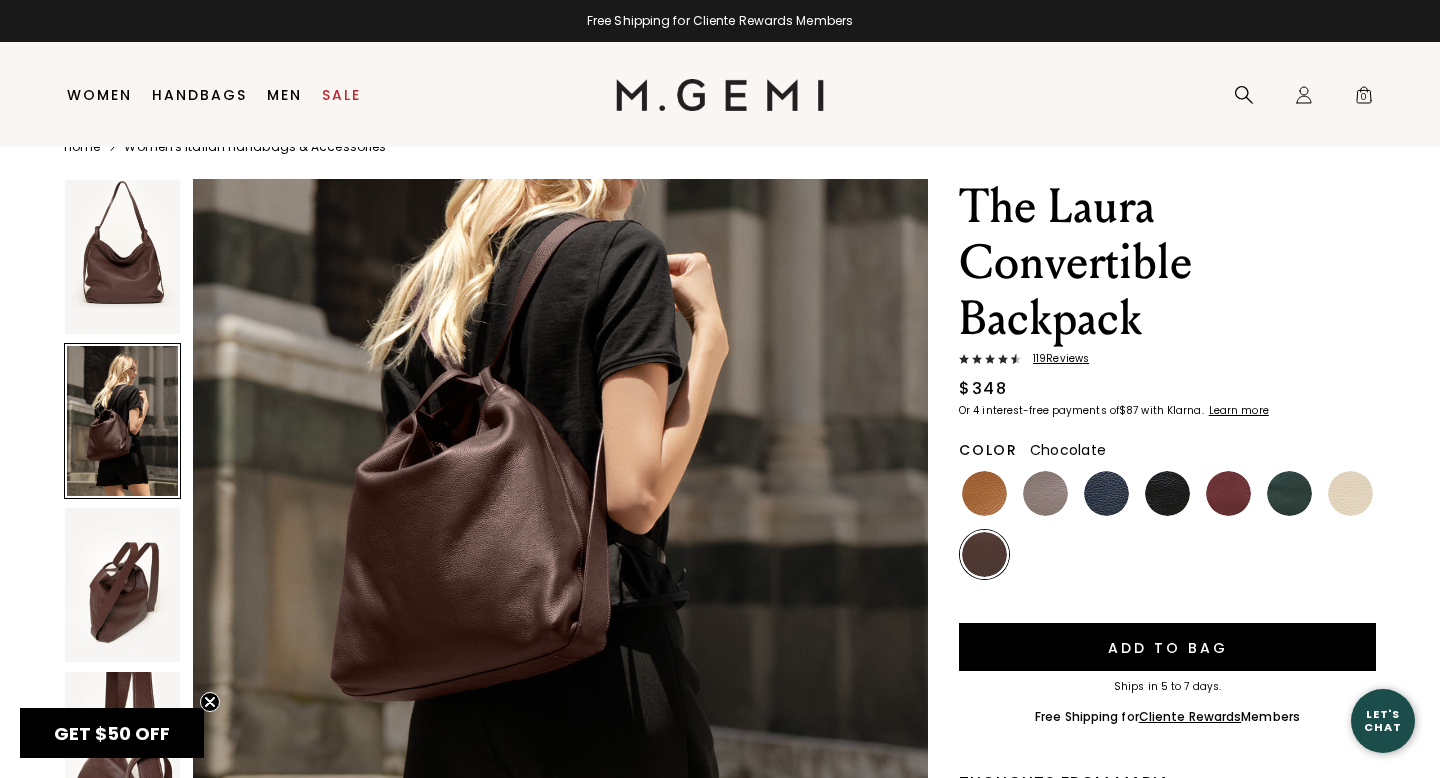 click at bounding box center (122, 257) 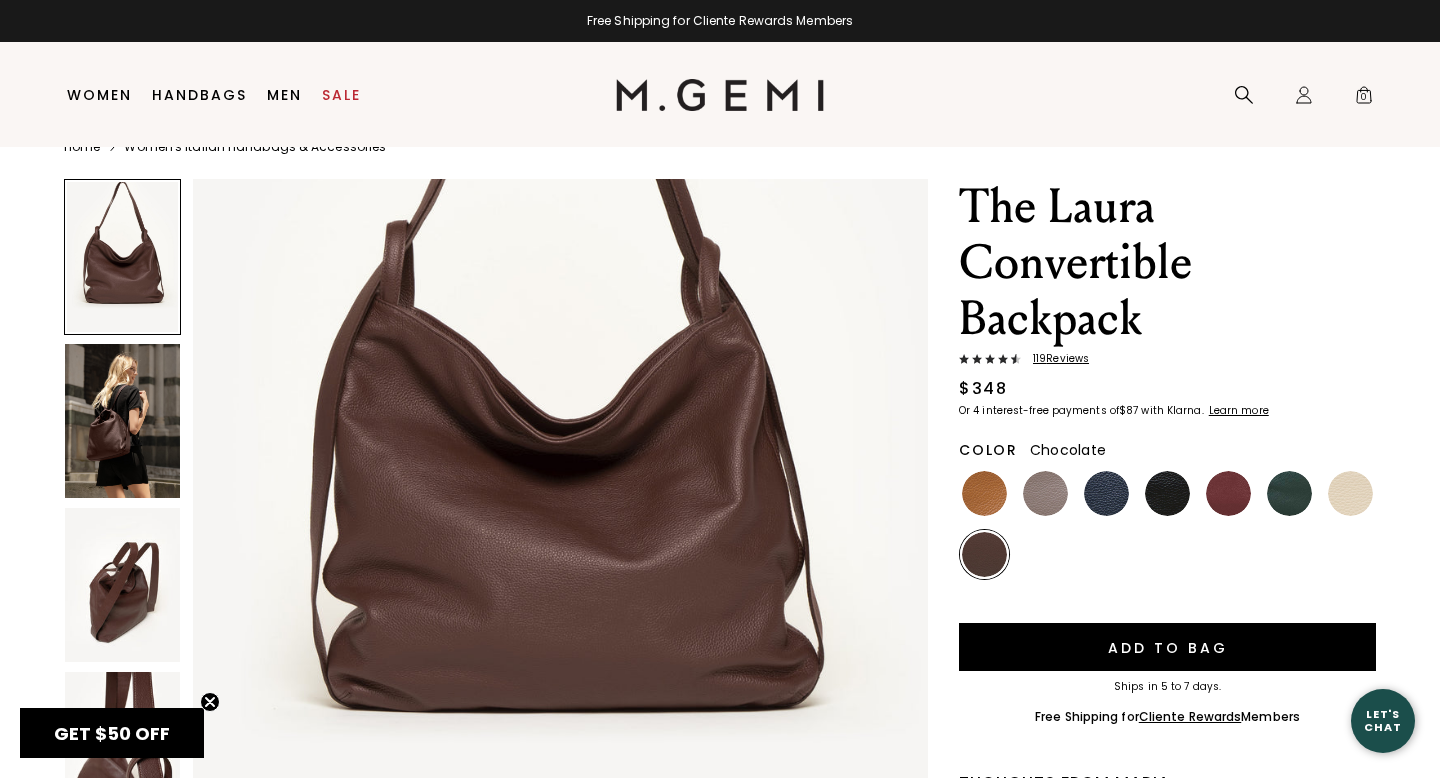 scroll, scrollTop: 259, scrollLeft: 0, axis: vertical 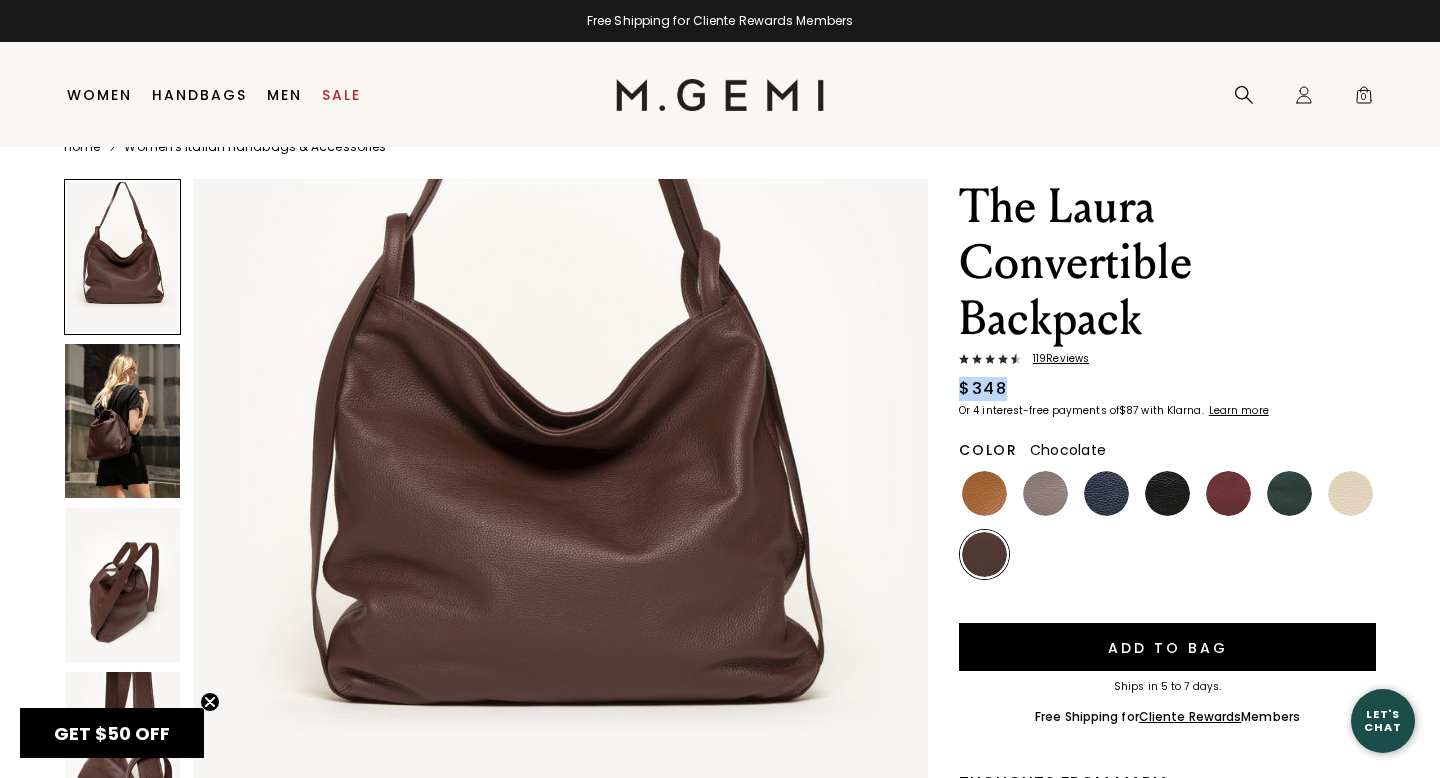 drag, startPoint x: 1033, startPoint y: 395, endPoint x: 952, endPoint y: 395, distance: 81 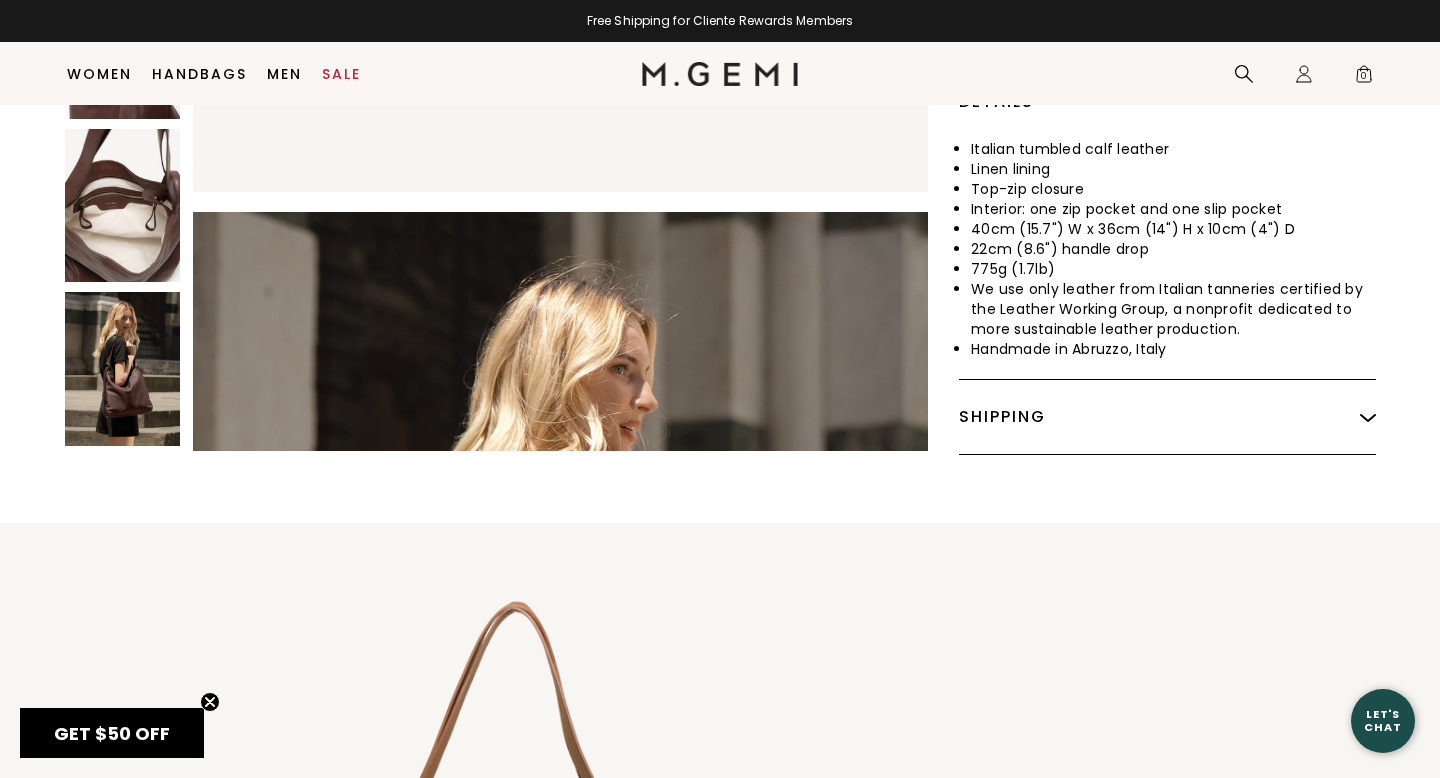 scroll, scrollTop: 916, scrollLeft: 0, axis: vertical 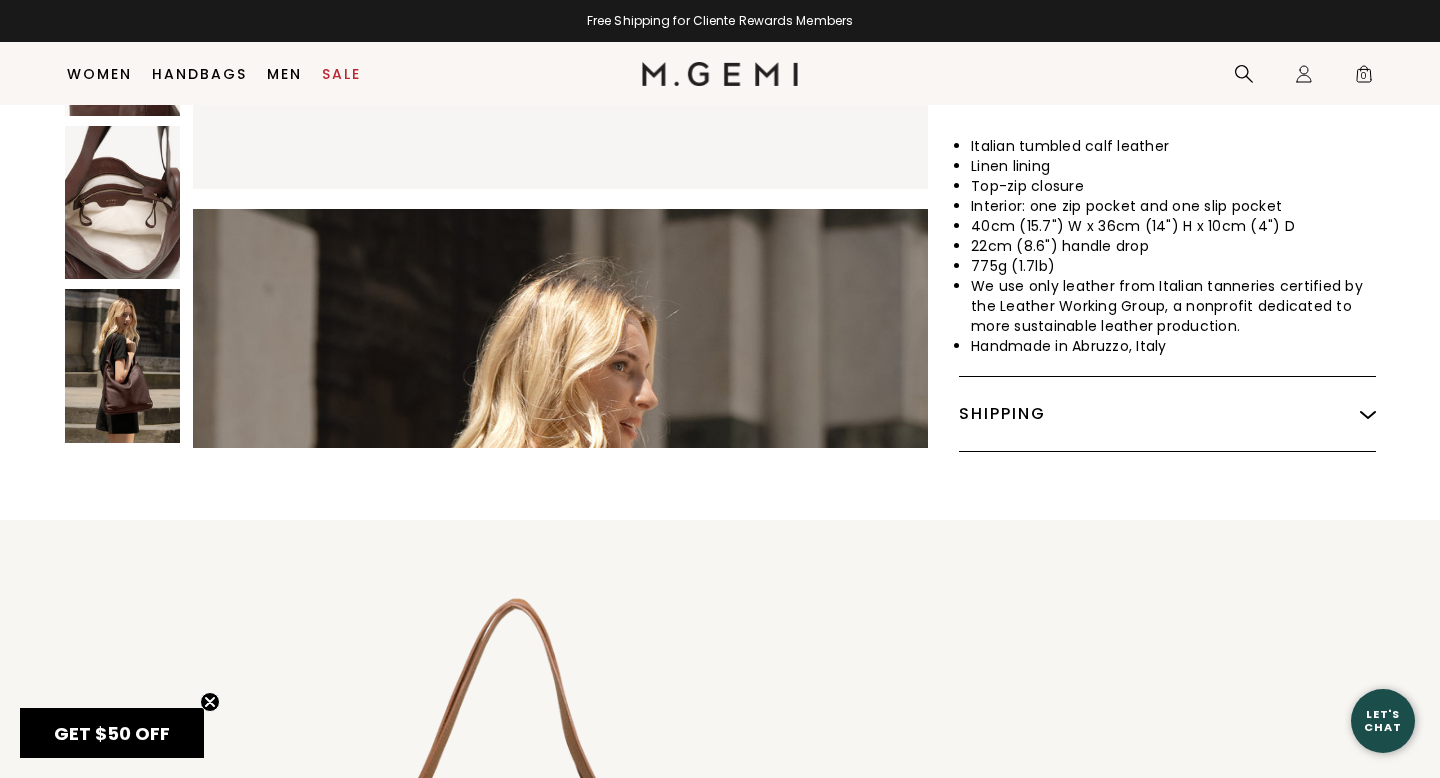 click at bounding box center [122, 367] 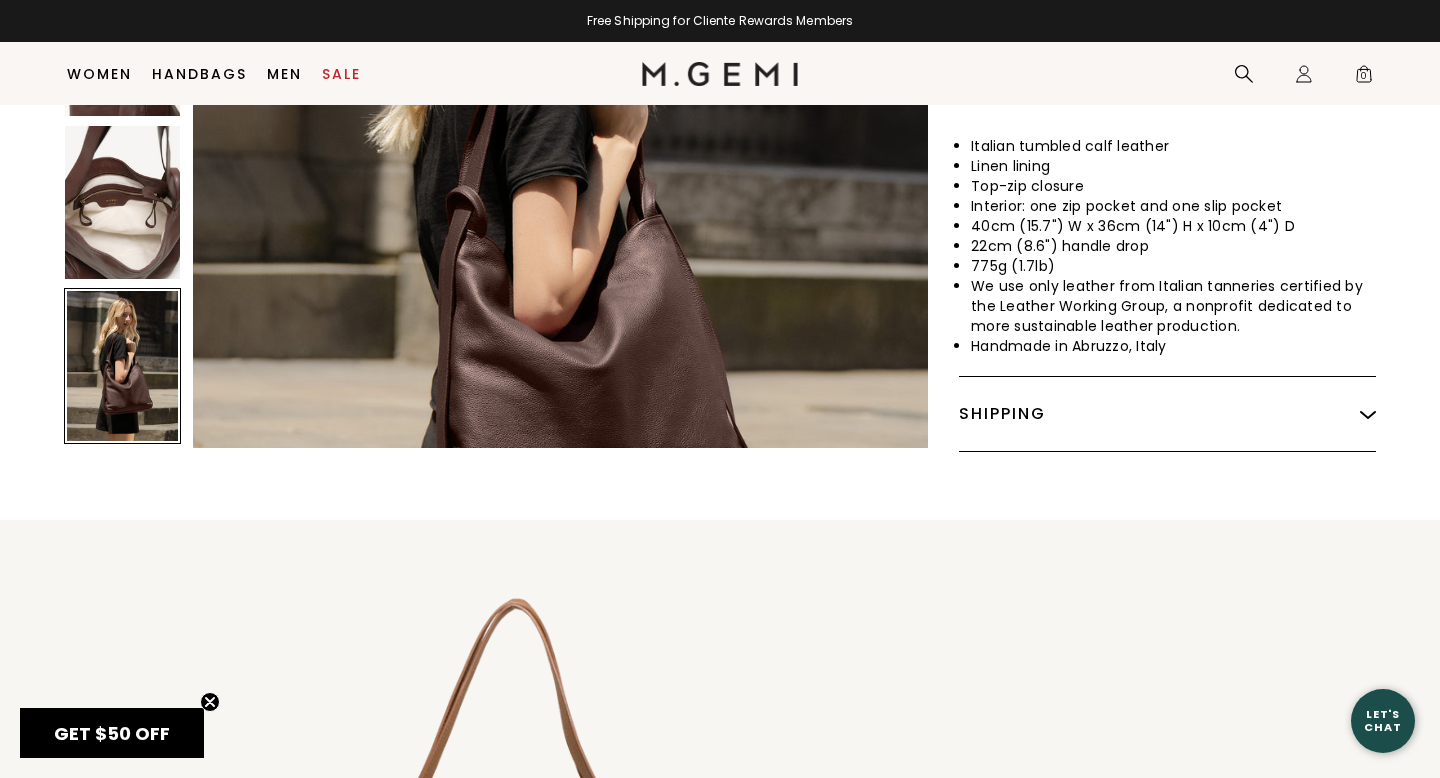 scroll, scrollTop: 4997, scrollLeft: 0, axis: vertical 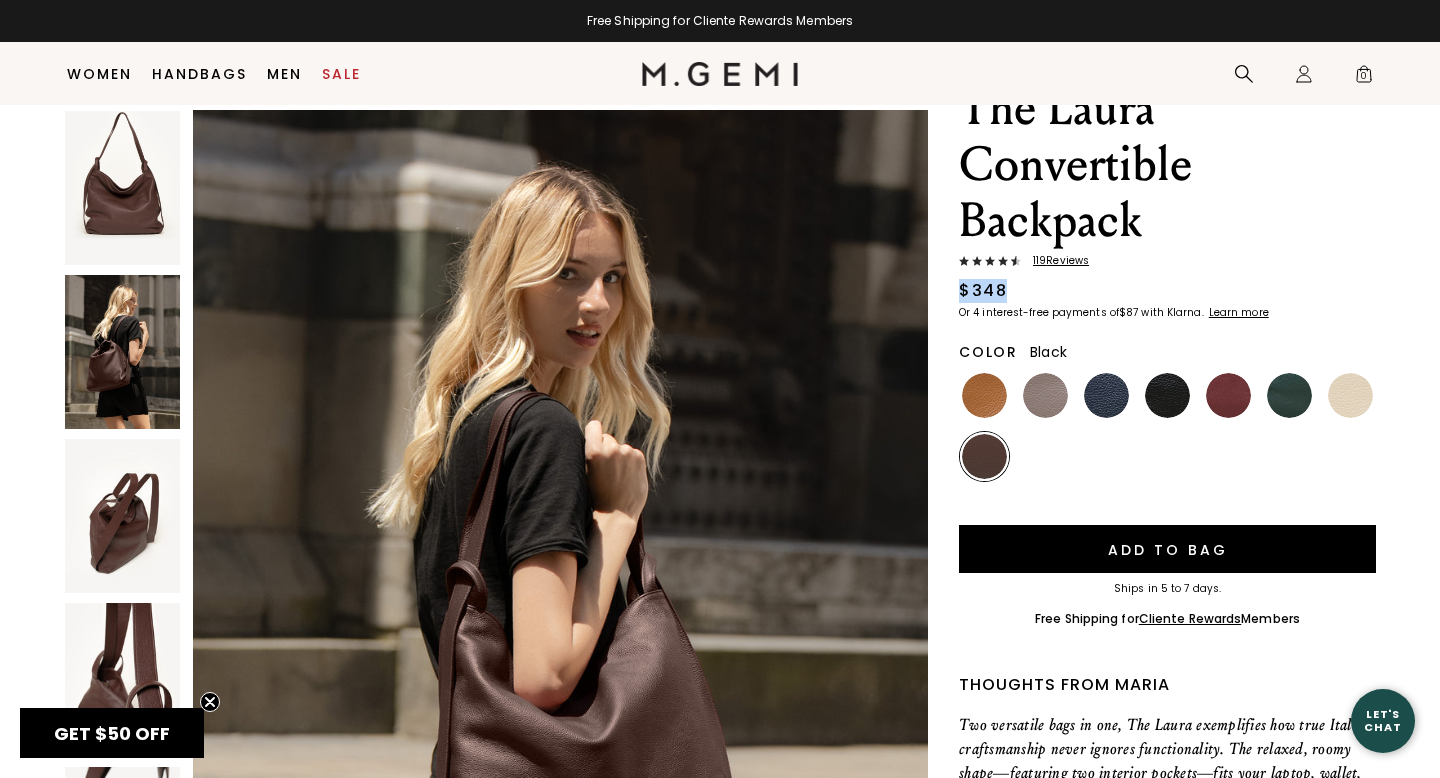 click at bounding box center (1167, 395) 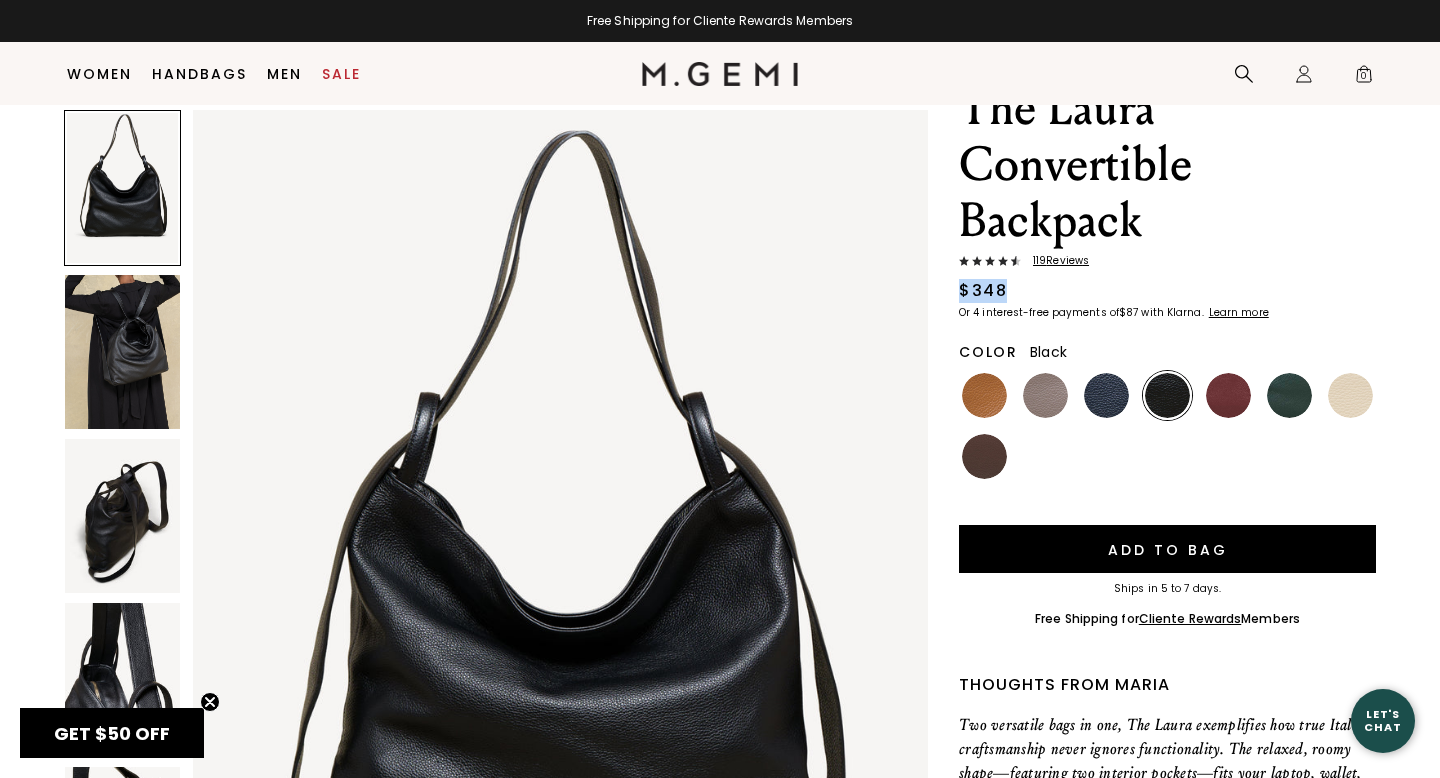 click at bounding box center [122, 516] 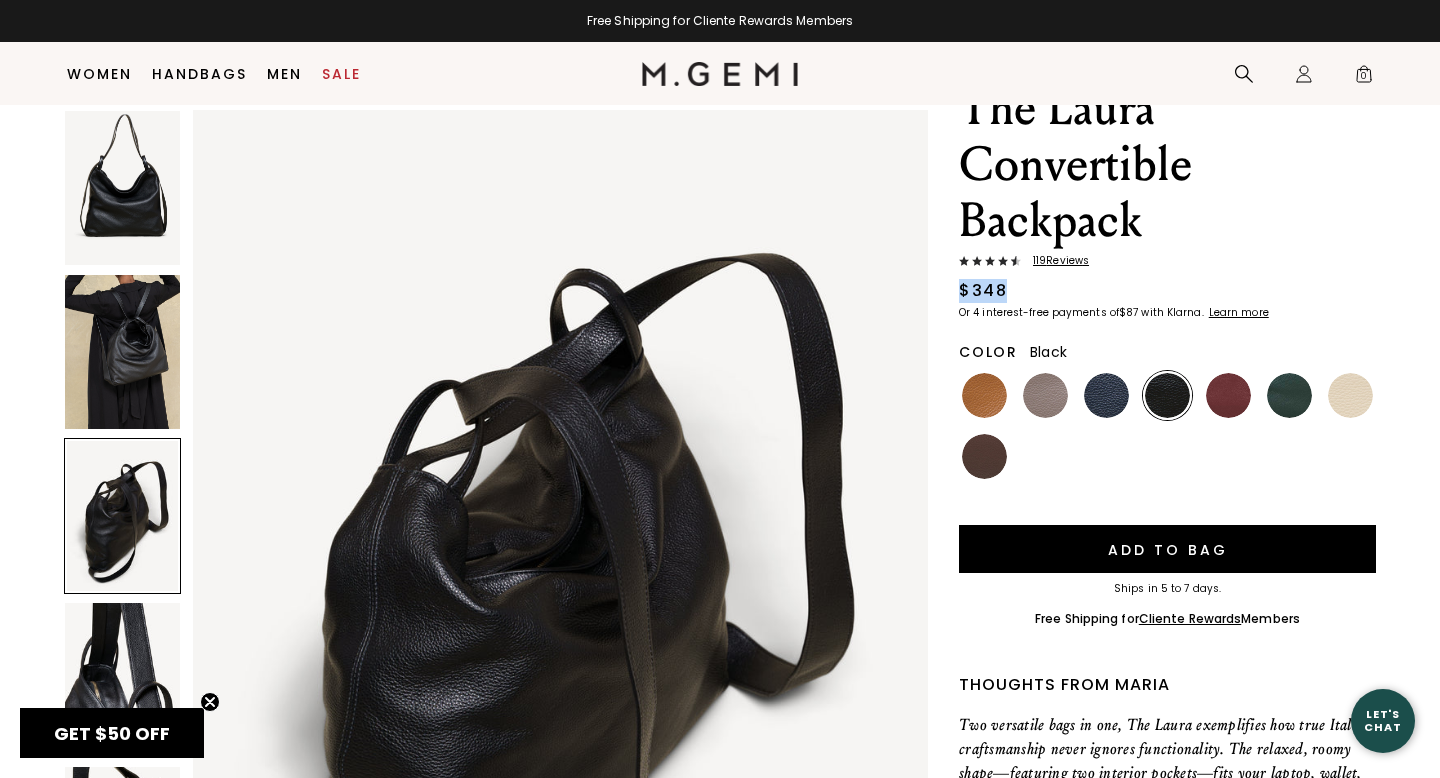 scroll, scrollTop: 2063, scrollLeft: 0, axis: vertical 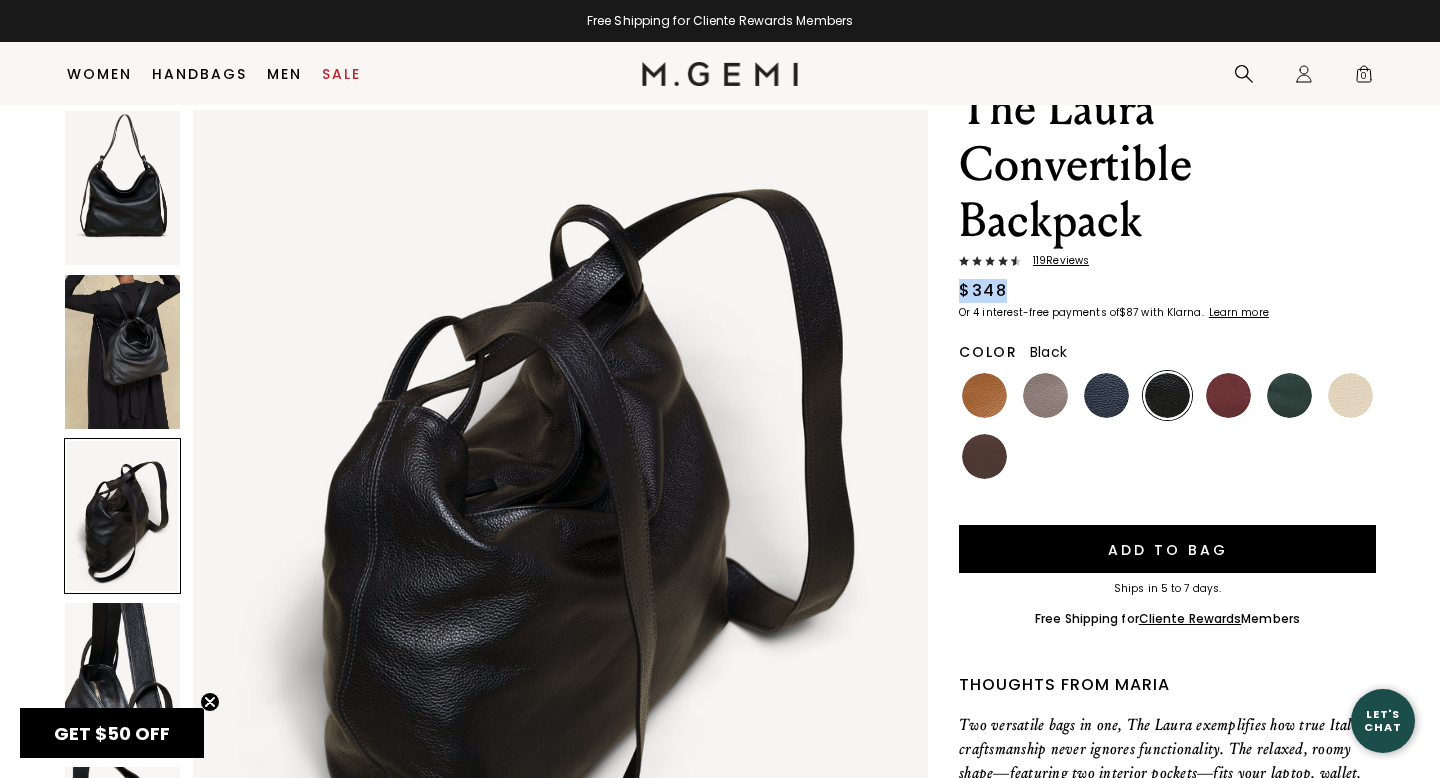 click at bounding box center (122, 188) 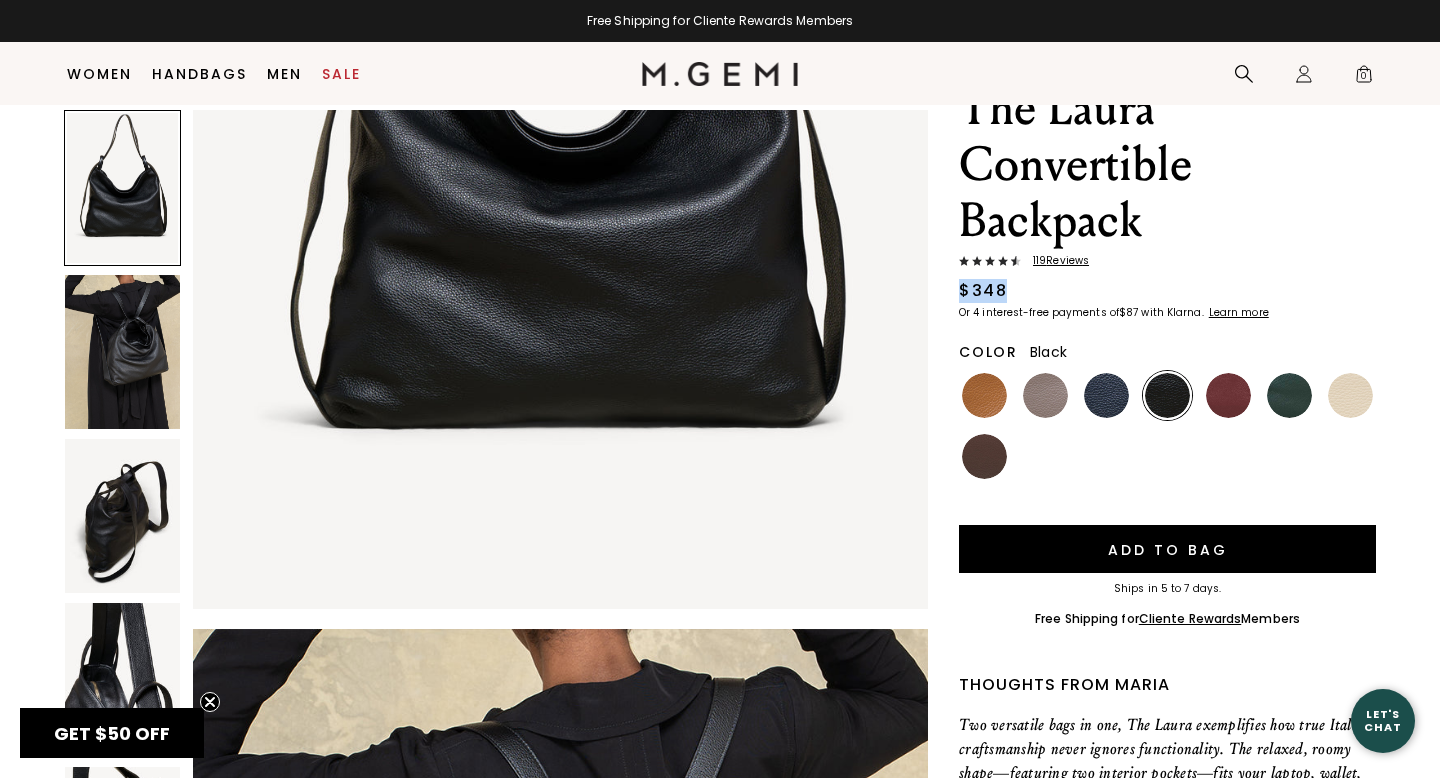 scroll, scrollTop: 0, scrollLeft: 0, axis: both 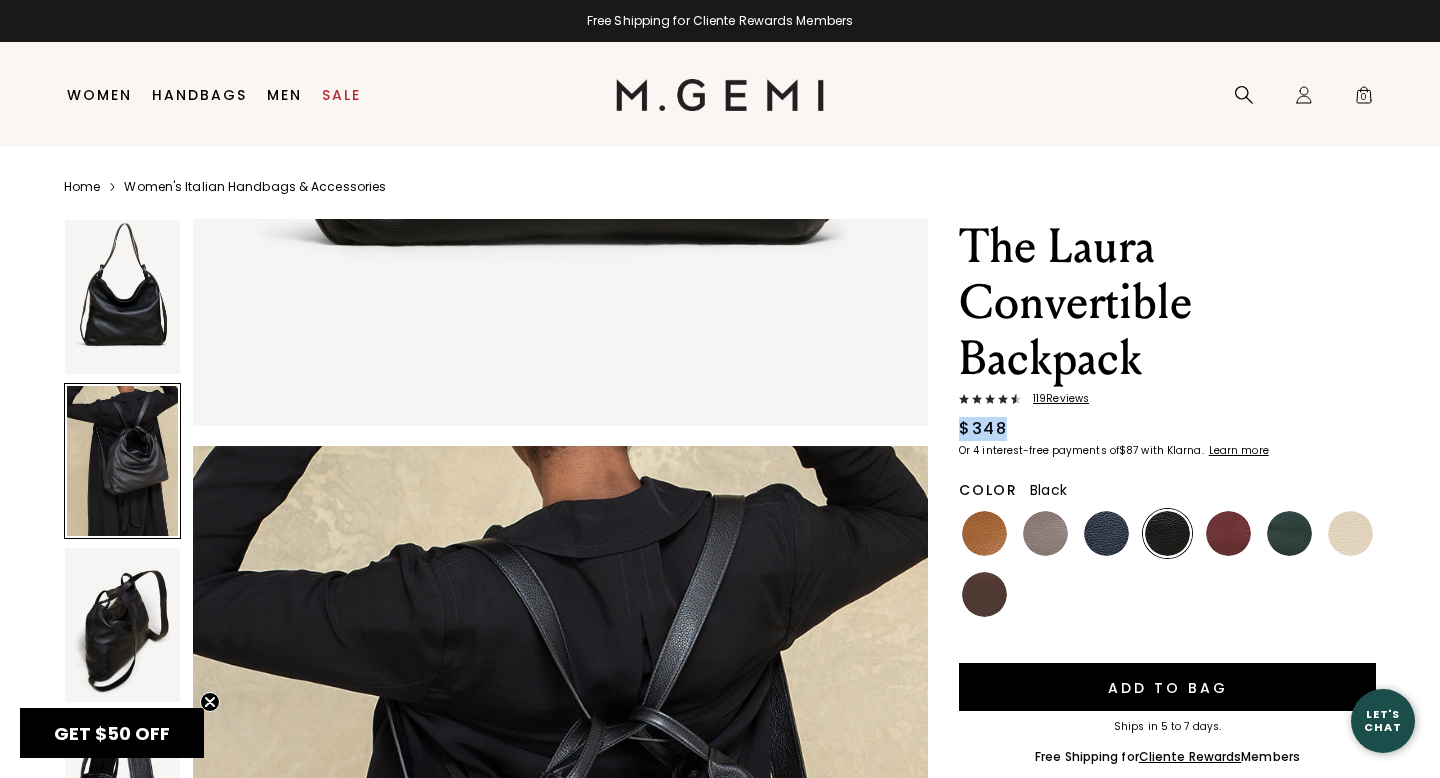click at bounding box center [122, 297] 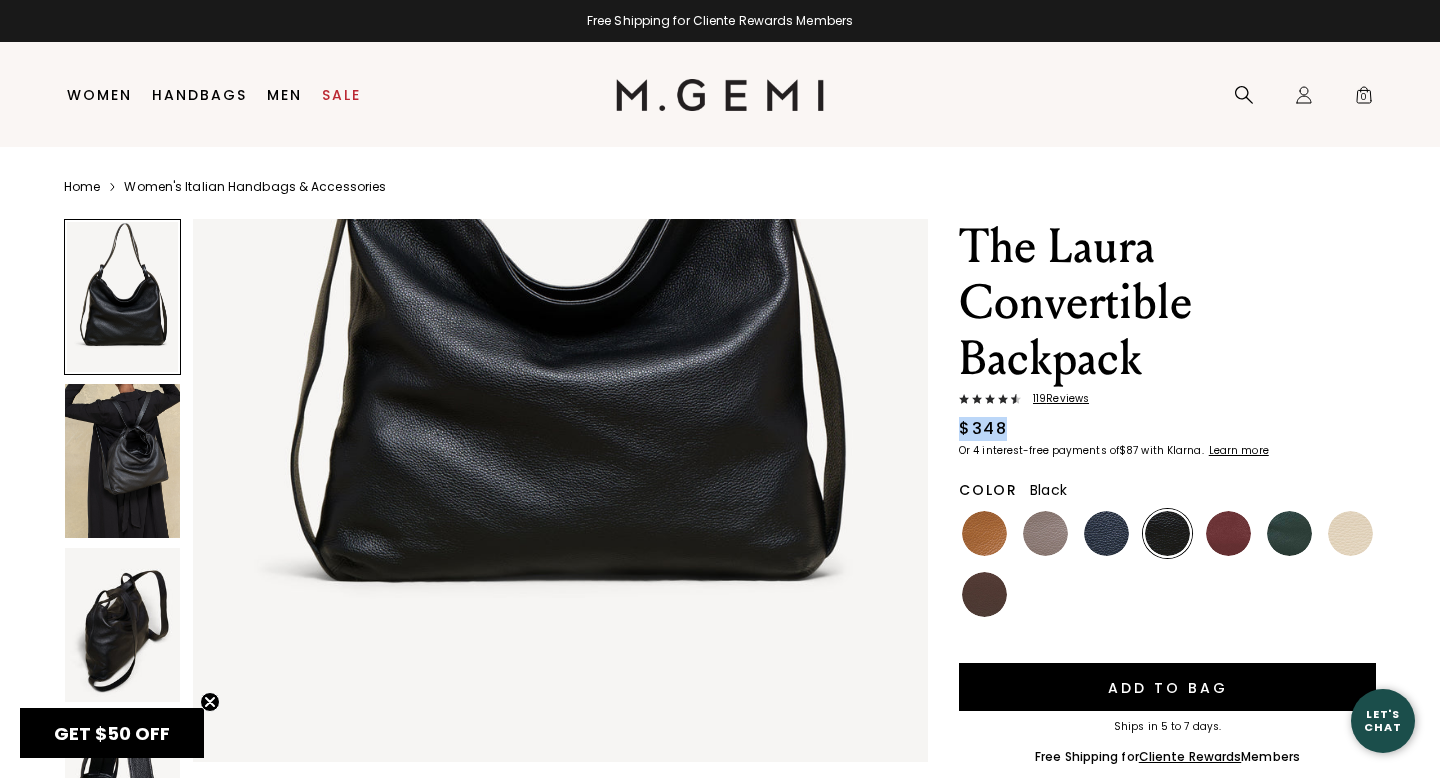scroll, scrollTop: 426, scrollLeft: 0, axis: vertical 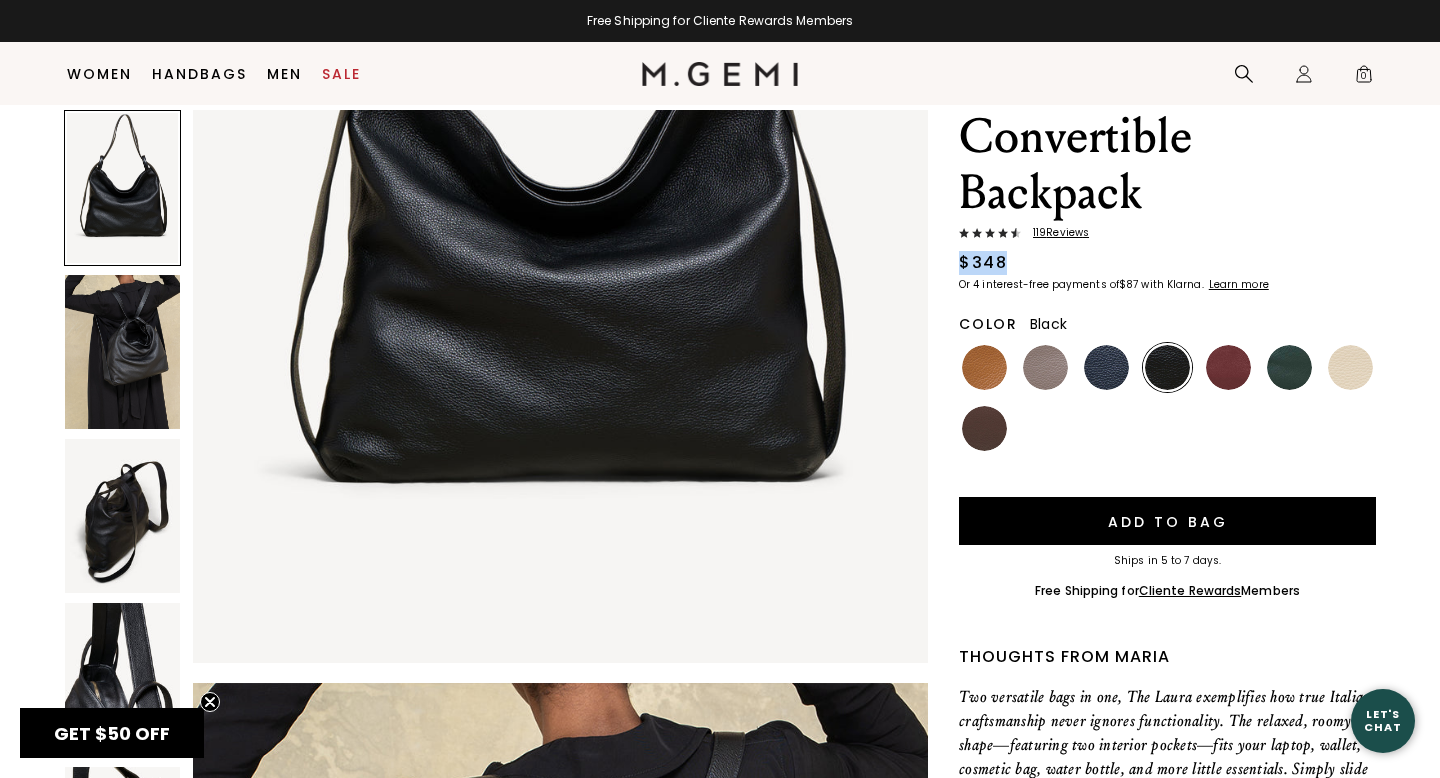 click at bounding box center [122, 516] 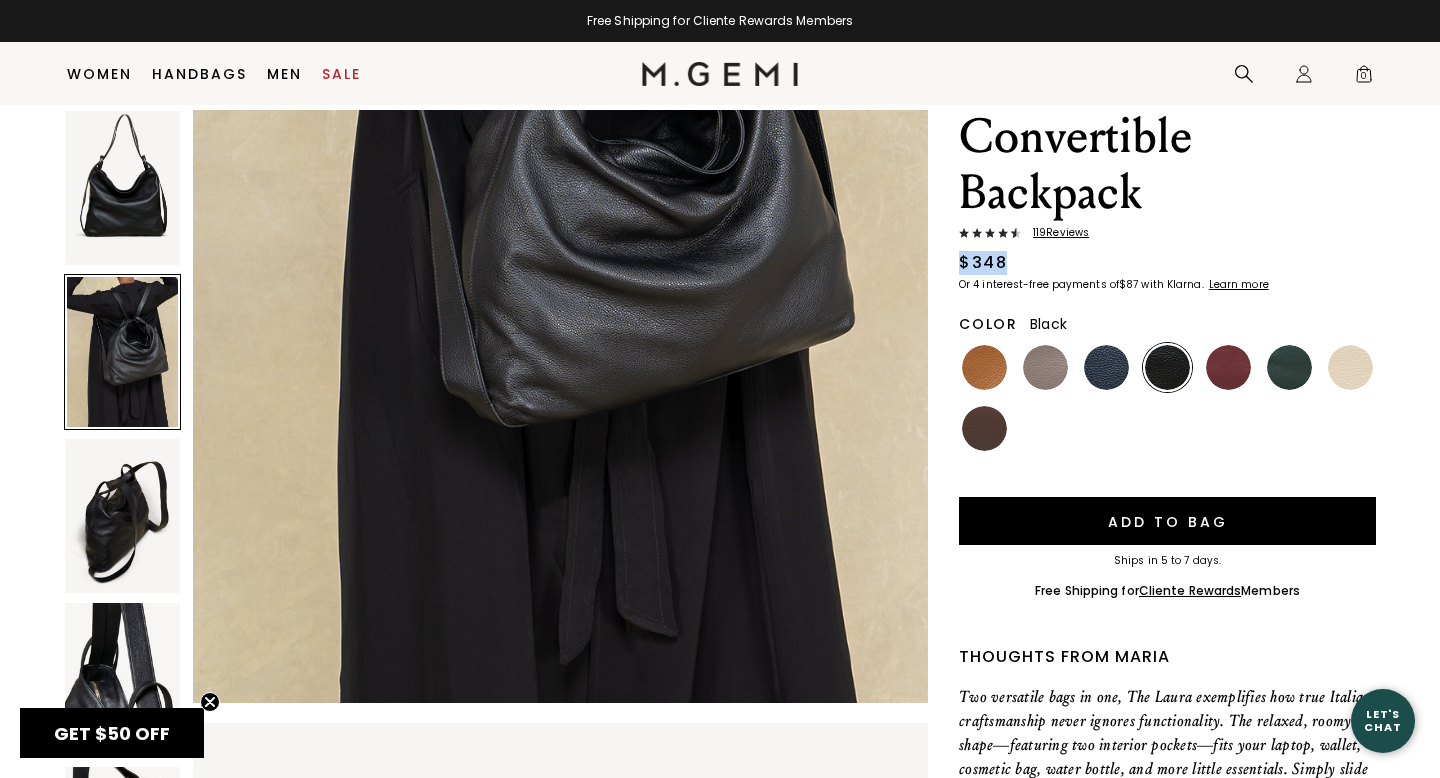 scroll, scrollTop: 1519, scrollLeft: 0, axis: vertical 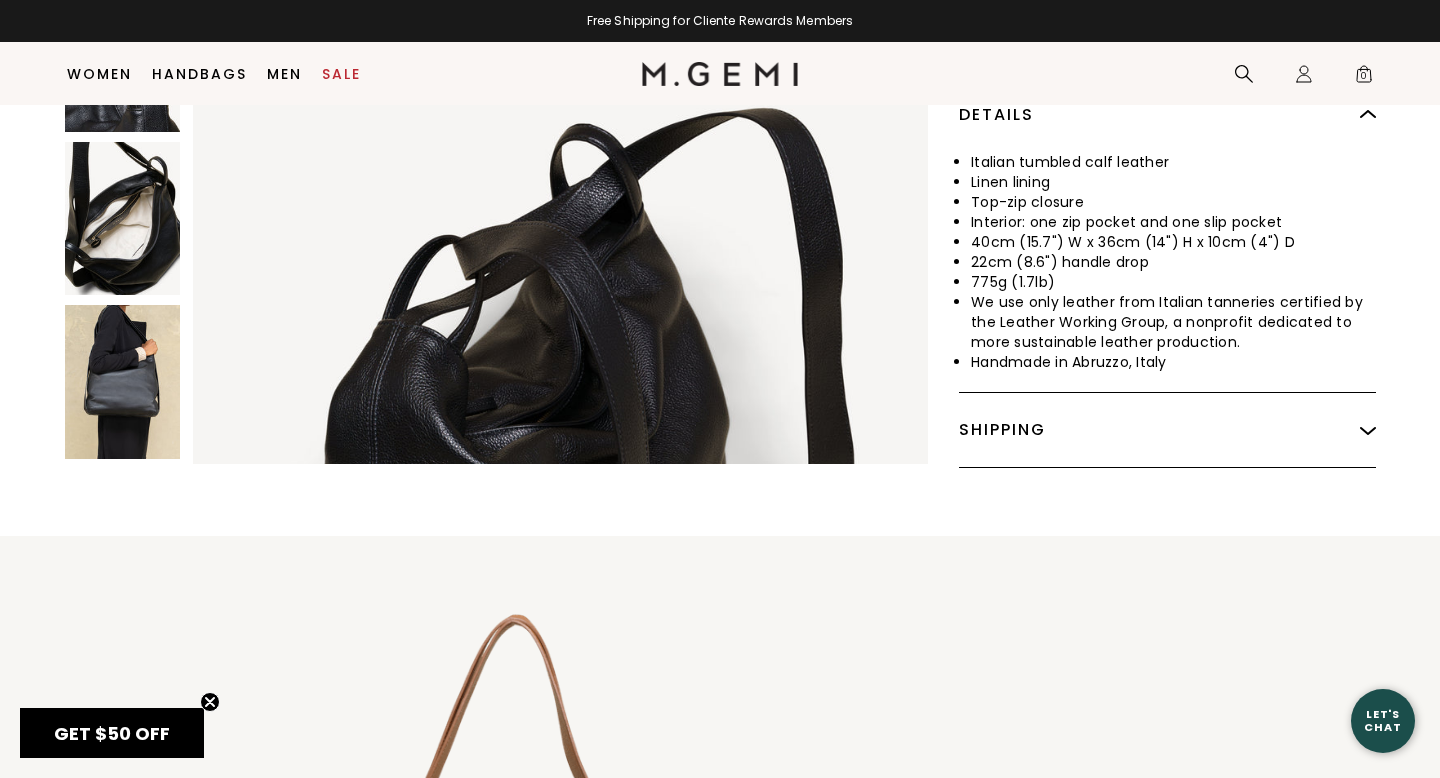 click at bounding box center (122, 383) 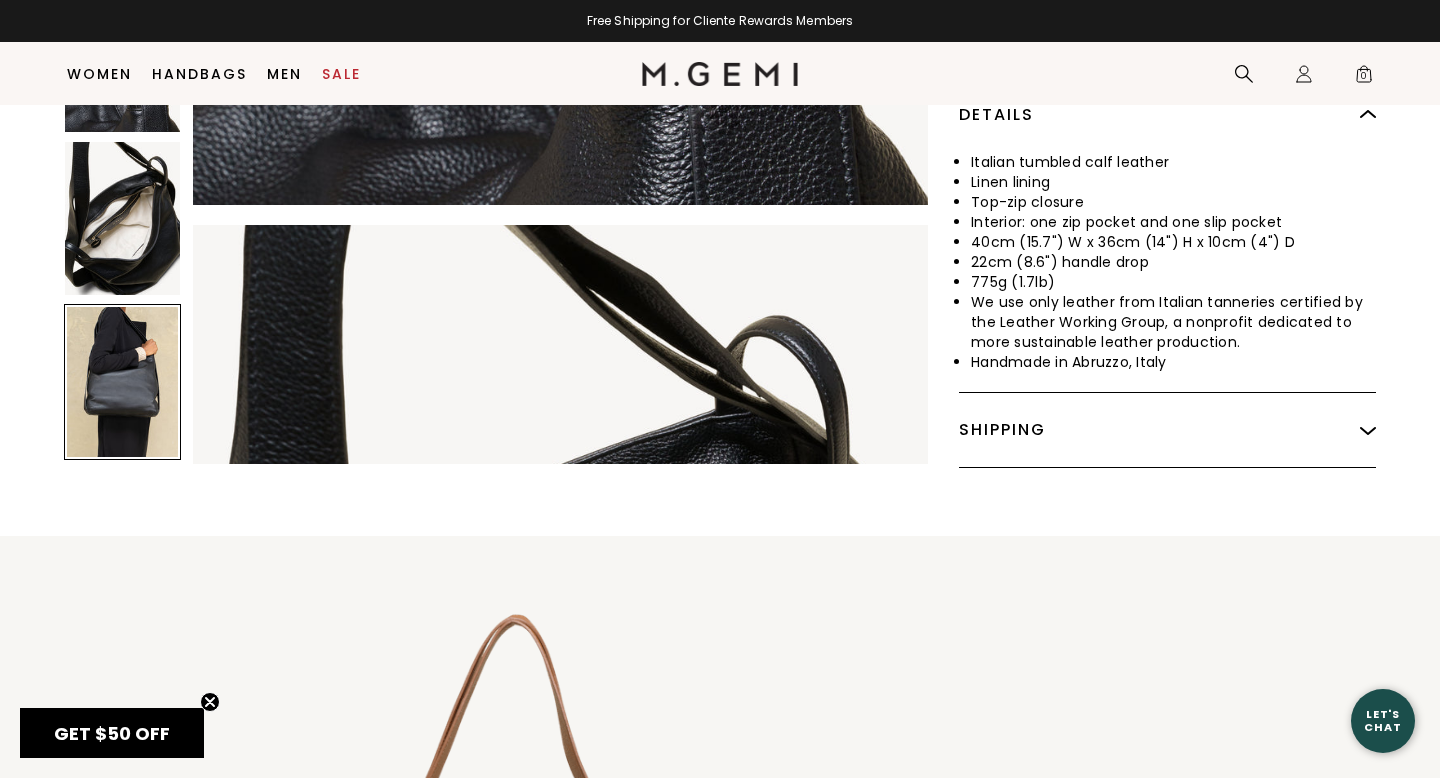 scroll, scrollTop: 4191, scrollLeft: 0, axis: vertical 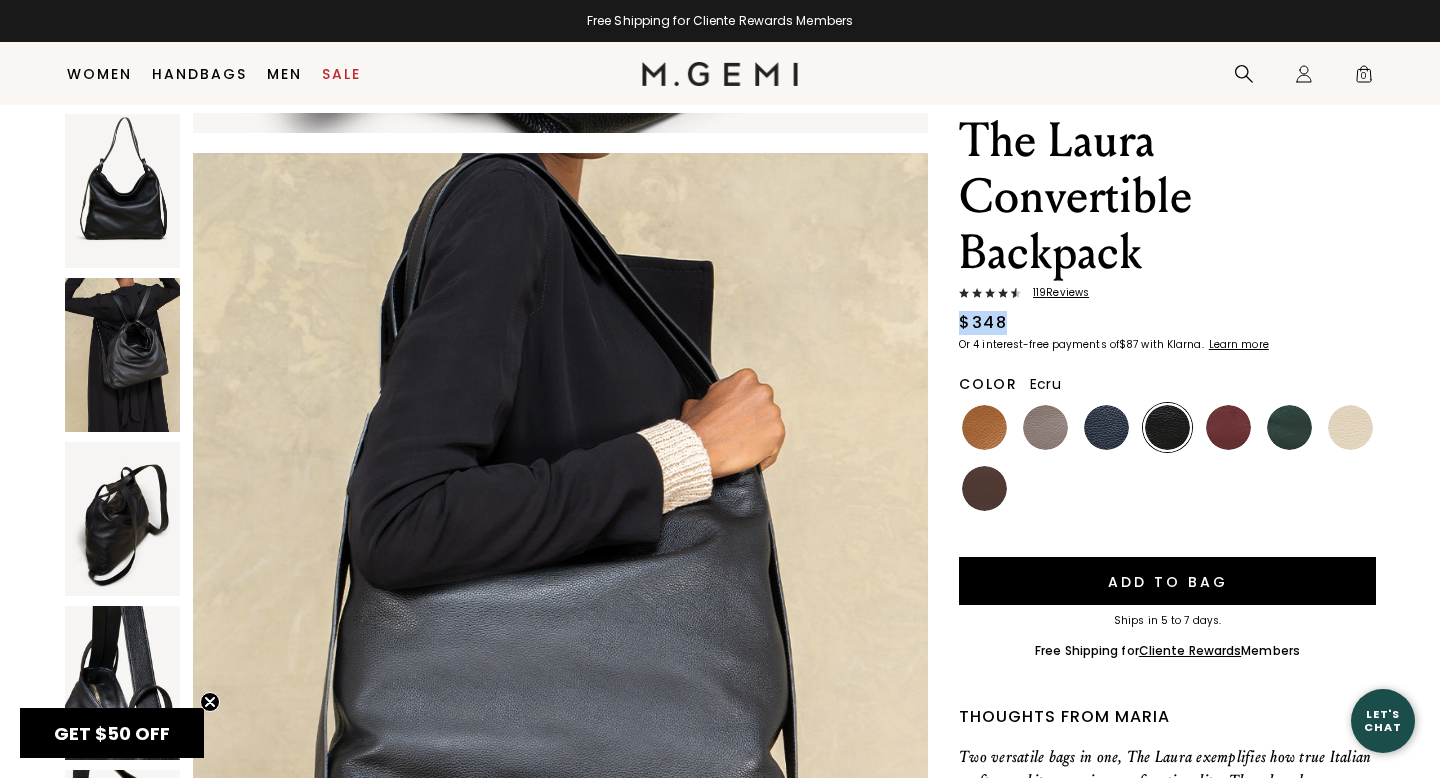 click at bounding box center (1350, 427) 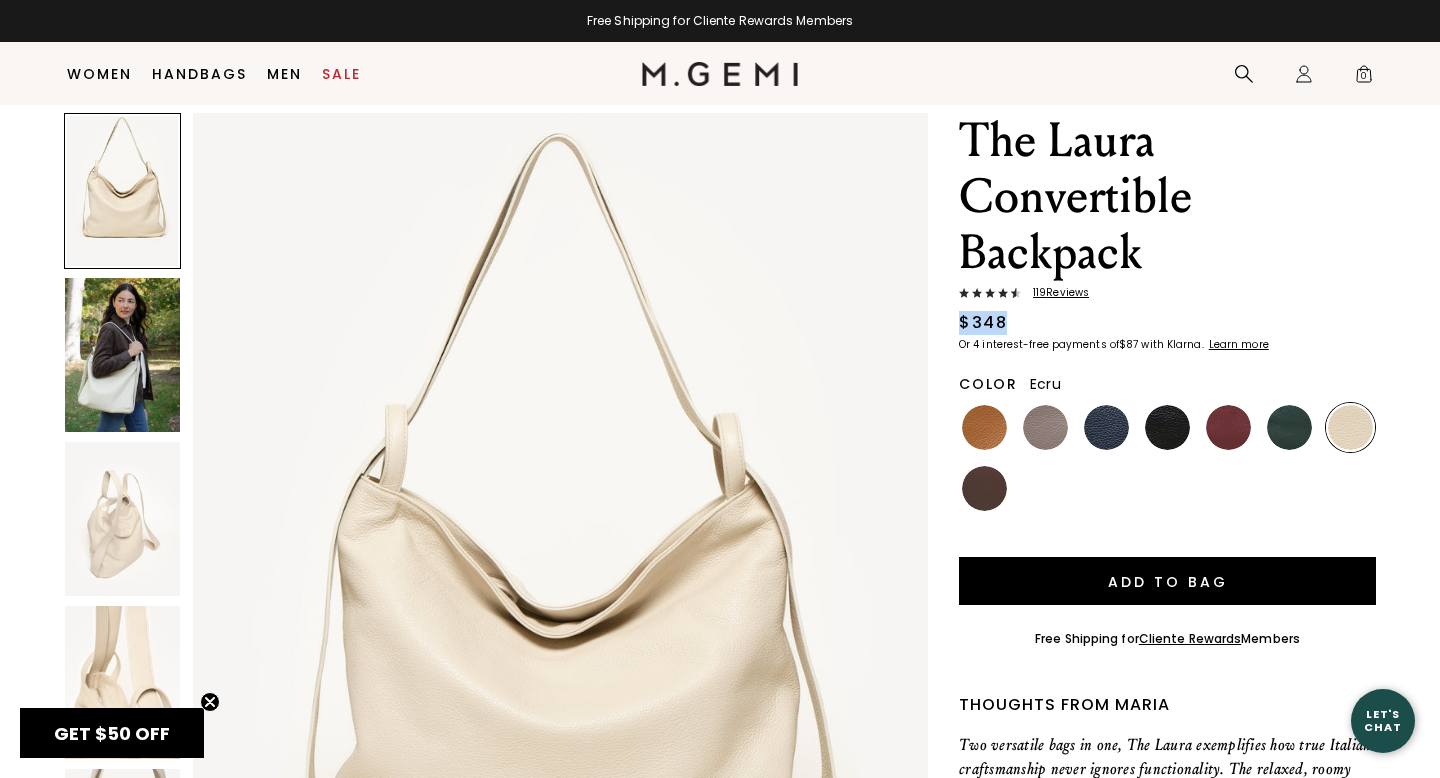 scroll, scrollTop: 0, scrollLeft: 0, axis: both 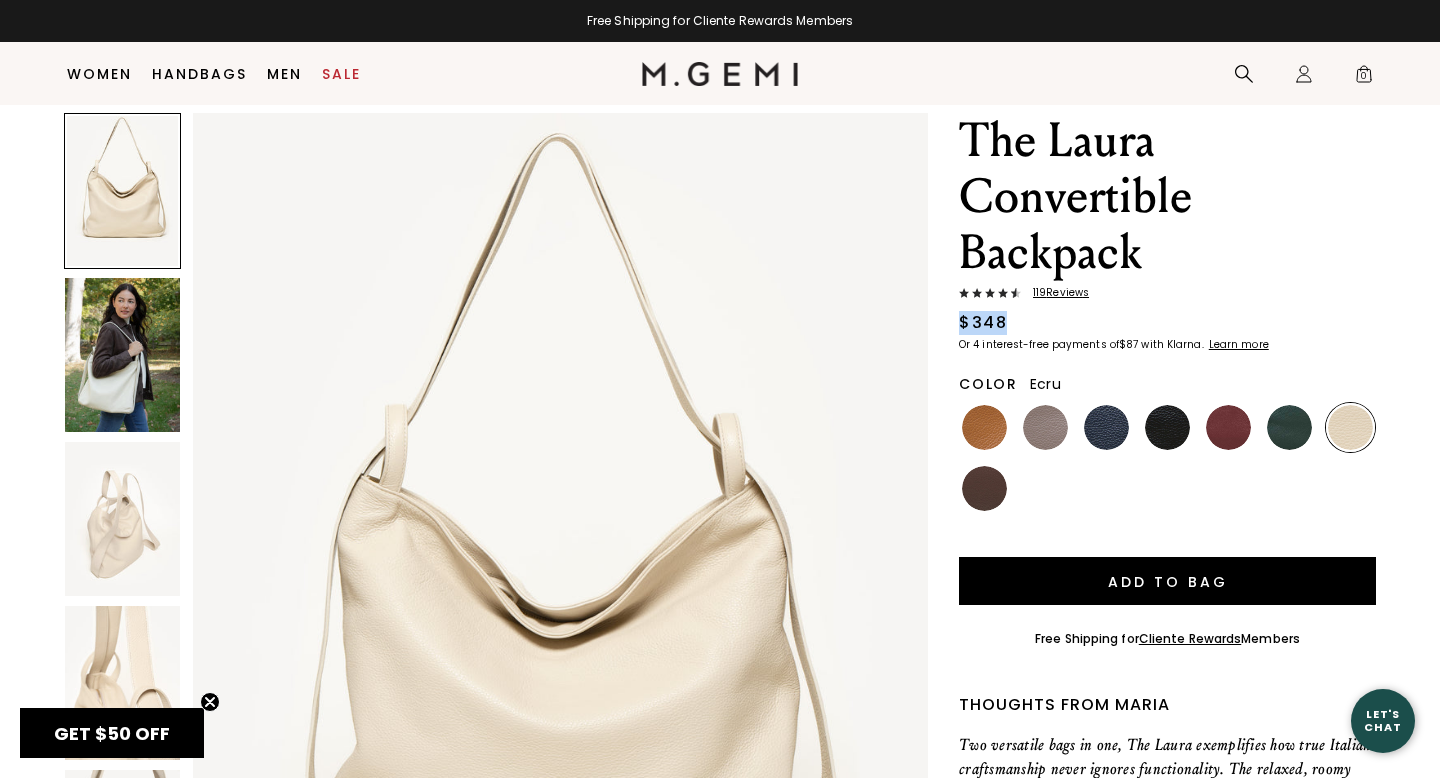 click at bounding box center [122, 355] 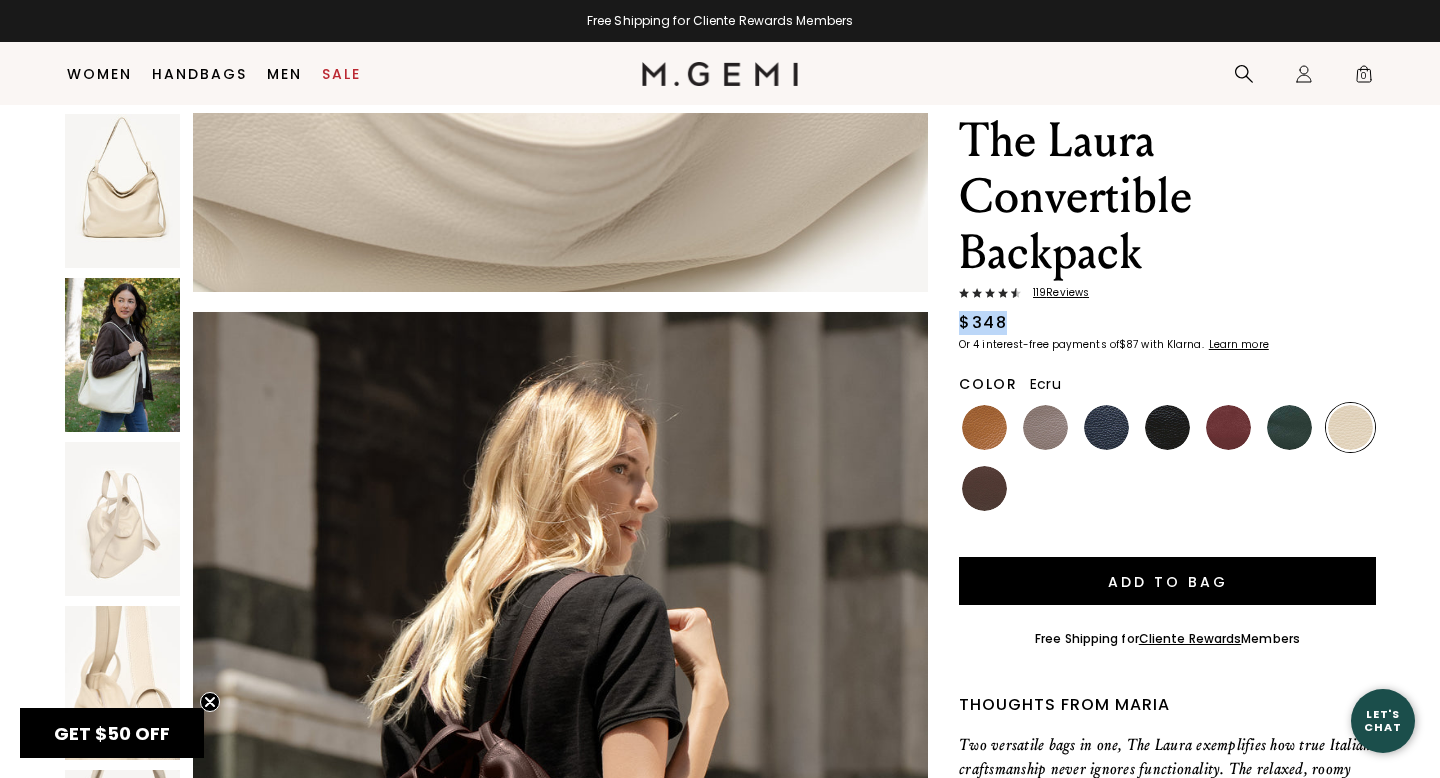 scroll, scrollTop: 5017, scrollLeft: 0, axis: vertical 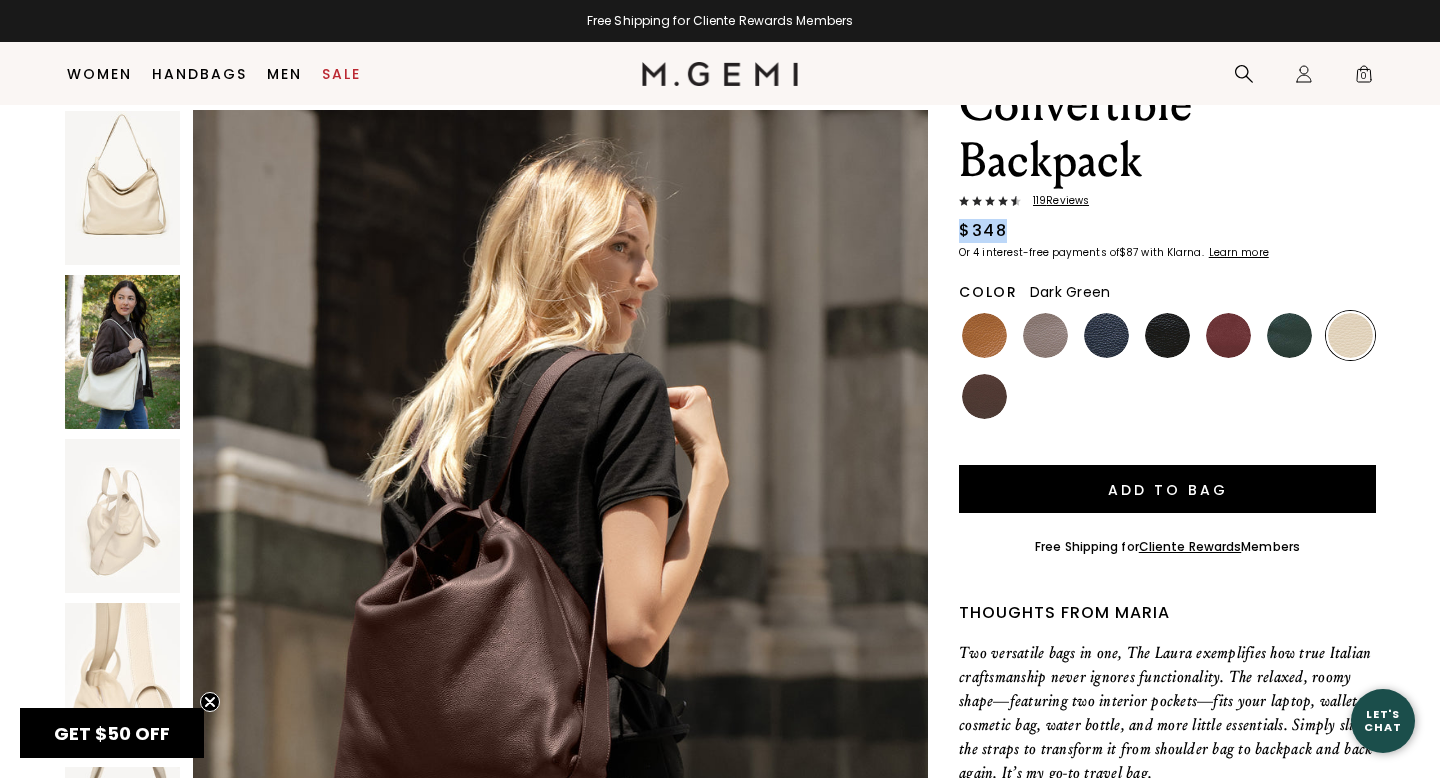 click at bounding box center [1289, 335] 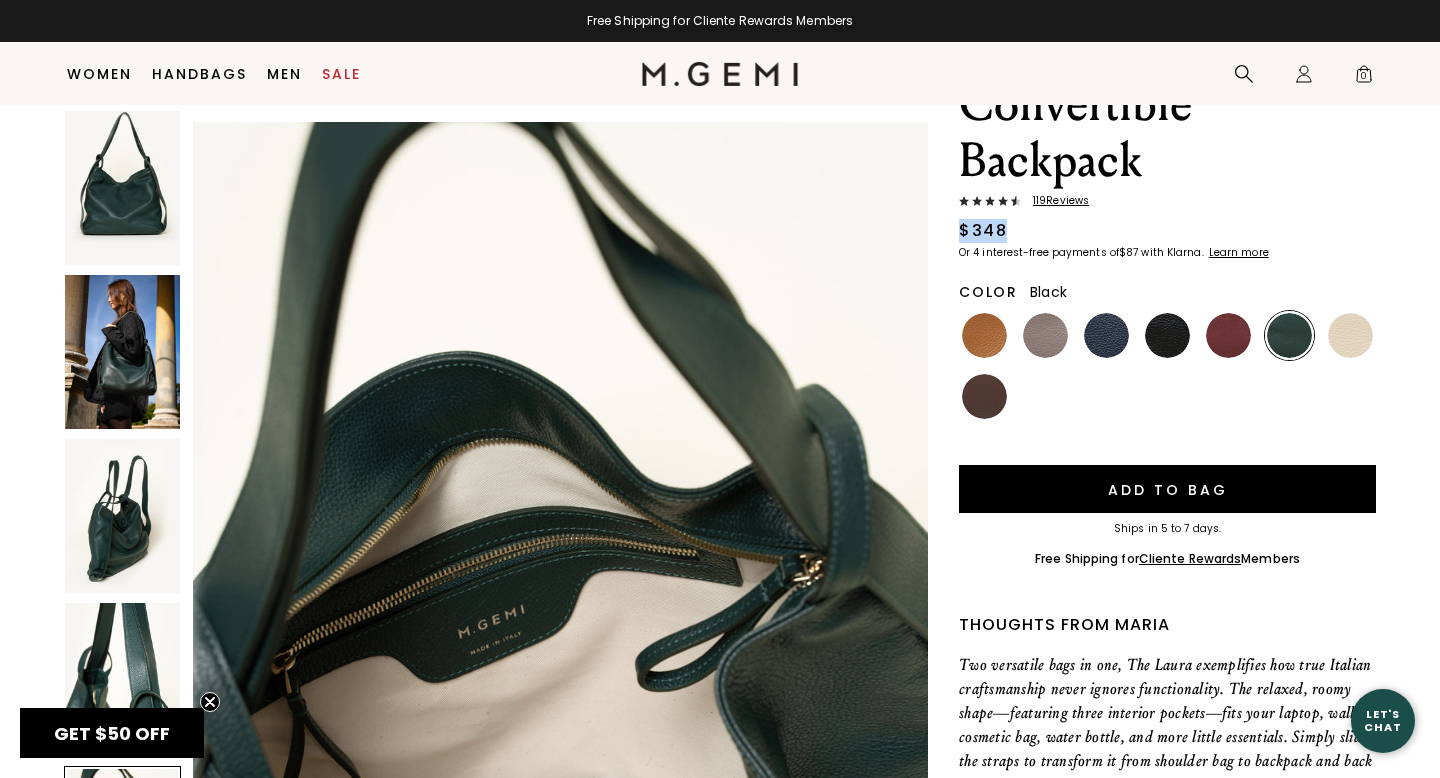 click at bounding box center [1167, 335] 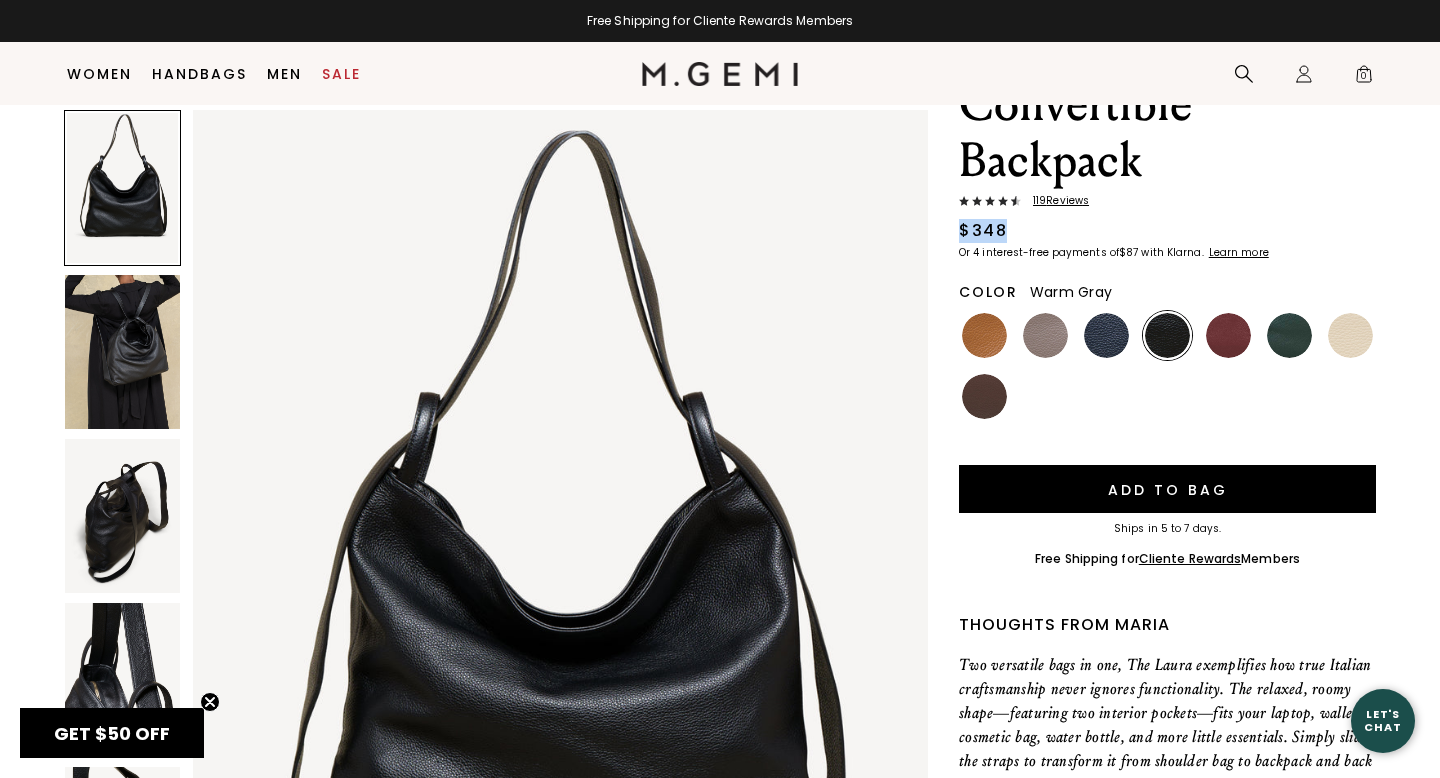 click at bounding box center (1045, 335) 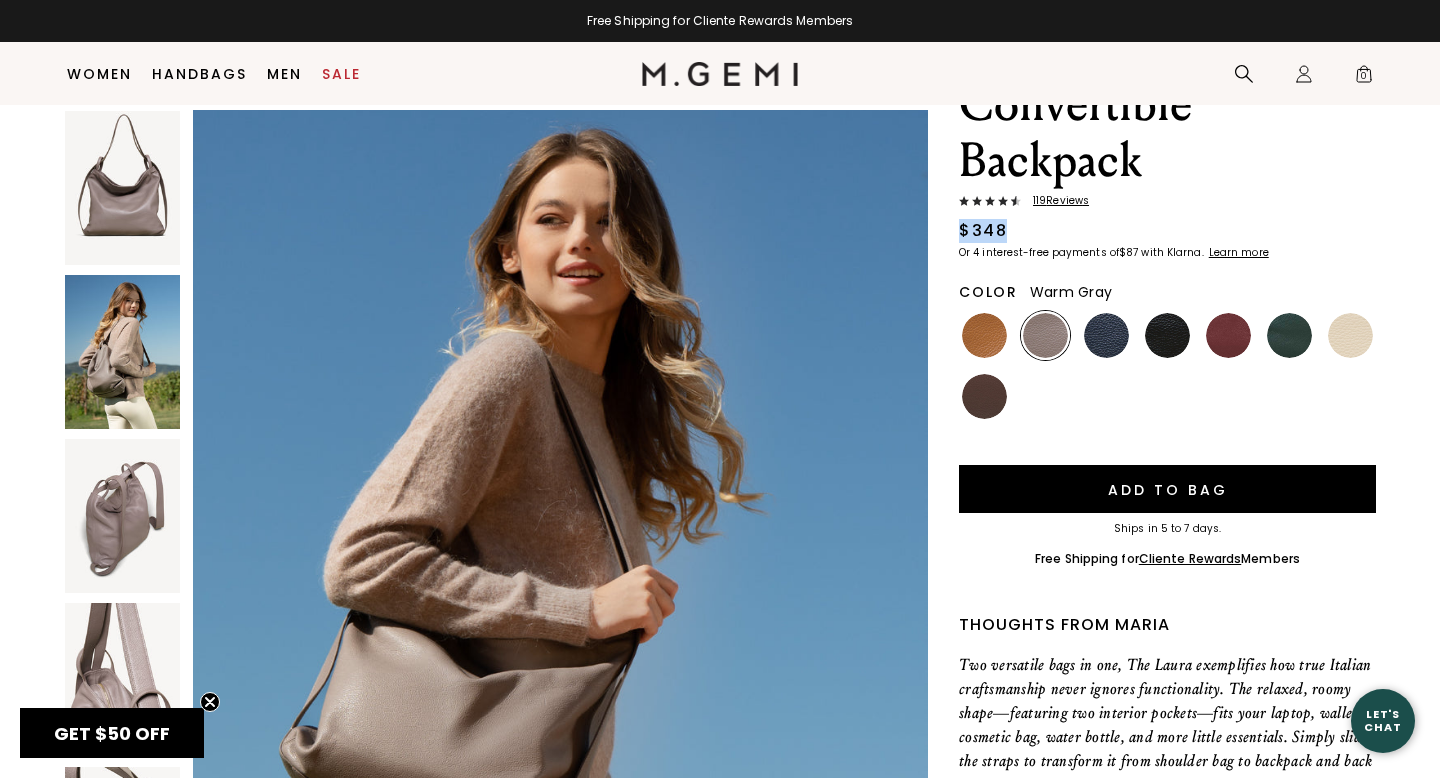scroll, scrollTop: 5017, scrollLeft: 0, axis: vertical 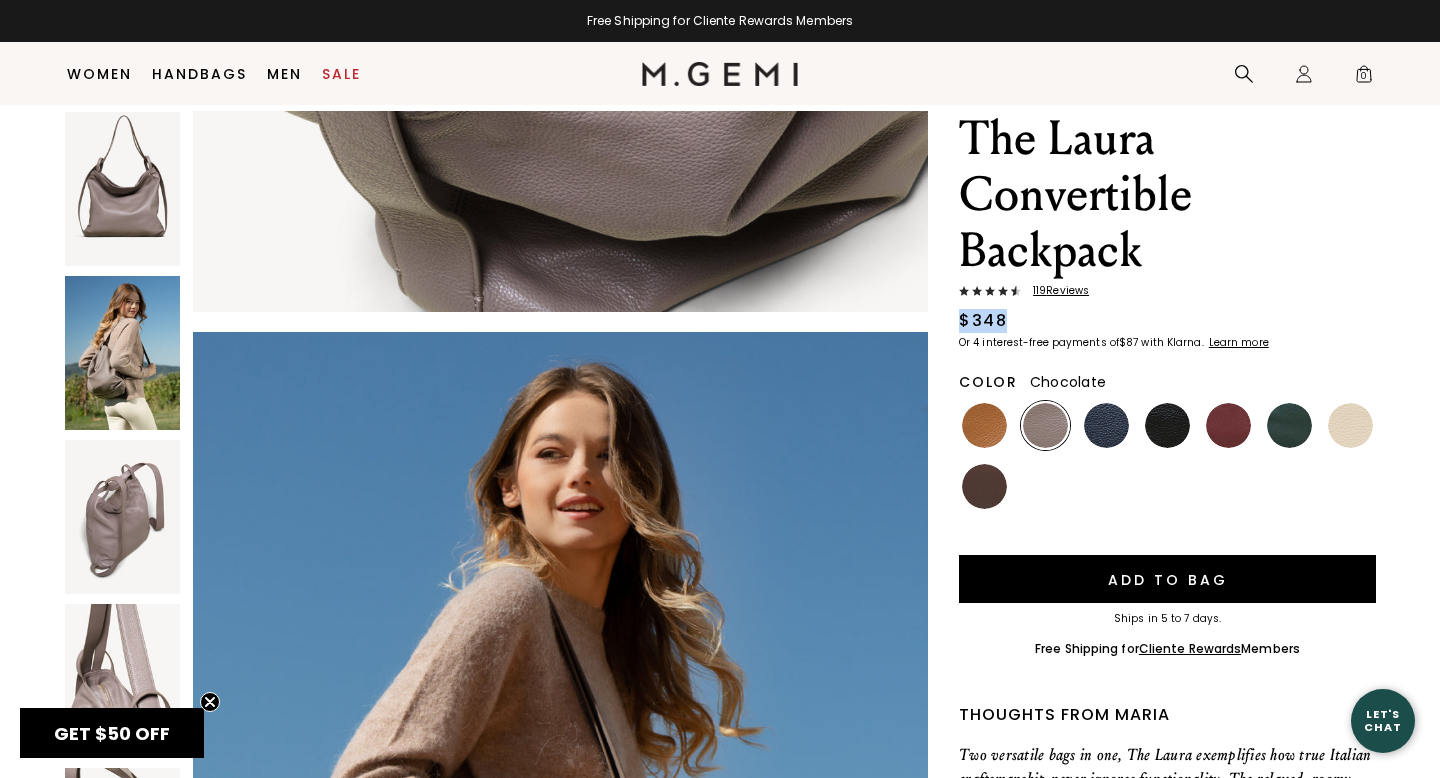 click at bounding box center (984, 486) 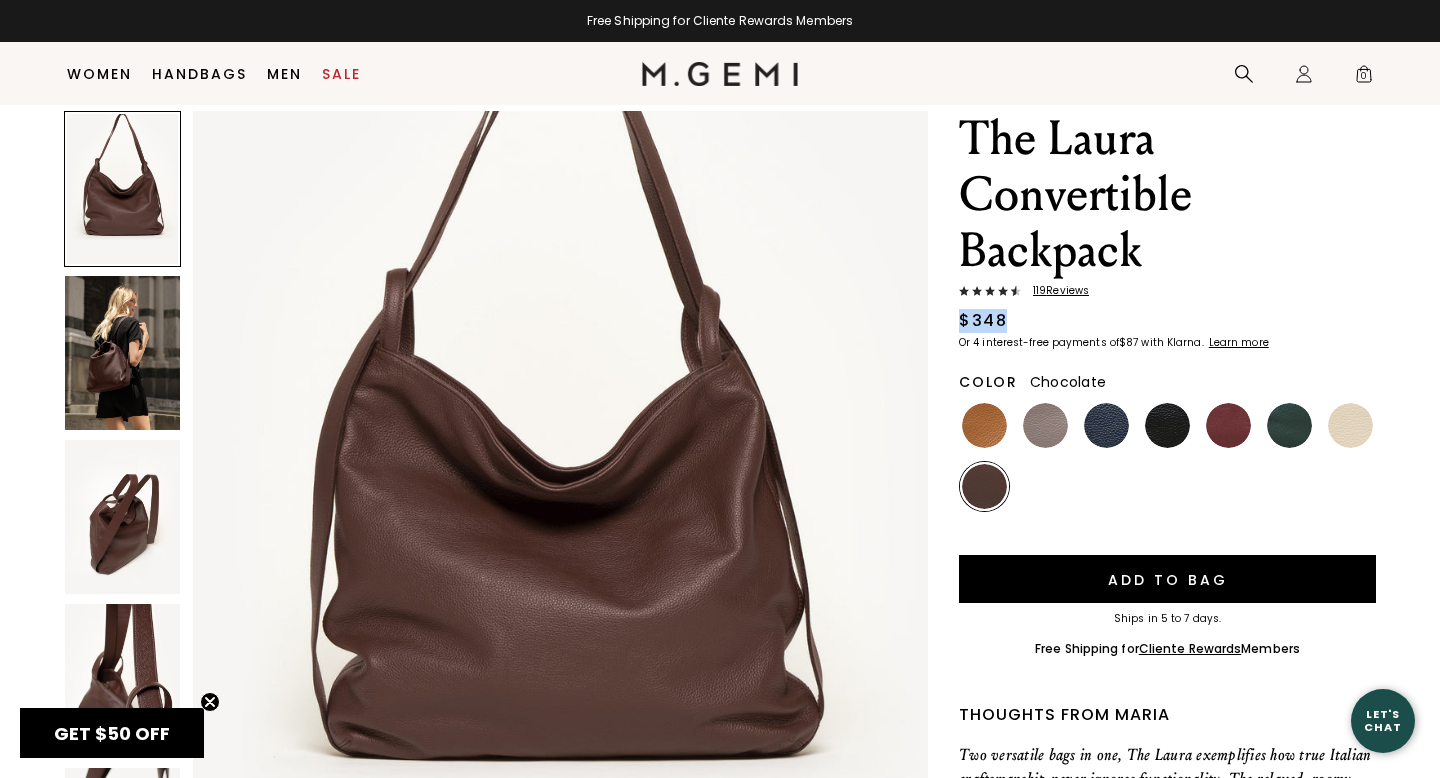 scroll, scrollTop: 171, scrollLeft: 0, axis: vertical 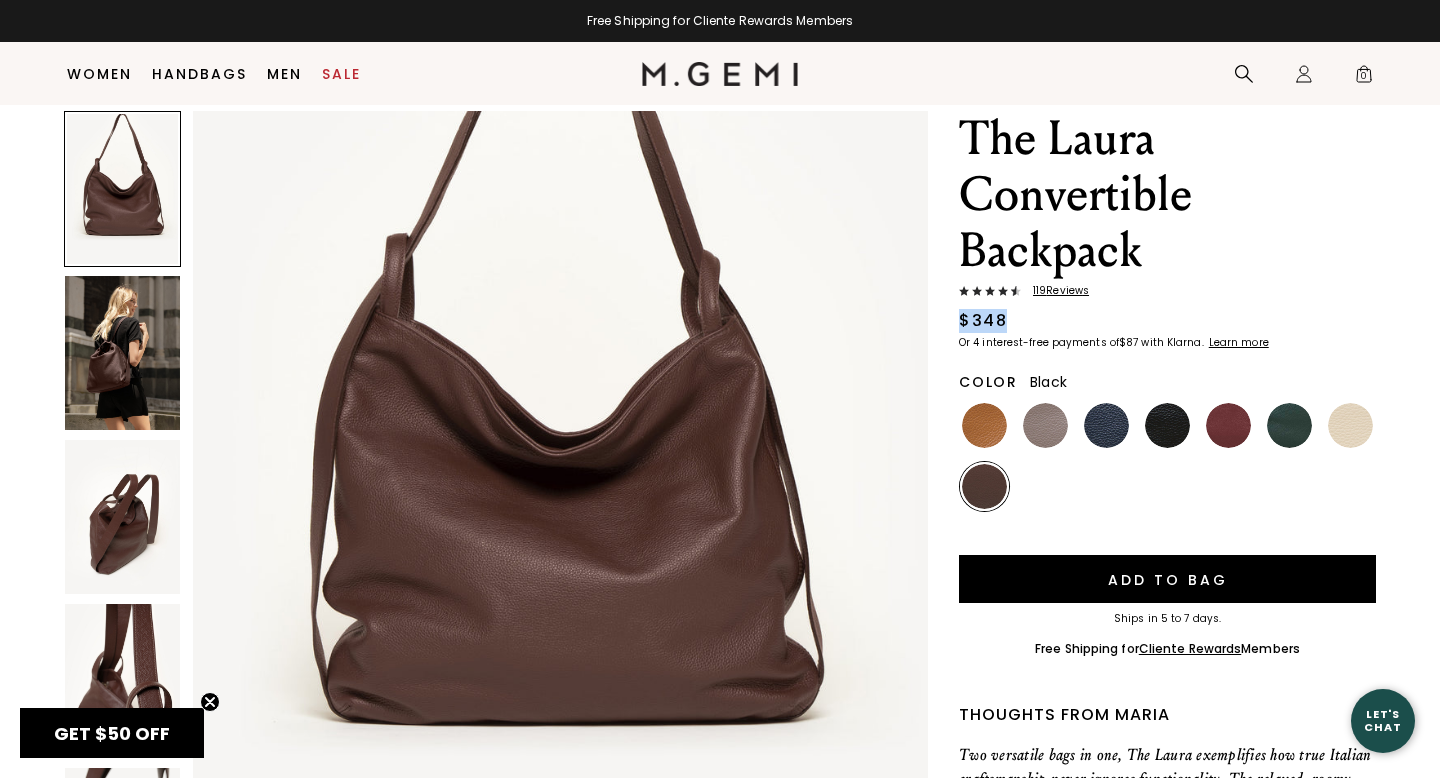 click at bounding box center (1167, 425) 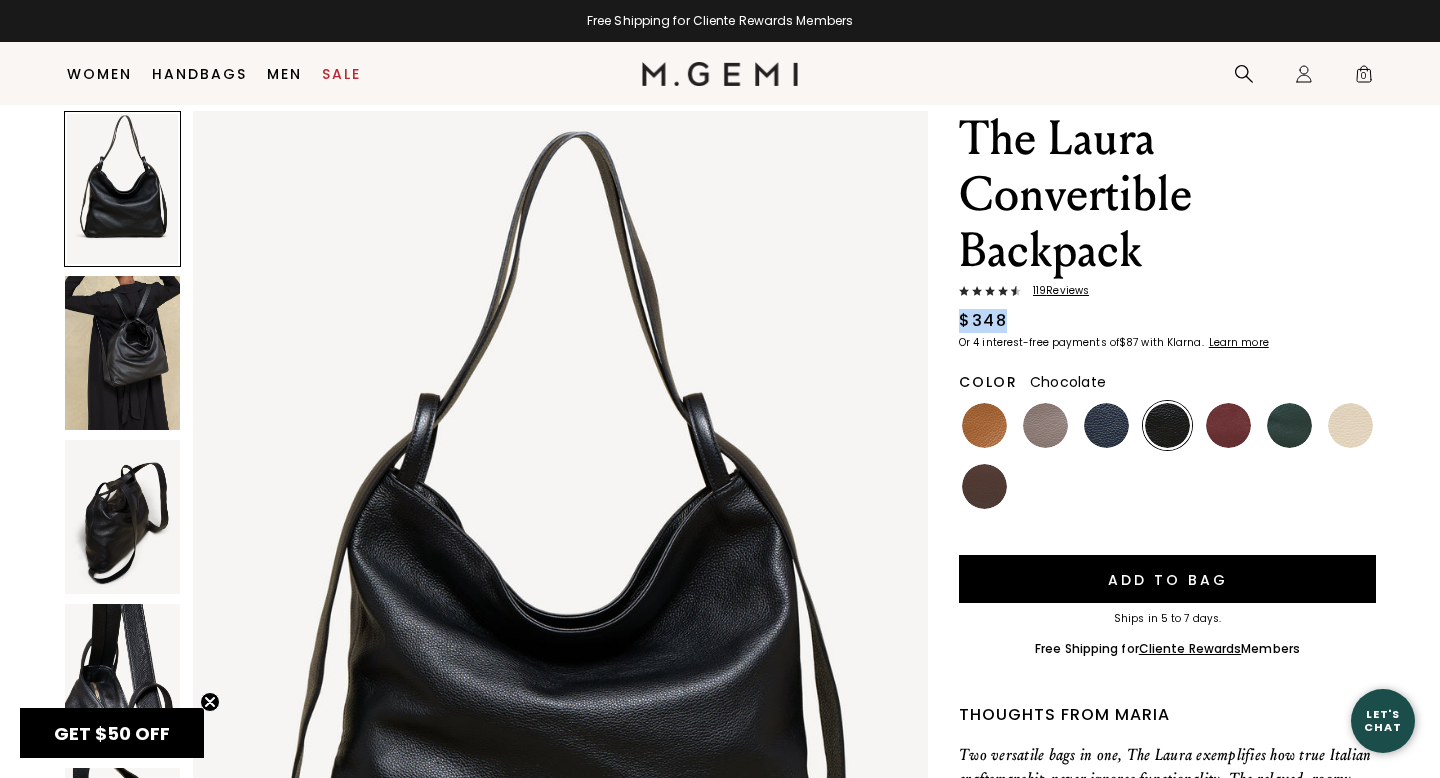 click at bounding box center (984, 486) 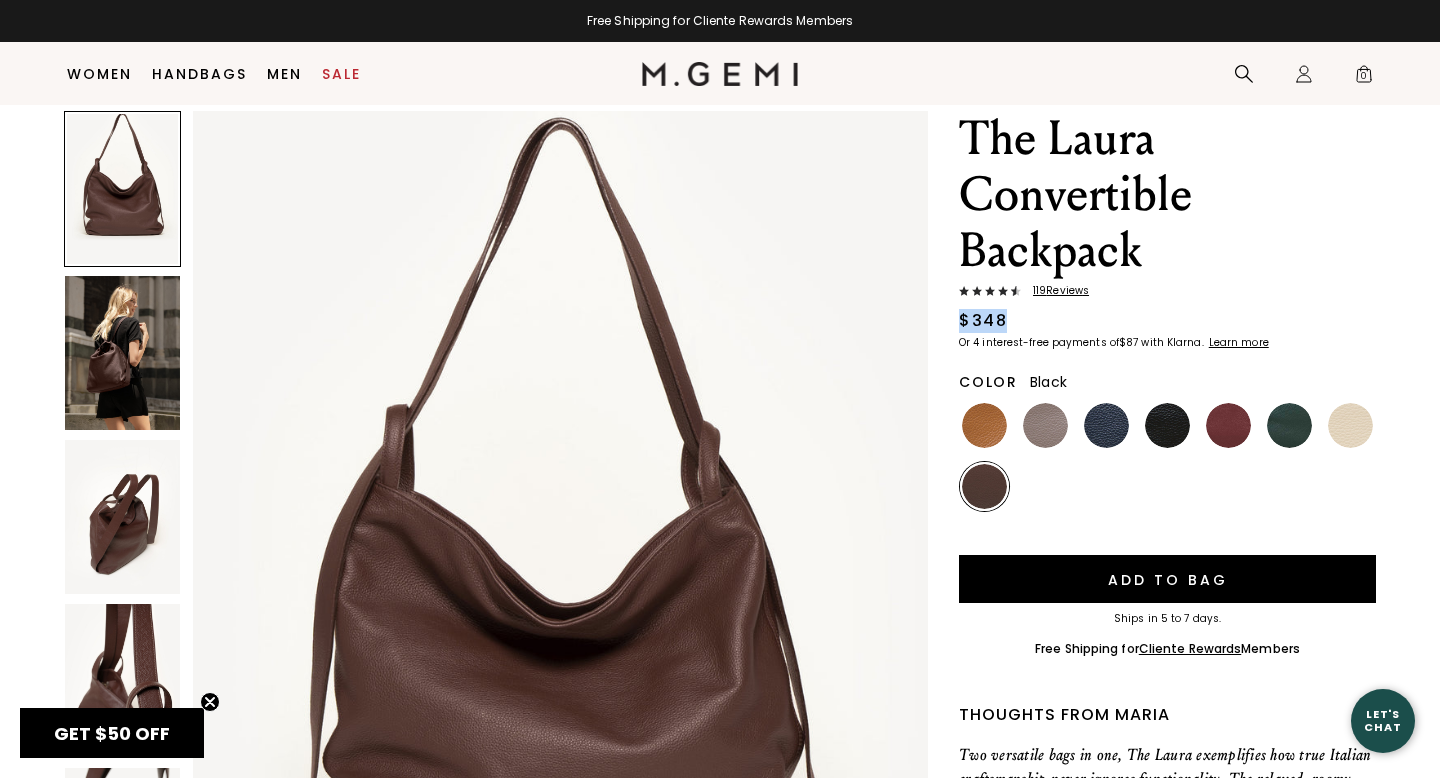 click at bounding box center (1167, 425) 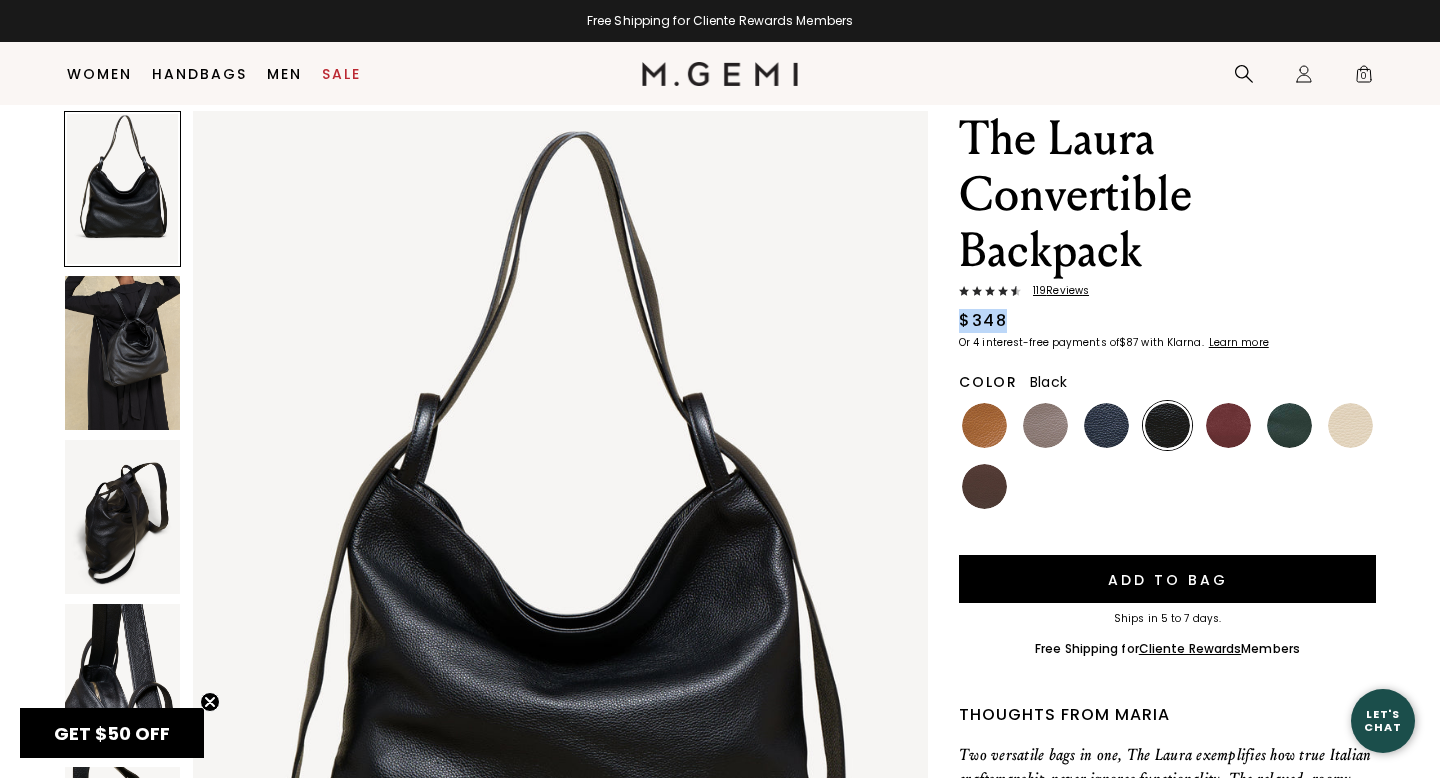 scroll, scrollTop: 0, scrollLeft: 0, axis: both 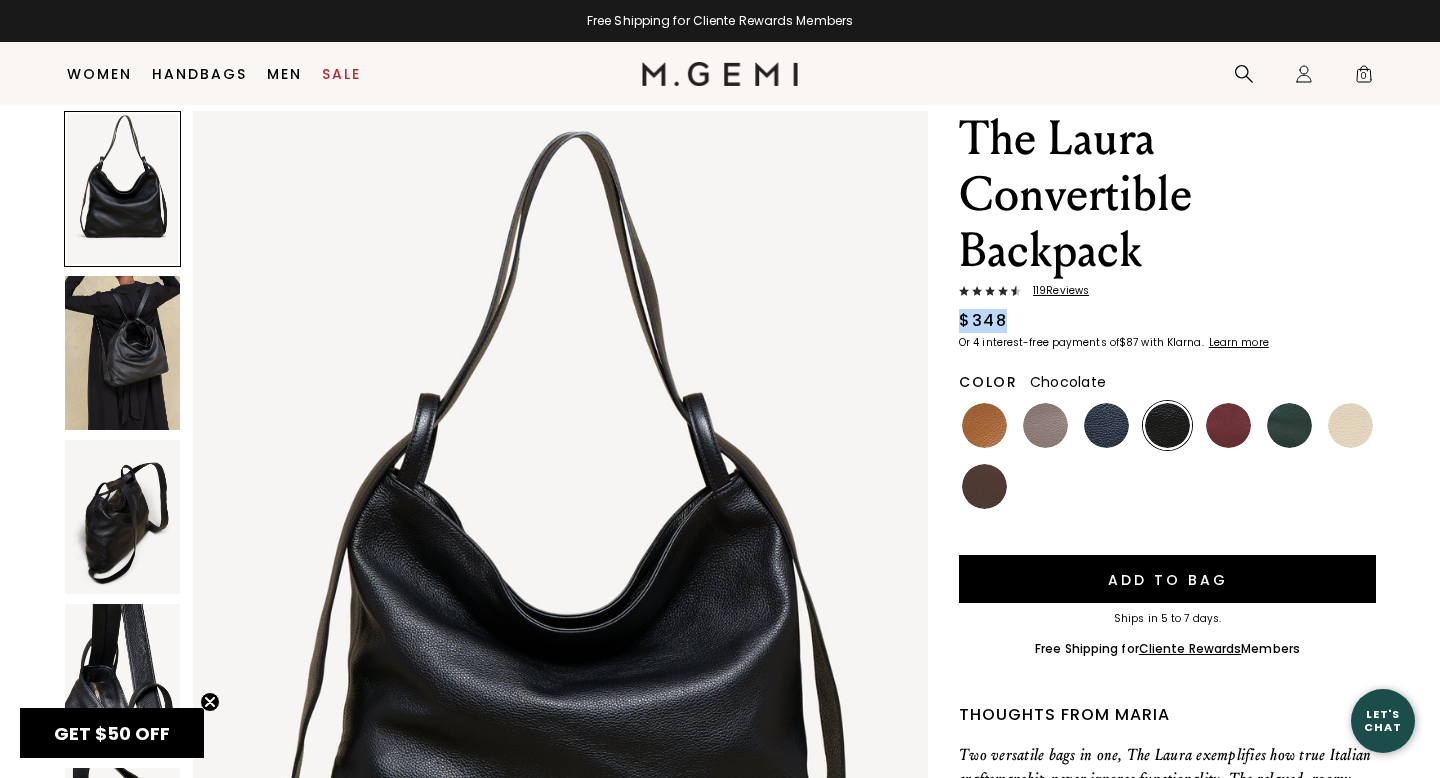 click at bounding box center [984, 486] 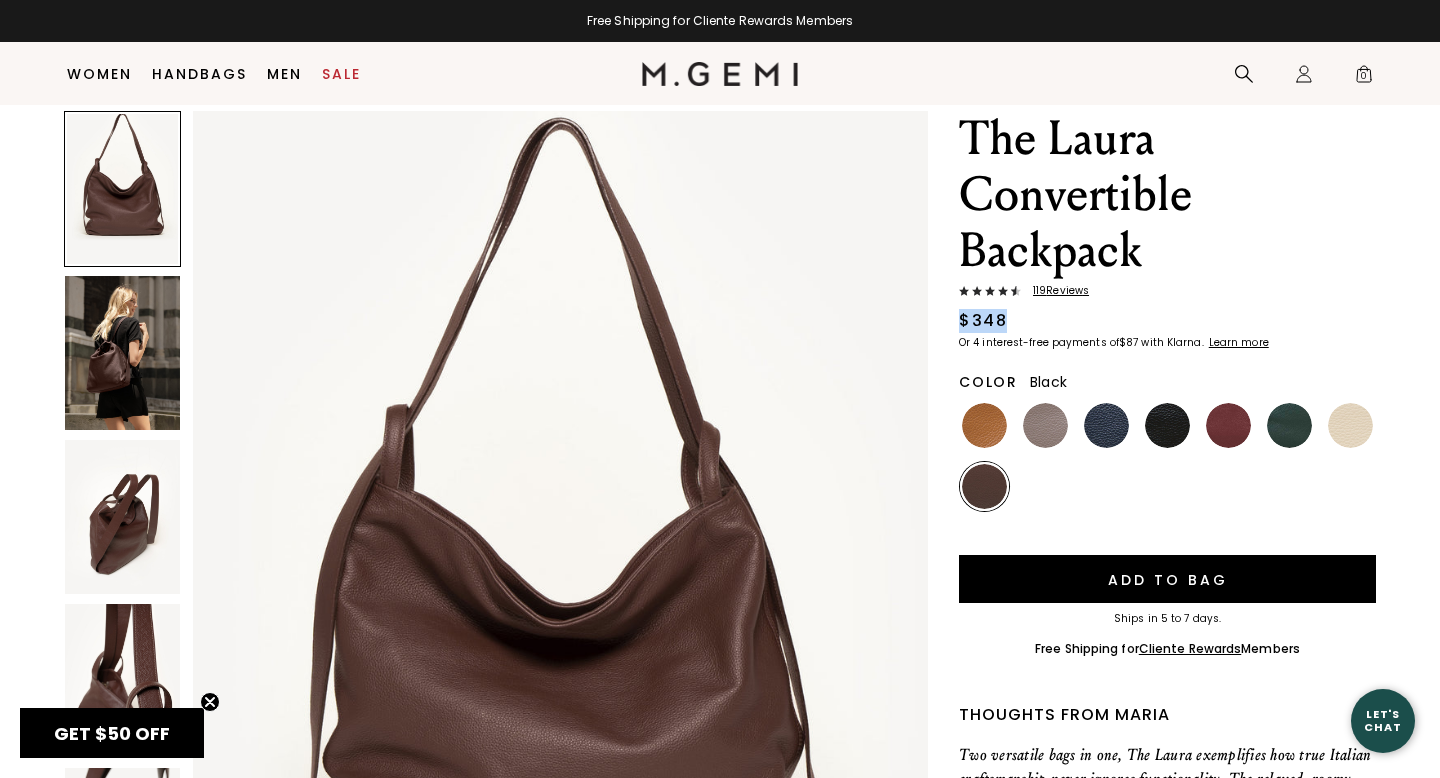 click at bounding box center [1167, 425] 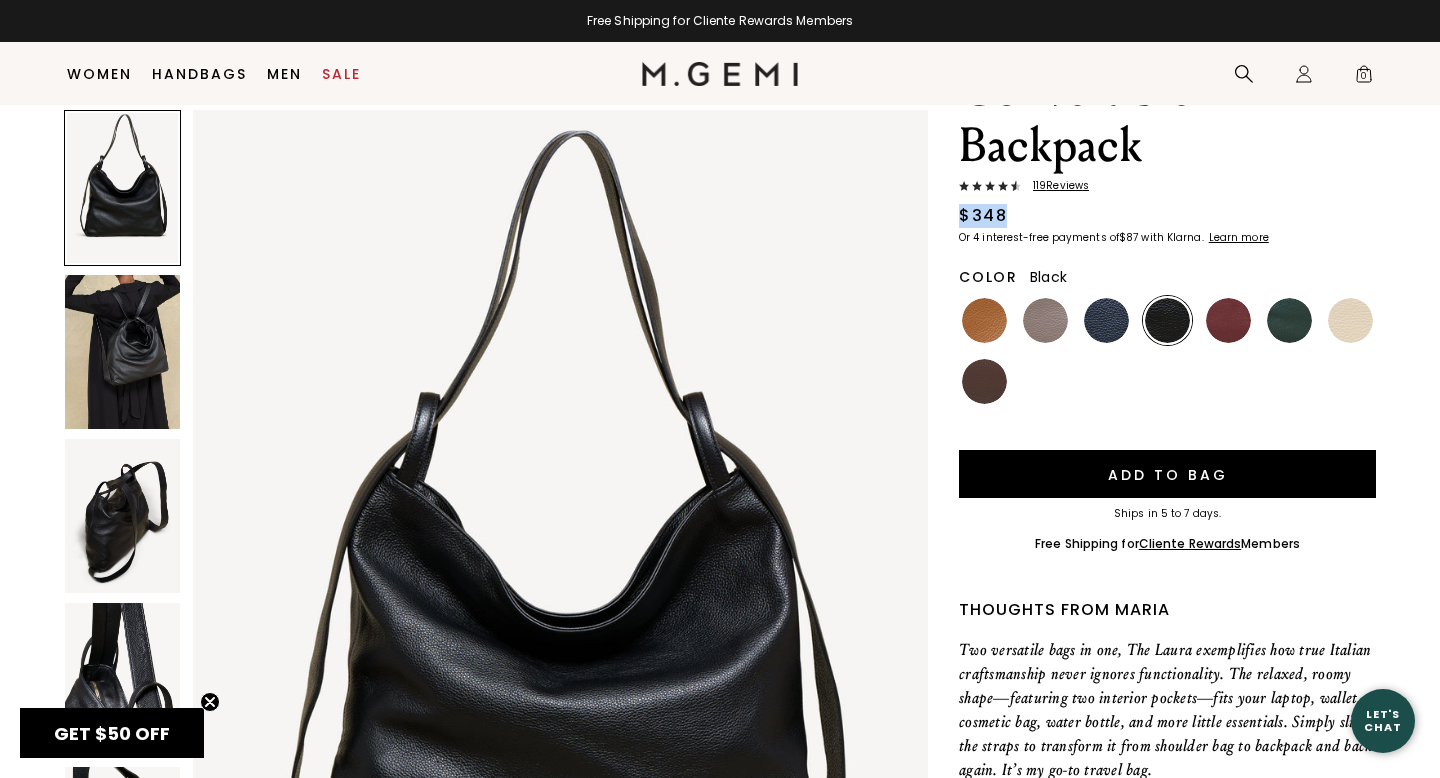 scroll, scrollTop: 158, scrollLeft: 0, axis: vertical 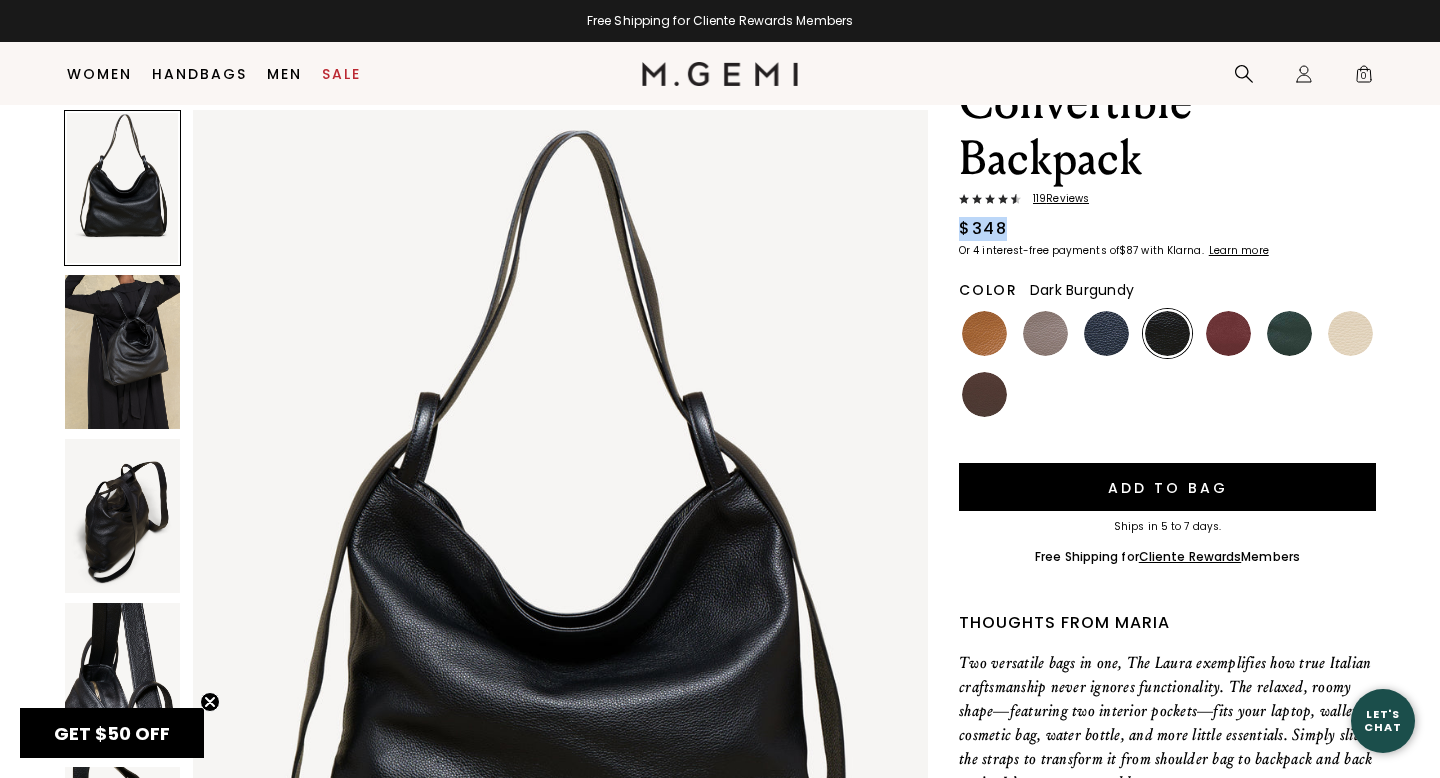 click at bounding box center [1228, 333] 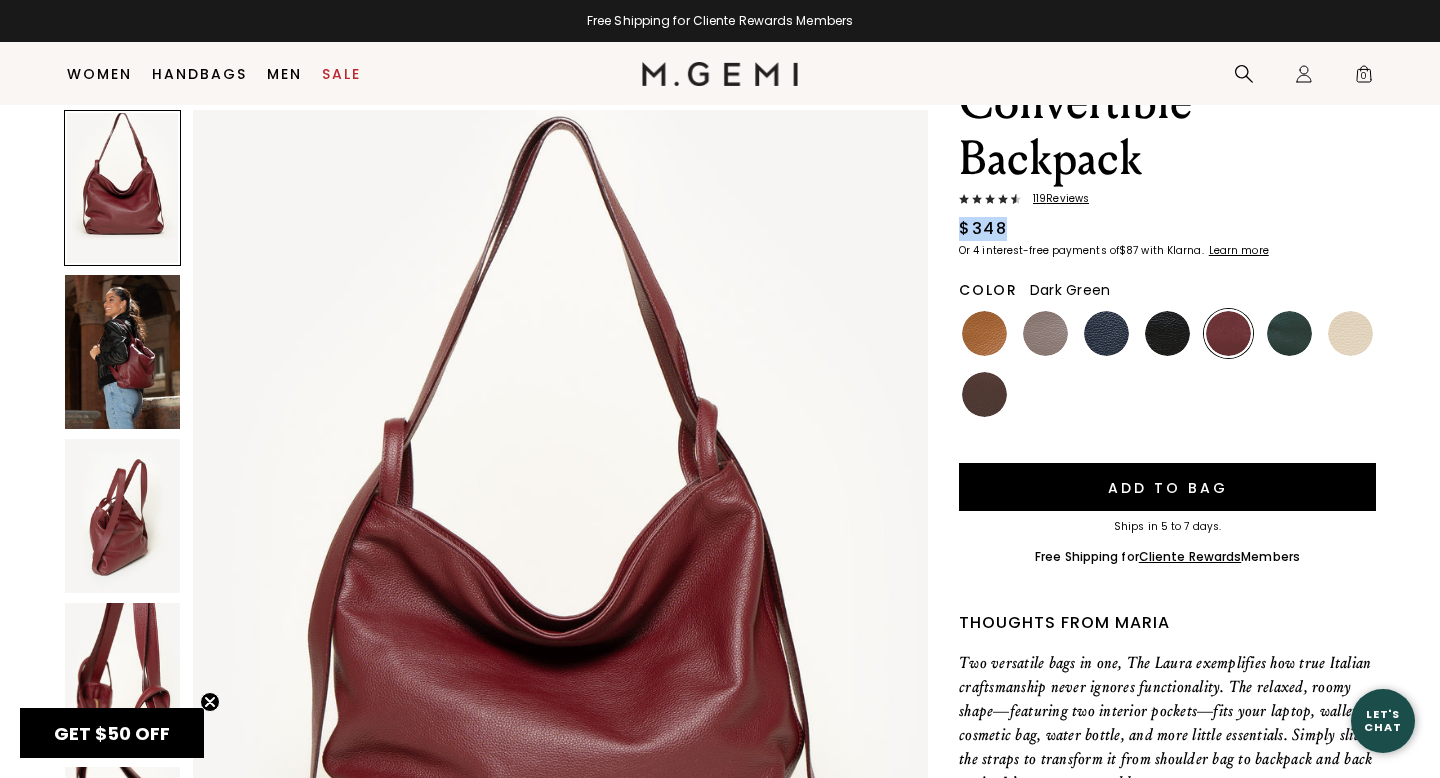 click at bounding box center [1289, 333] 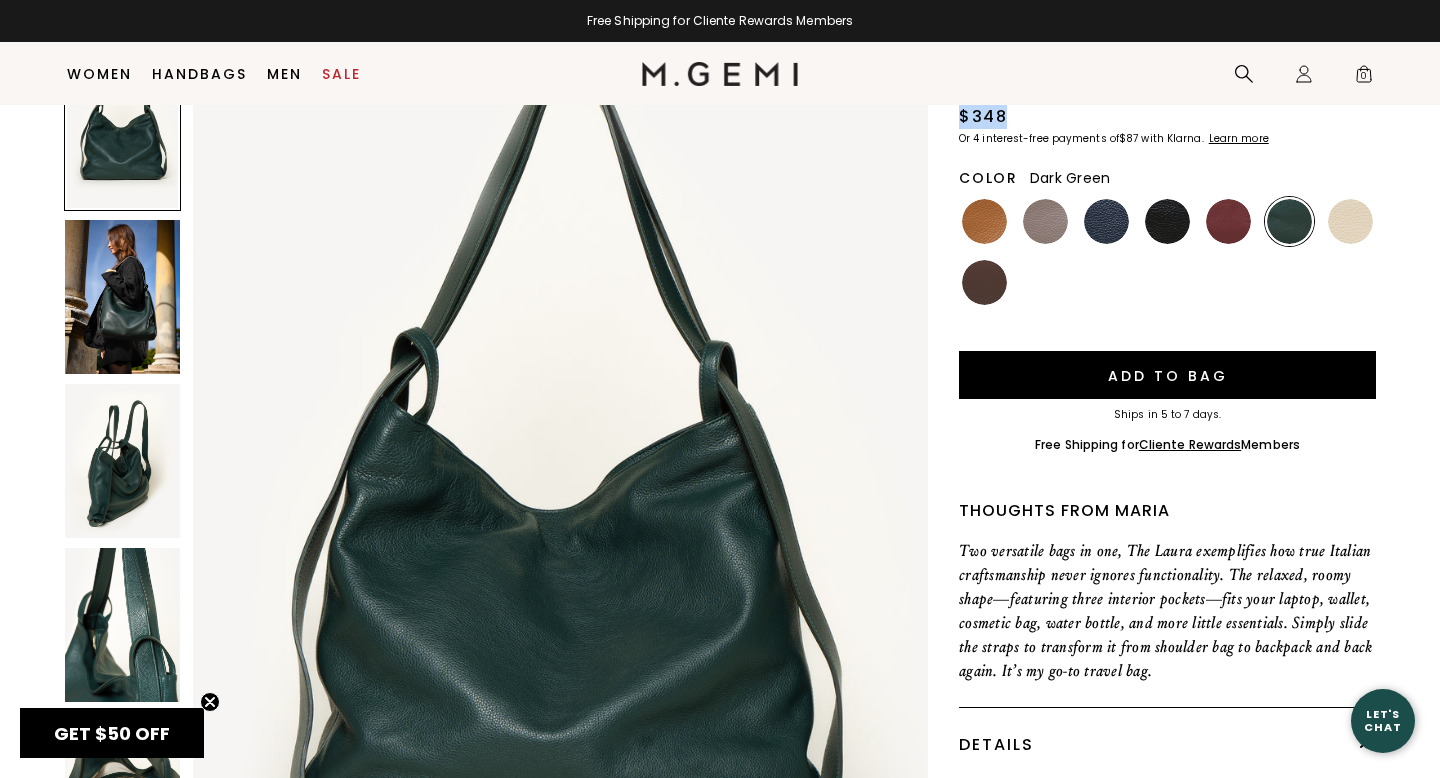scroll, scrollTop: 344, scrollLeft: 0, axis: vertical 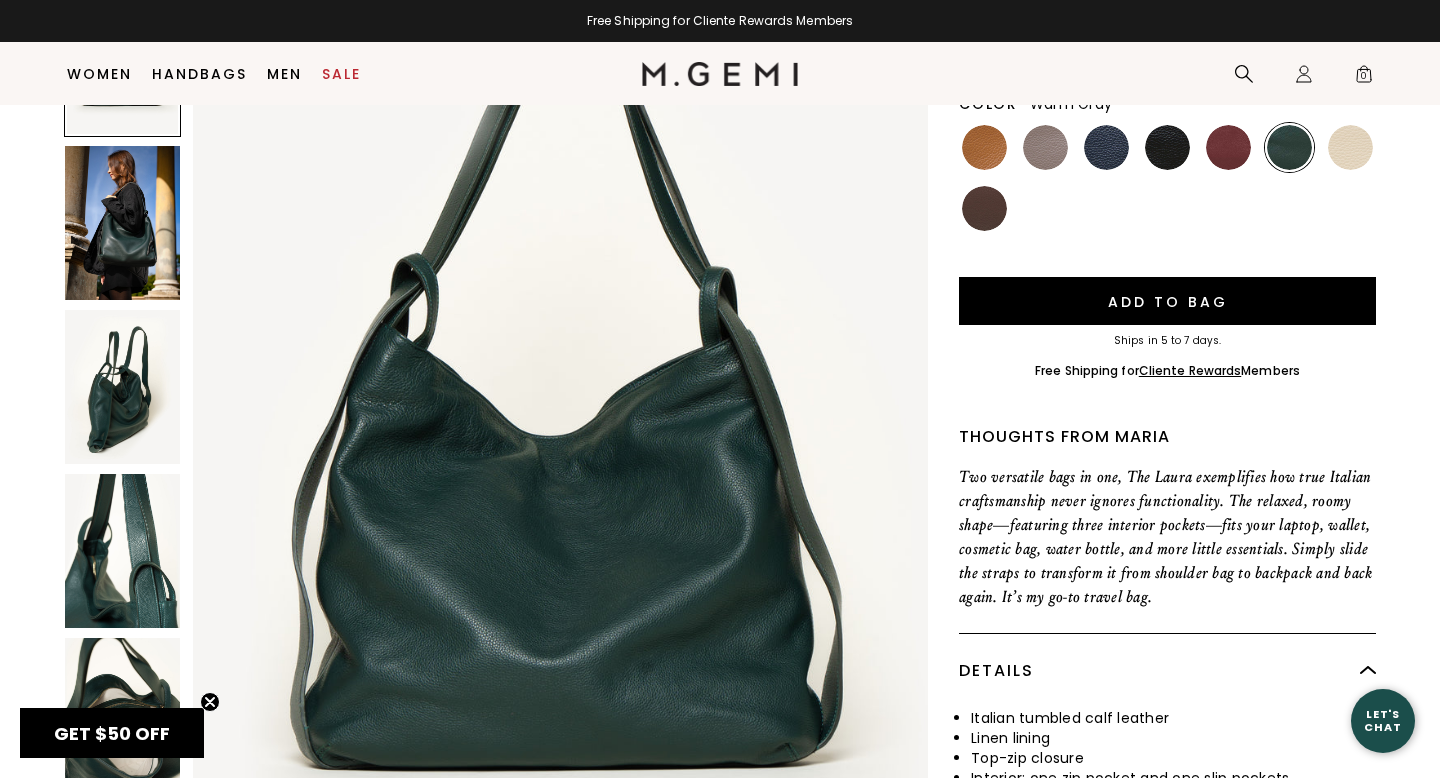 click at bounding box center [1045, 147] 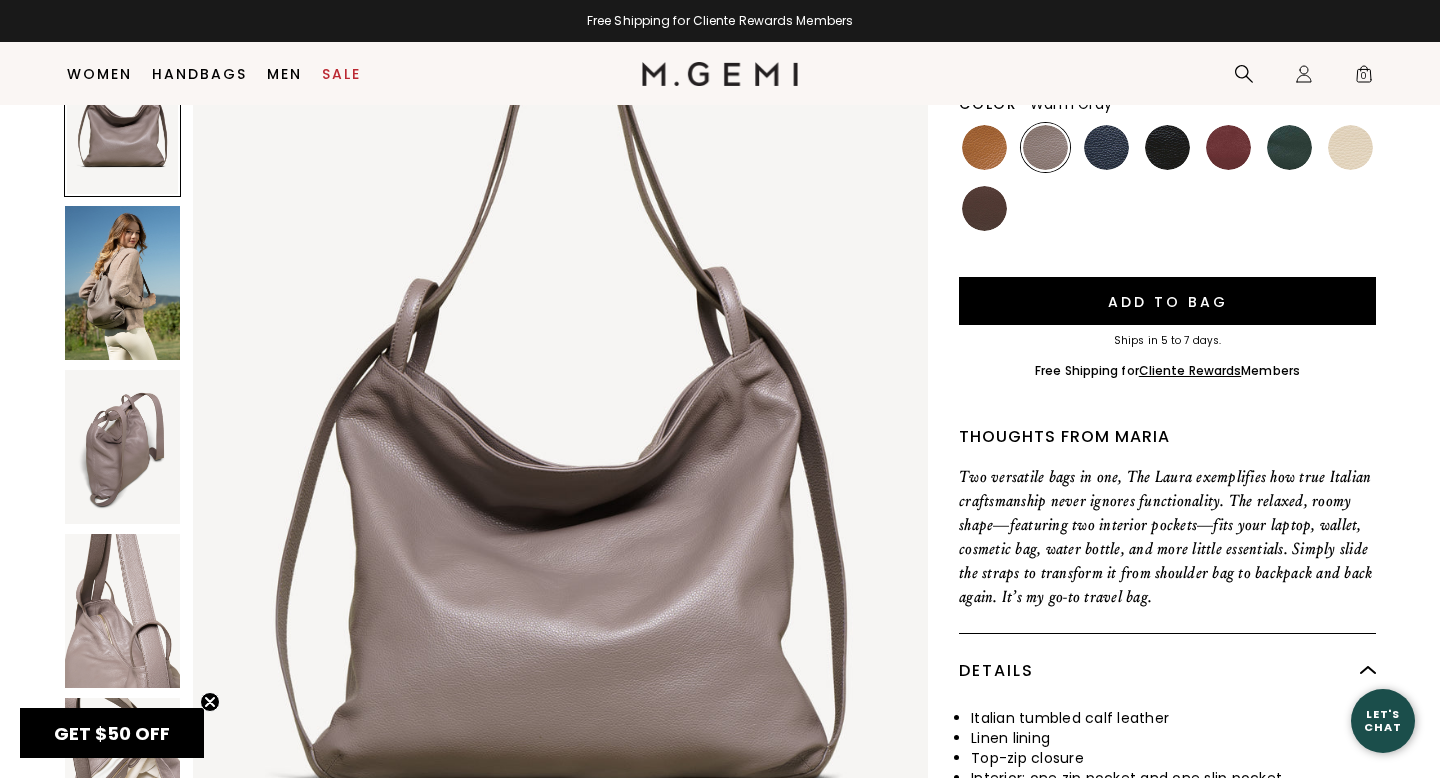 scroll, scrollTop: 0, scrollLeft: 0, axis: both 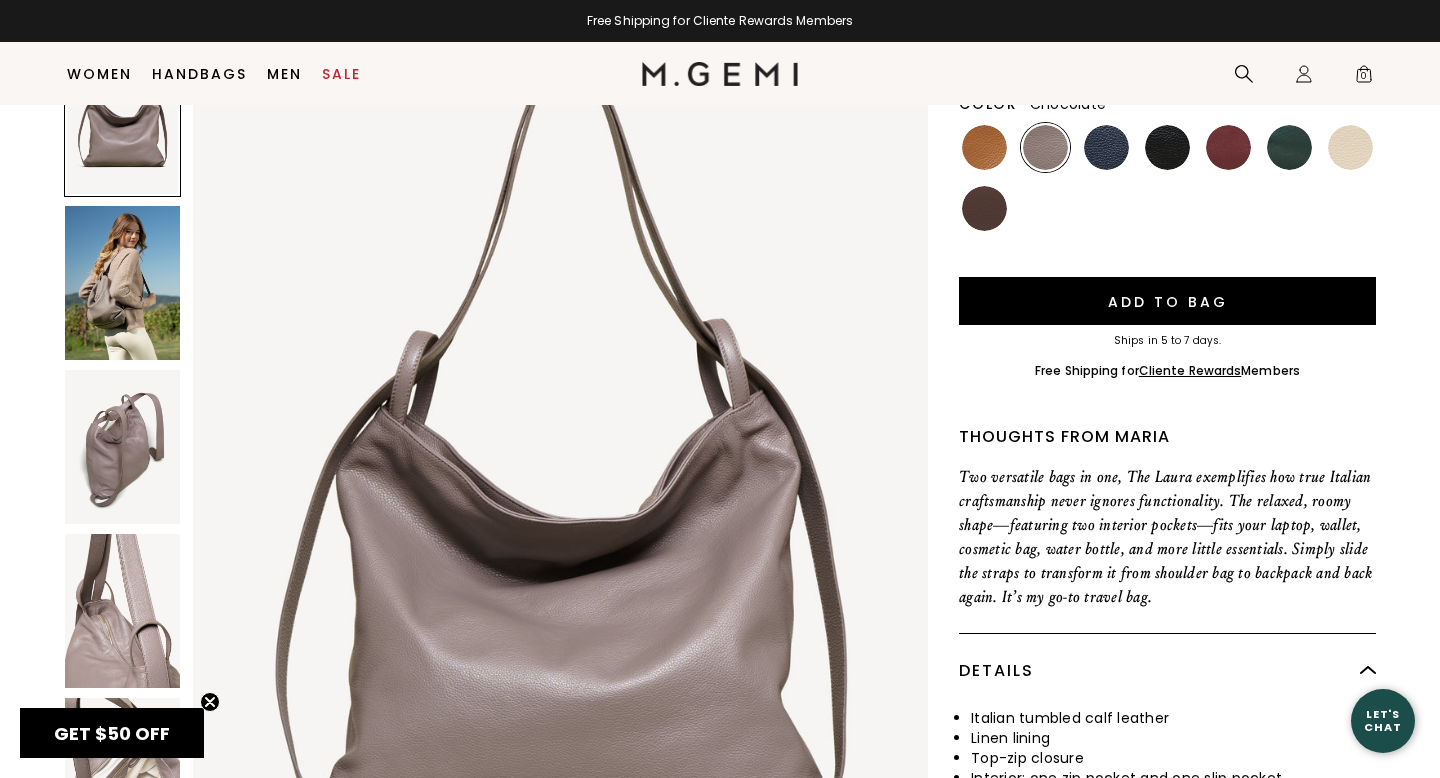 click at bounding box center (984, 208) 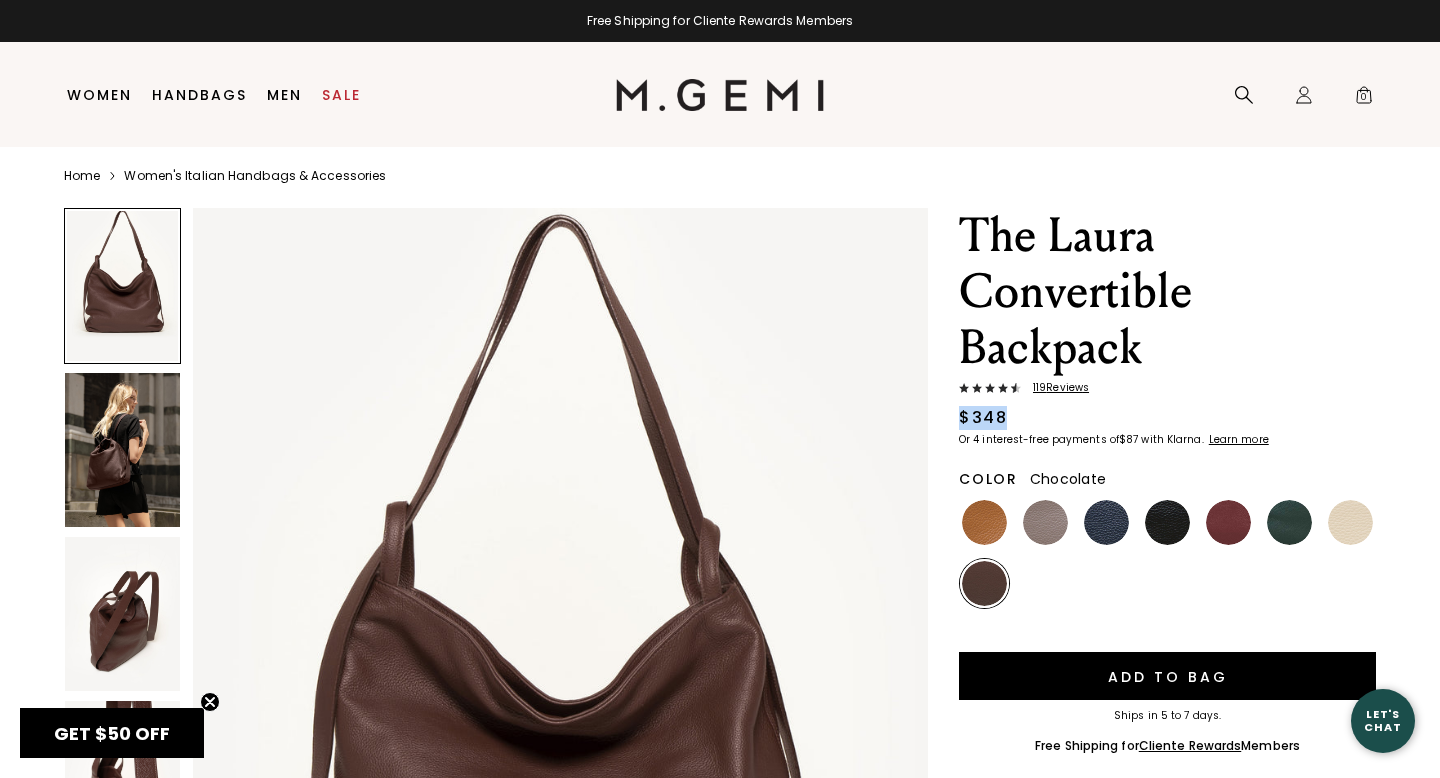 scroll, scrollTop: 0, scrollLeft: 0, axis: both 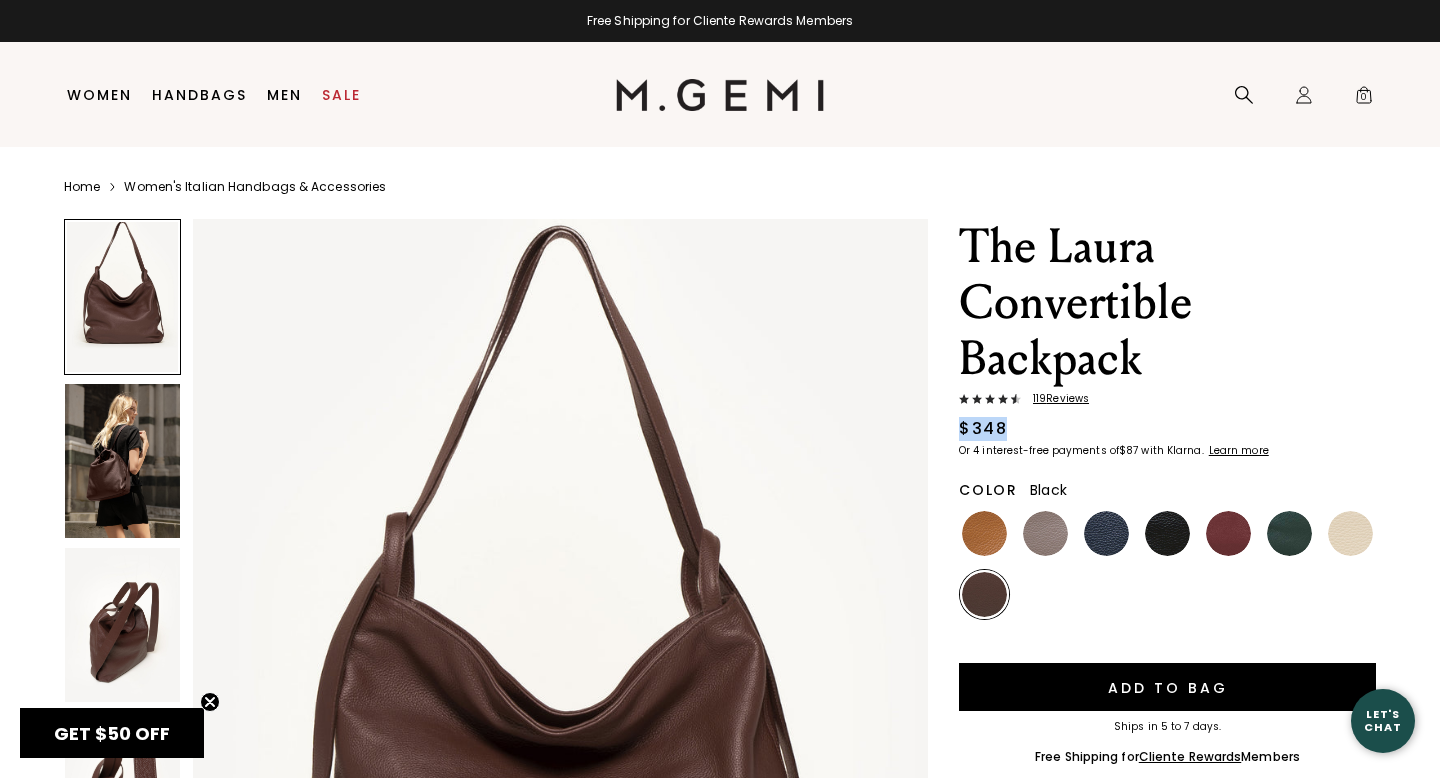 click at bounding box center (1167, 533) 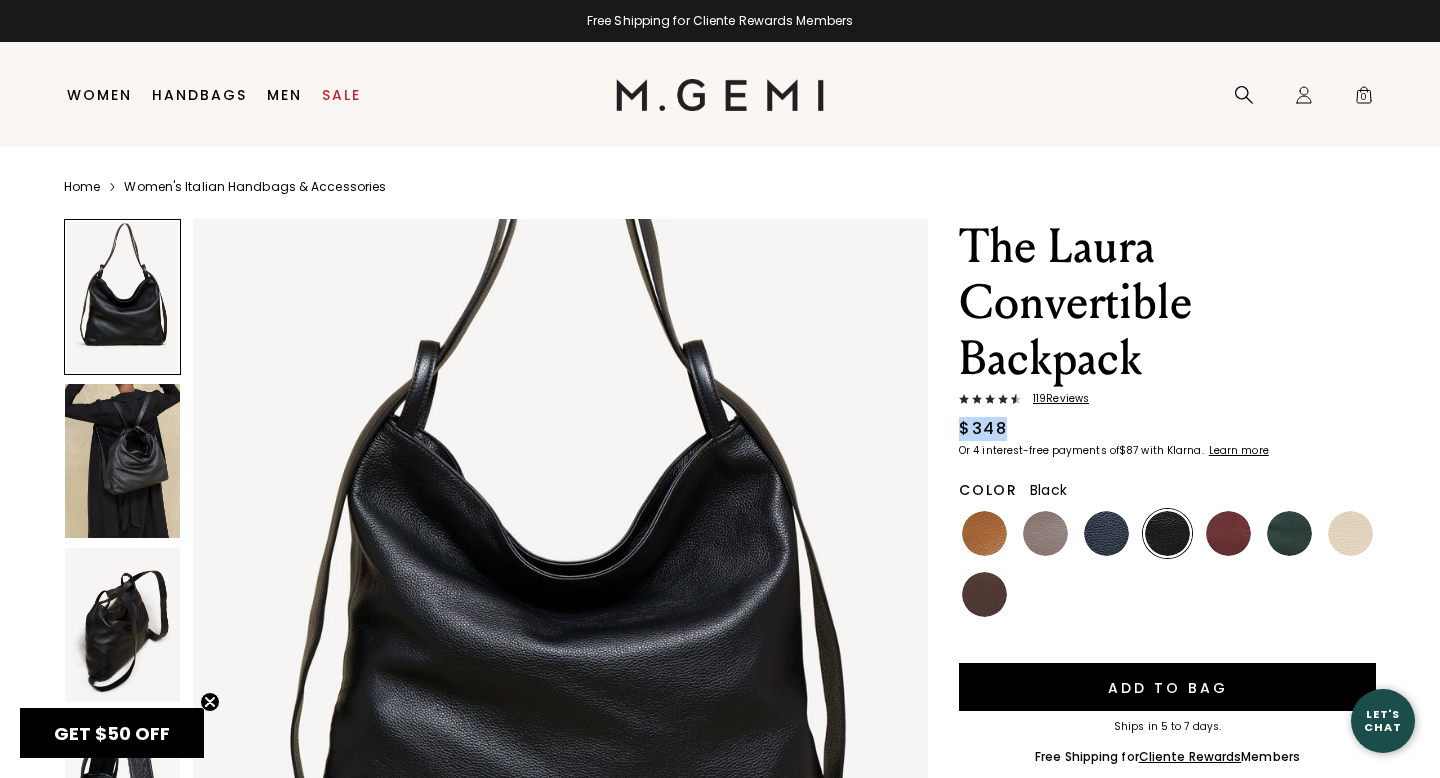 scroll, scrollTop: 207, scrollLeft: 0, axis: vertical 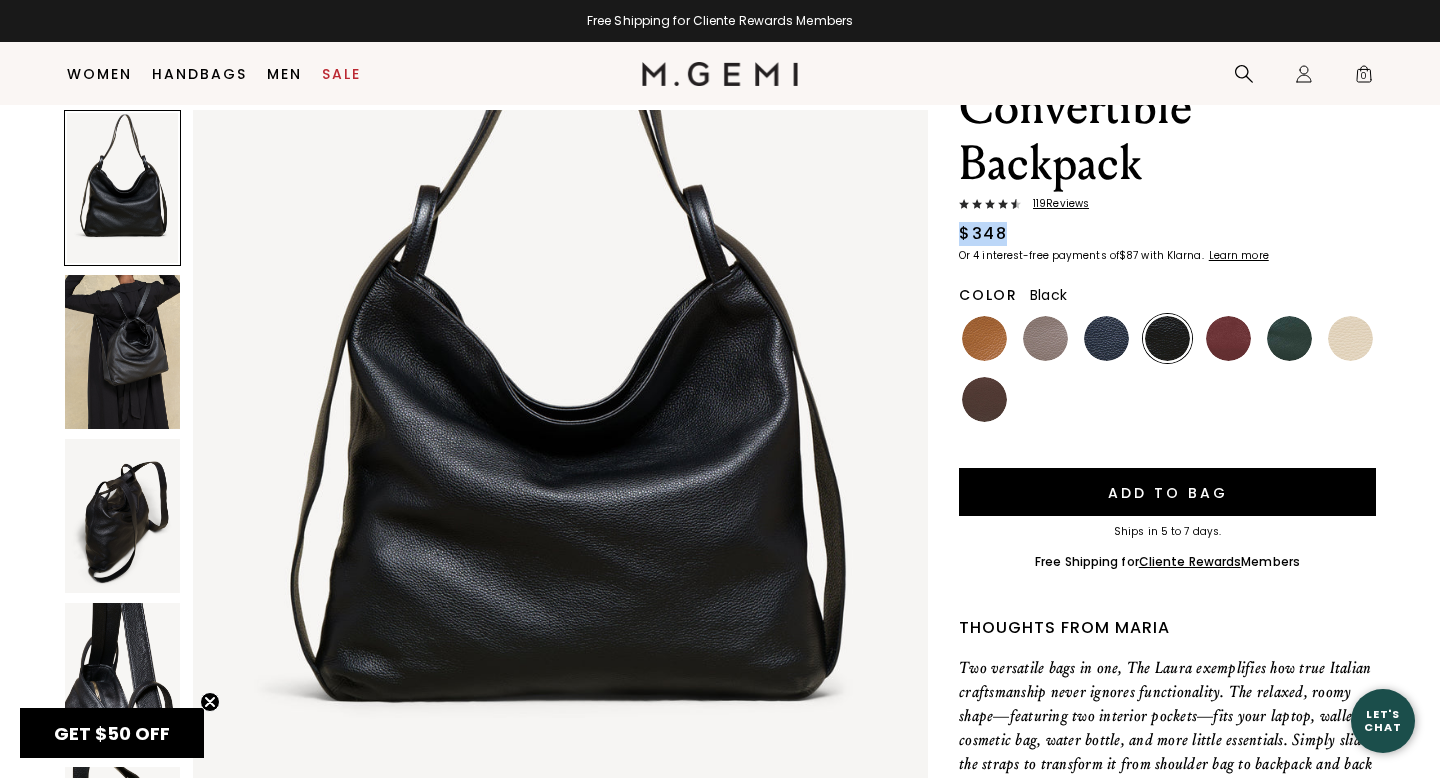 click on "119  Review s" at bounding box center (1055, 204) 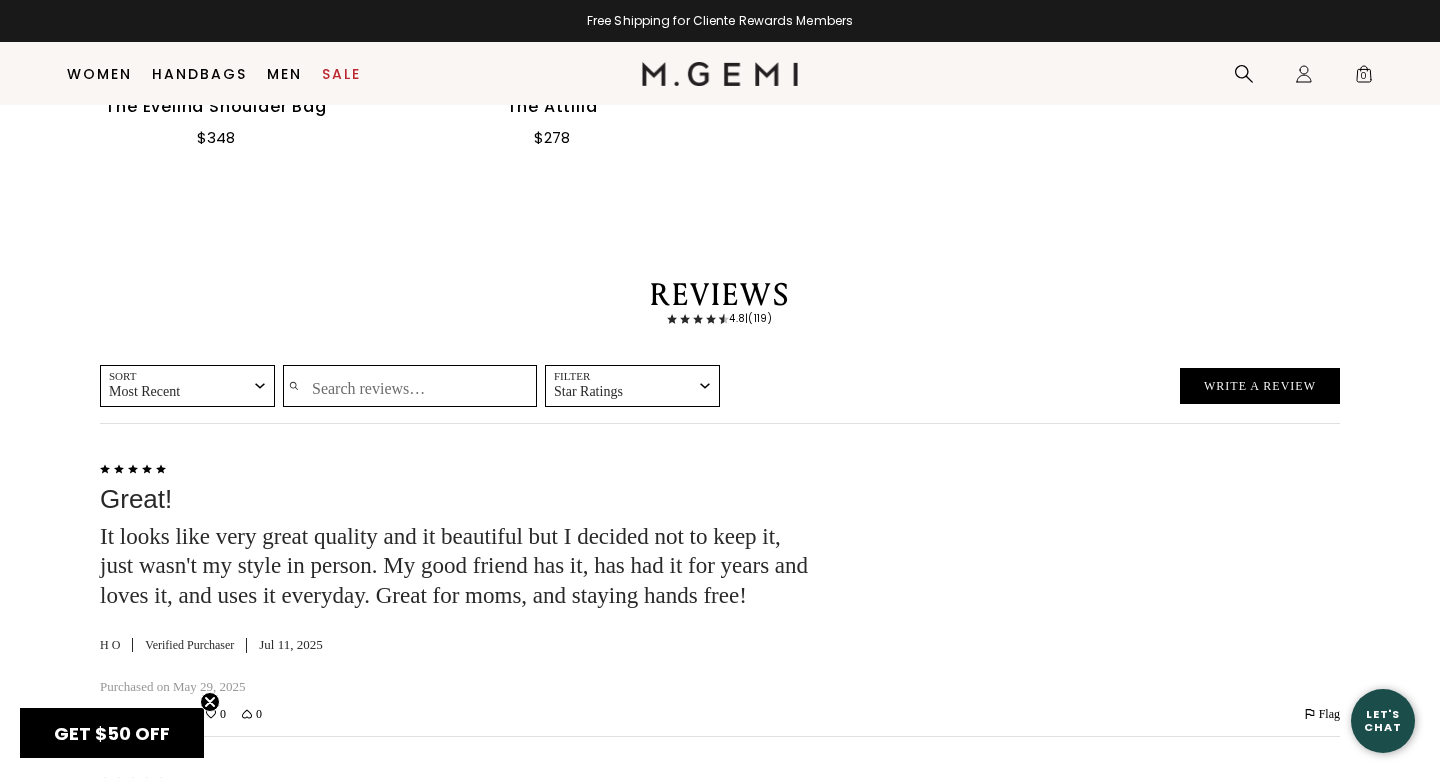 scroll, scrollTop: 4082, scrollLeft: 0, axis: vertical 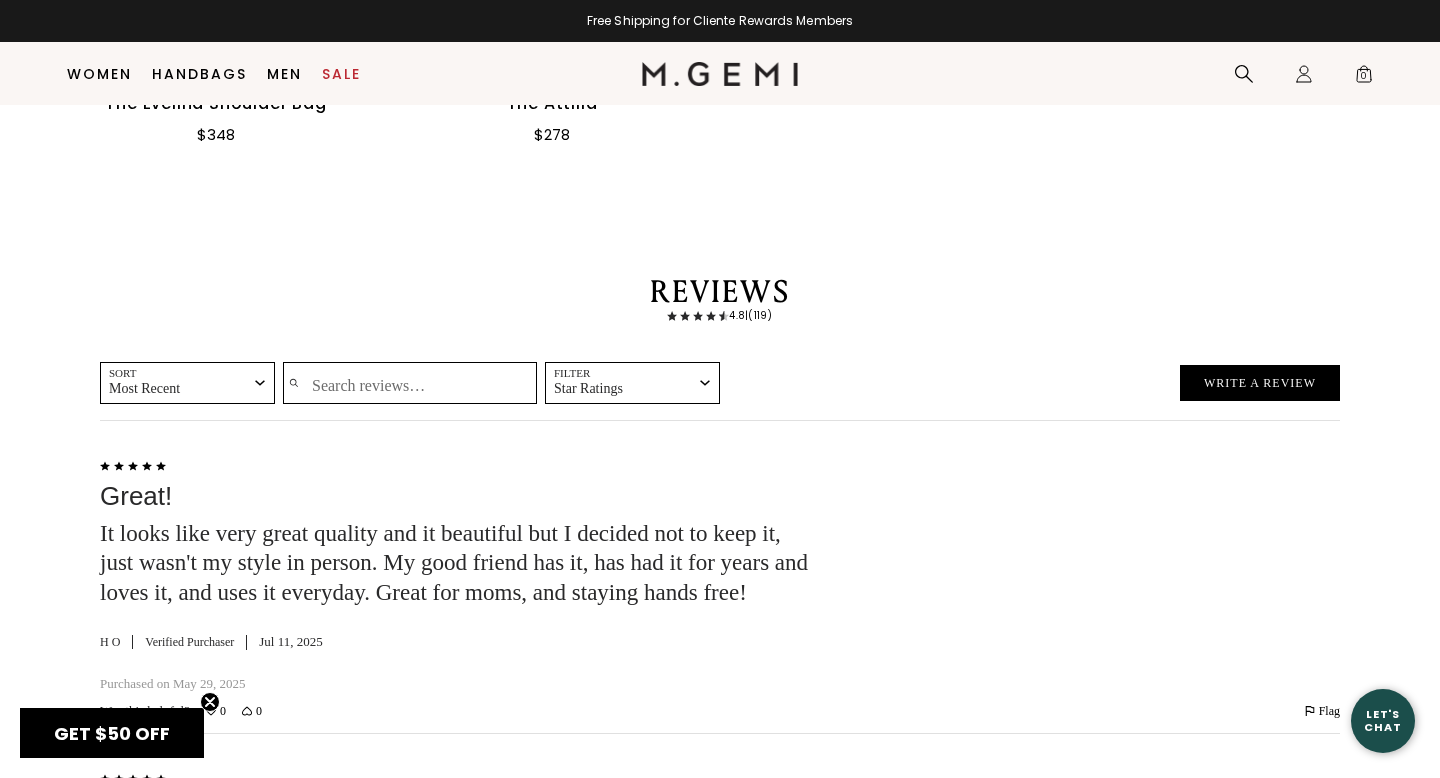 click on "Search reviews…" at bounding box center [410, 383] 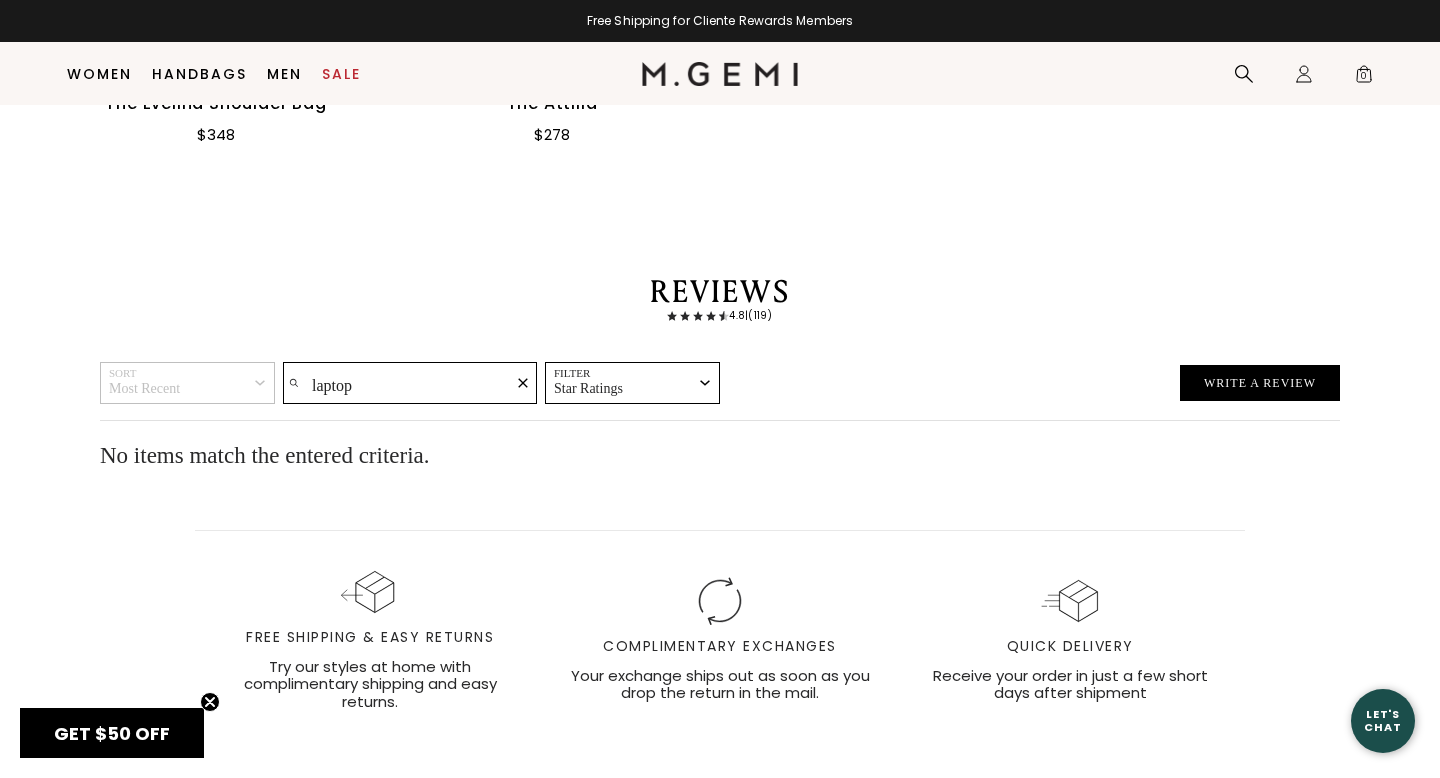 type on "laptop" 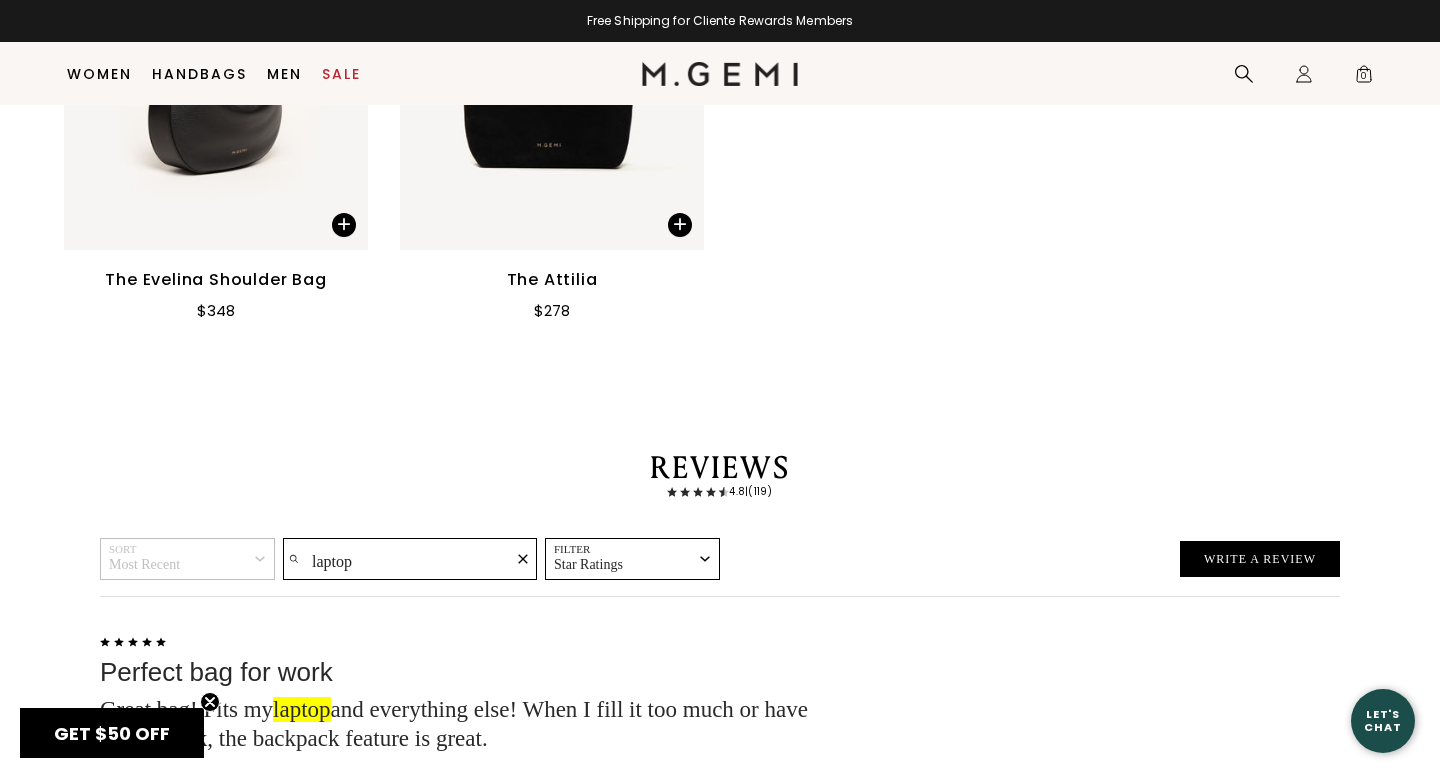 scroll, scrollTop: 3521, scrollLeft: 0, axis: vertical 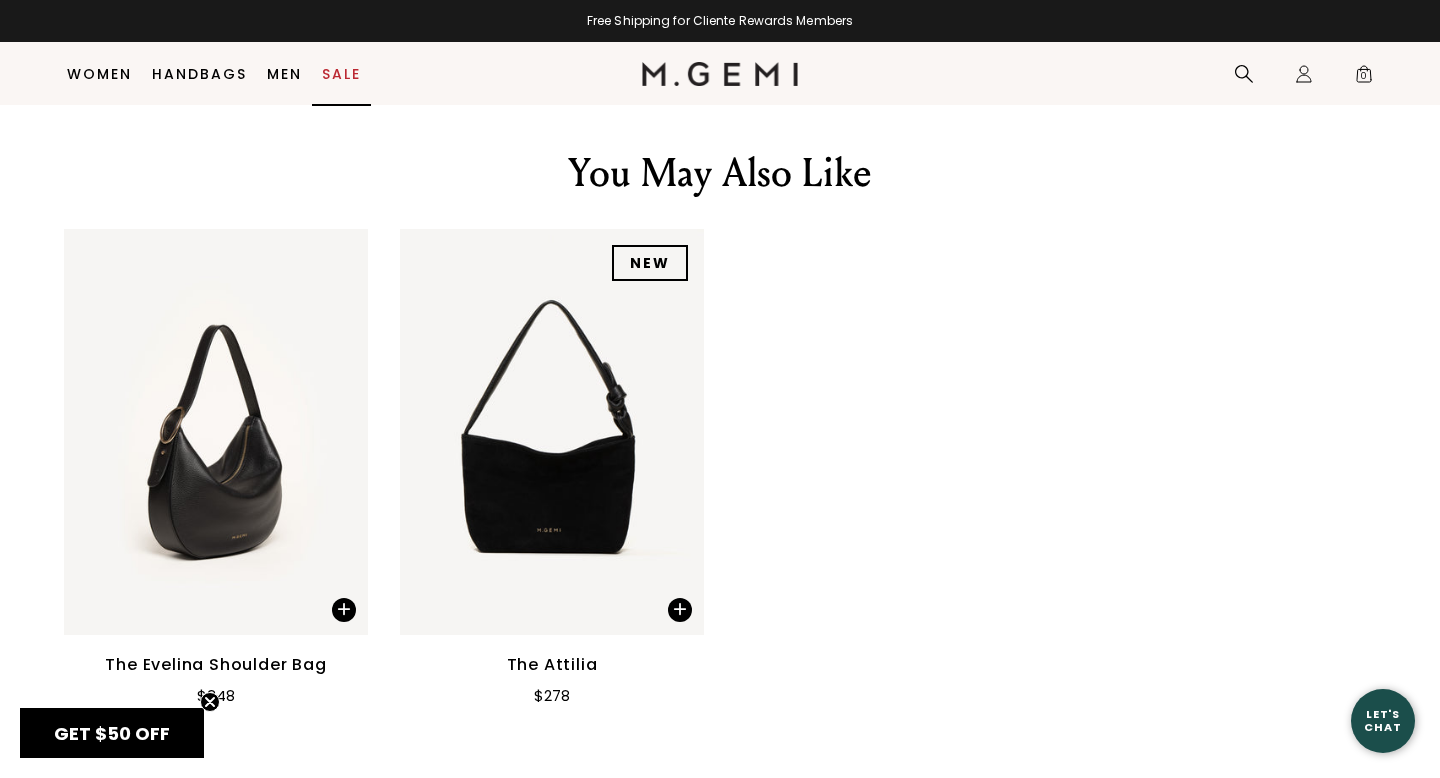 click on "Sale" at bounding box center [341, 74] 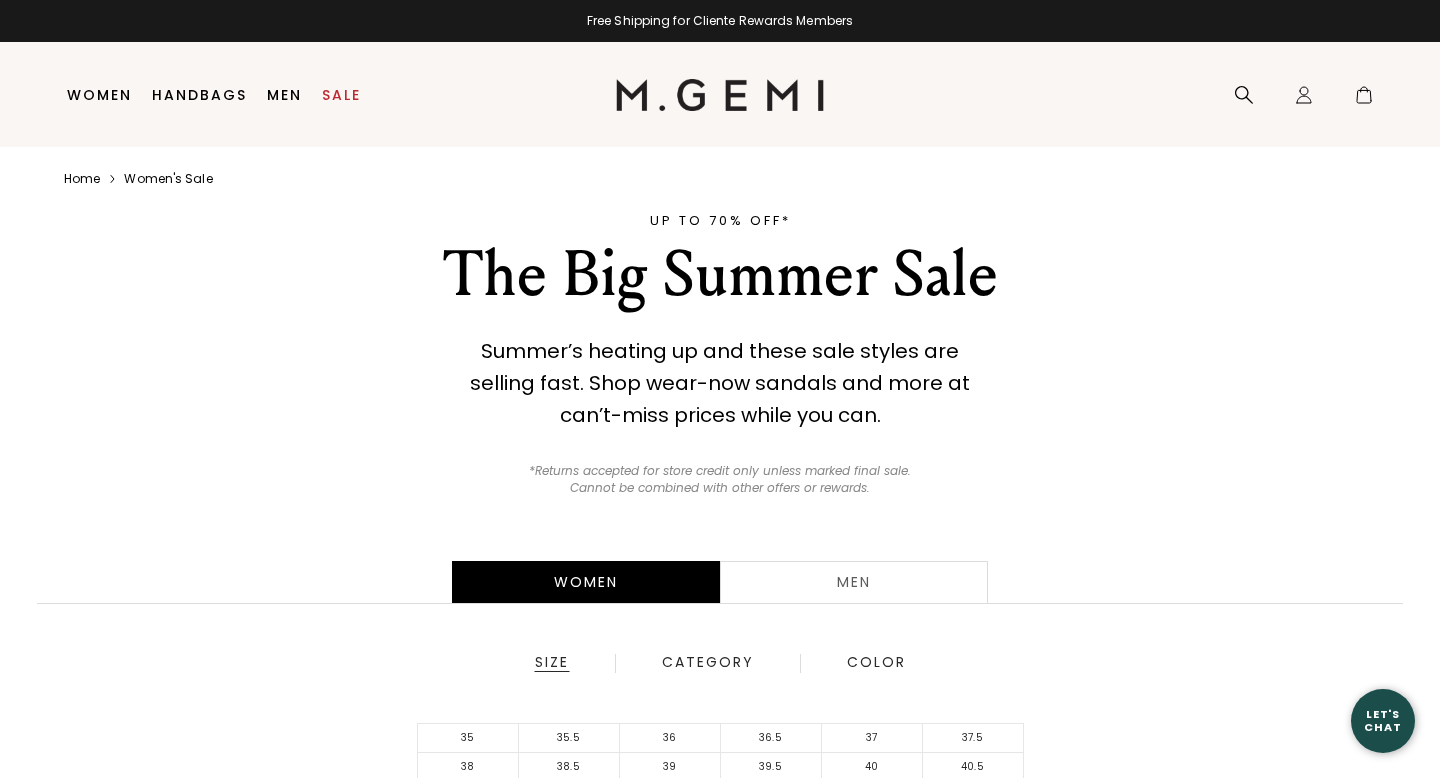 scroll, scrollTop: 0, scrollLeft: 0, axis: both 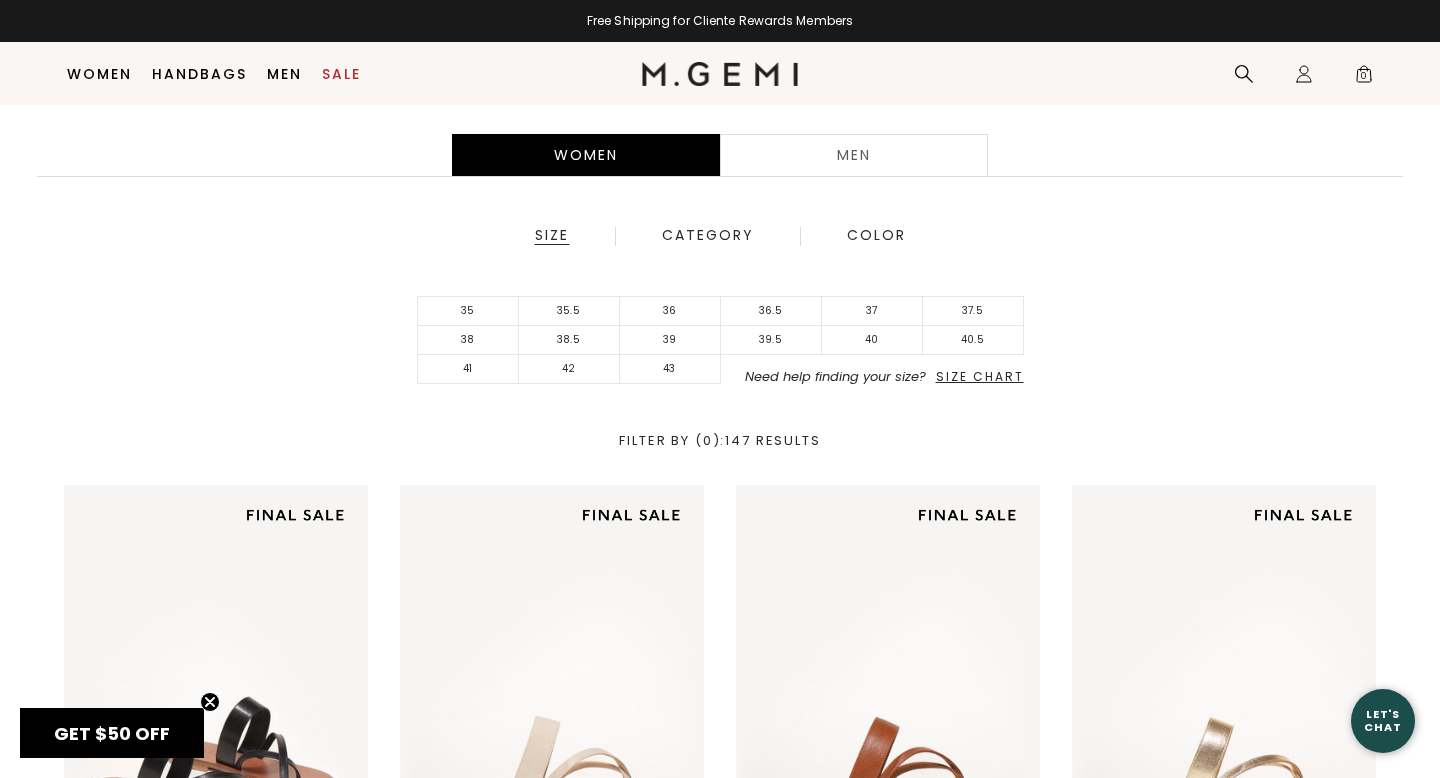 click on "Category" at bounding box center (708, 236) 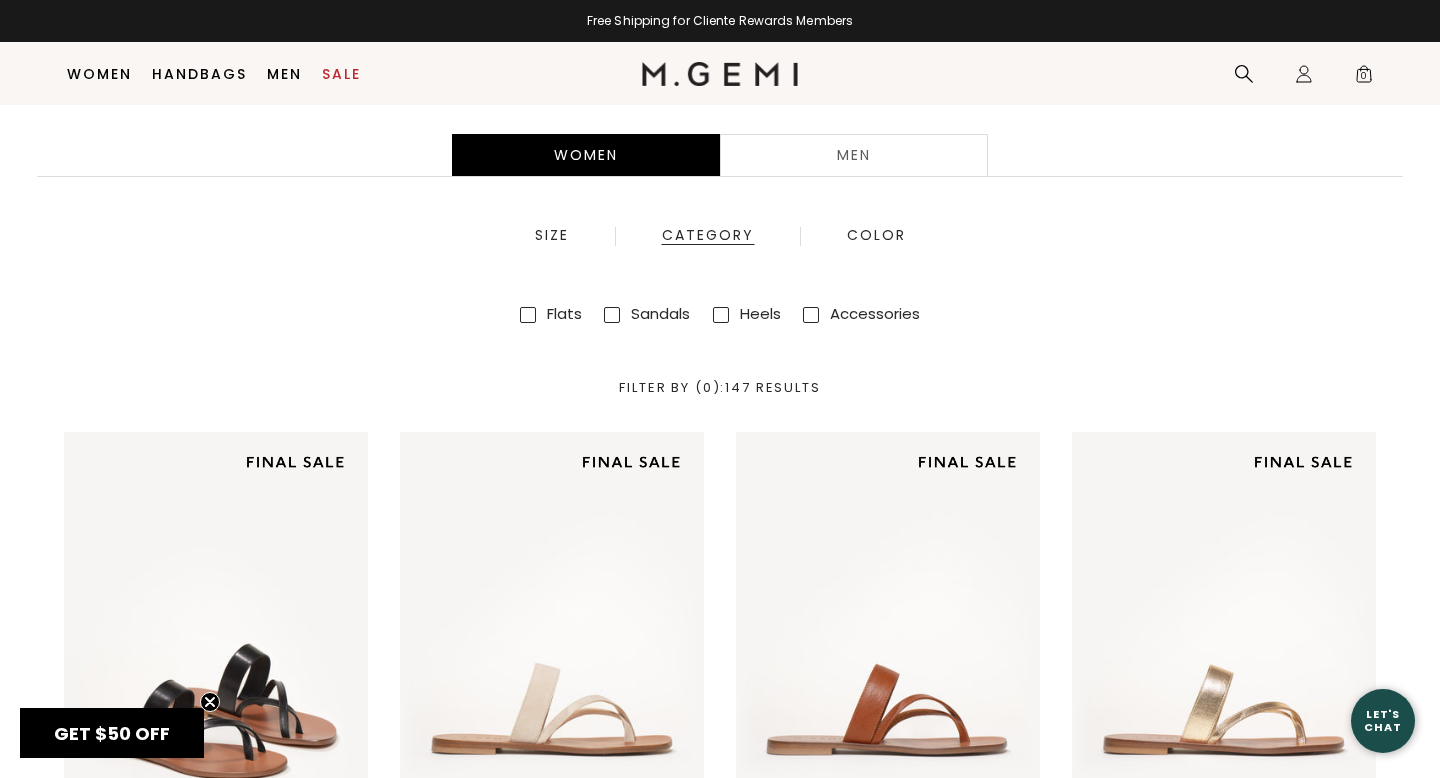 click at bounding box center [811, 315] 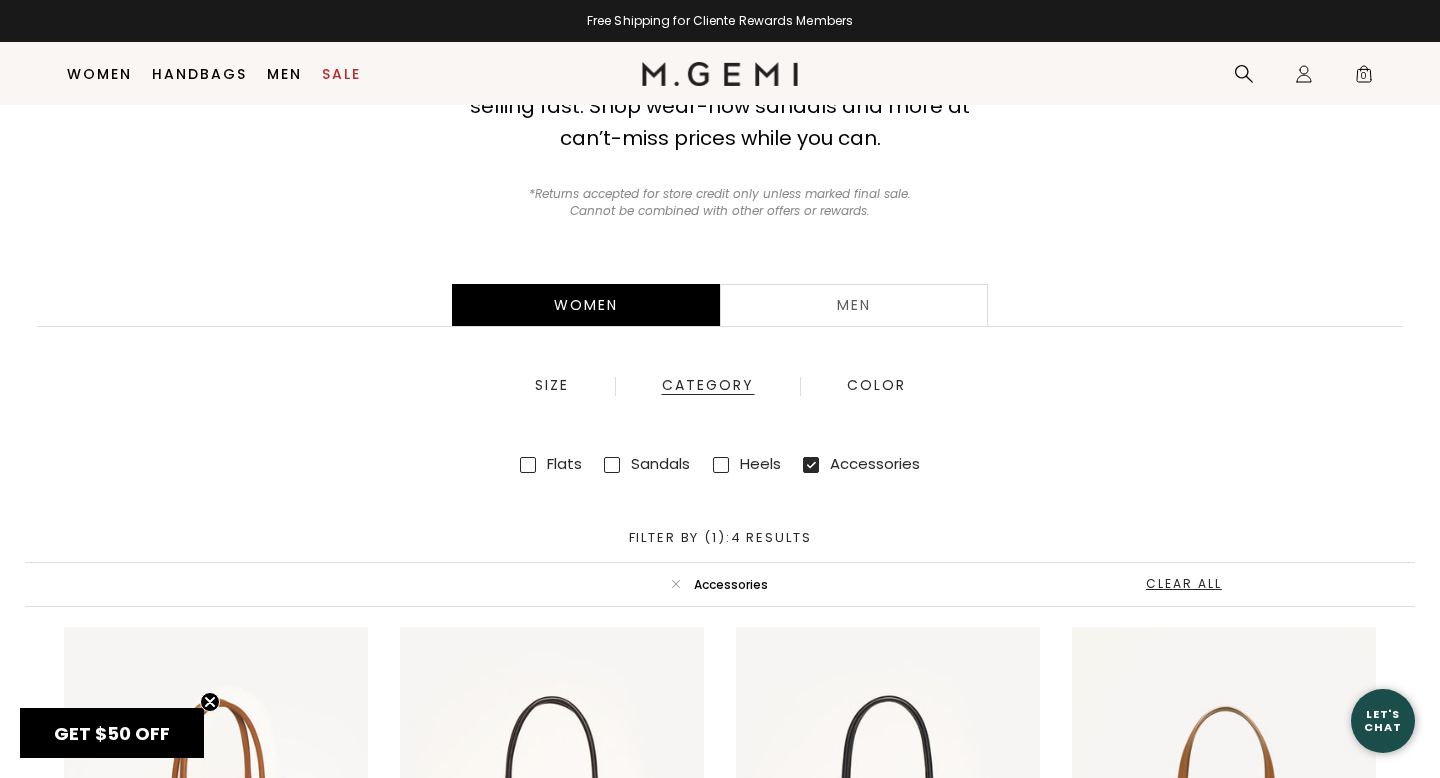 scroll, scrollTop: 148, scrollLeft: 0, axis: vertical 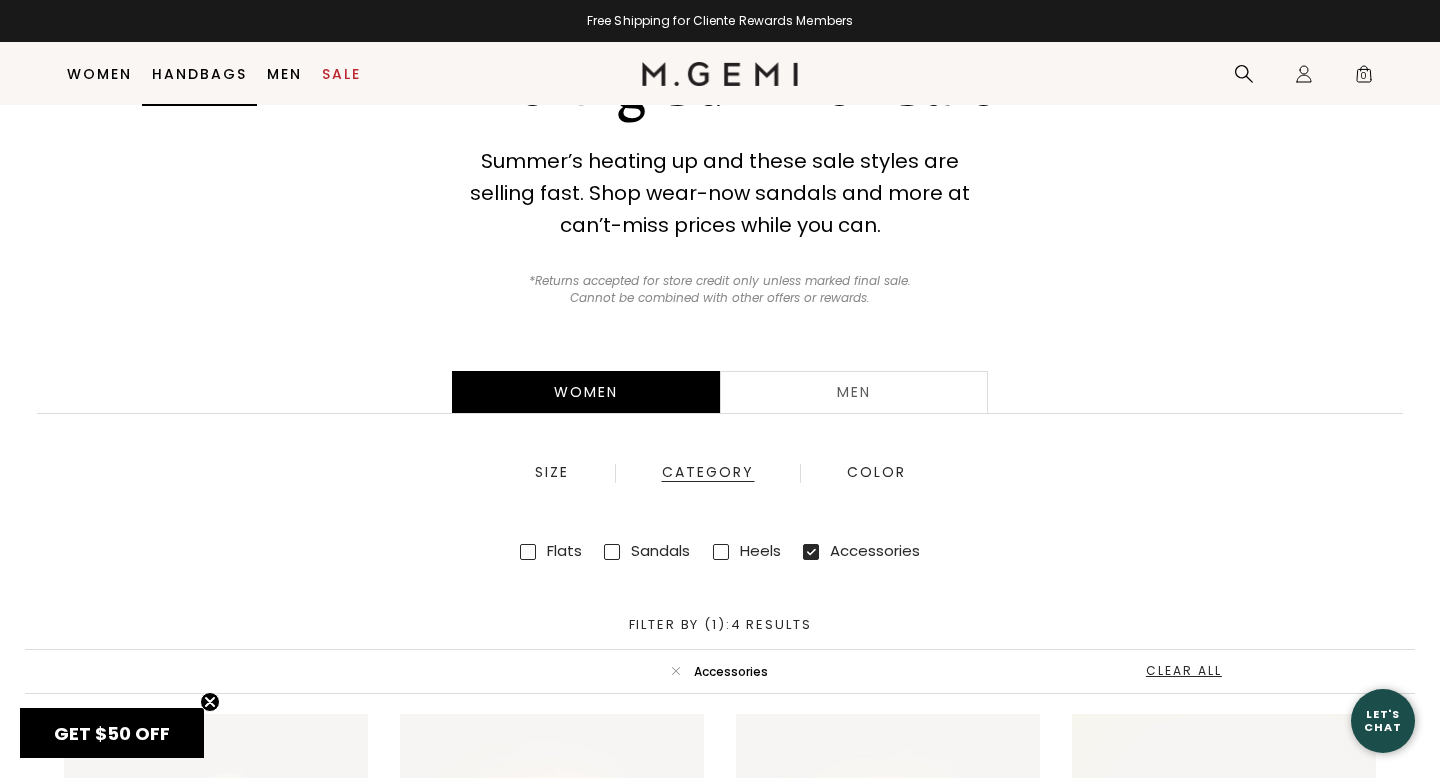 click on "Handbags" at bounding box center (199, 74) 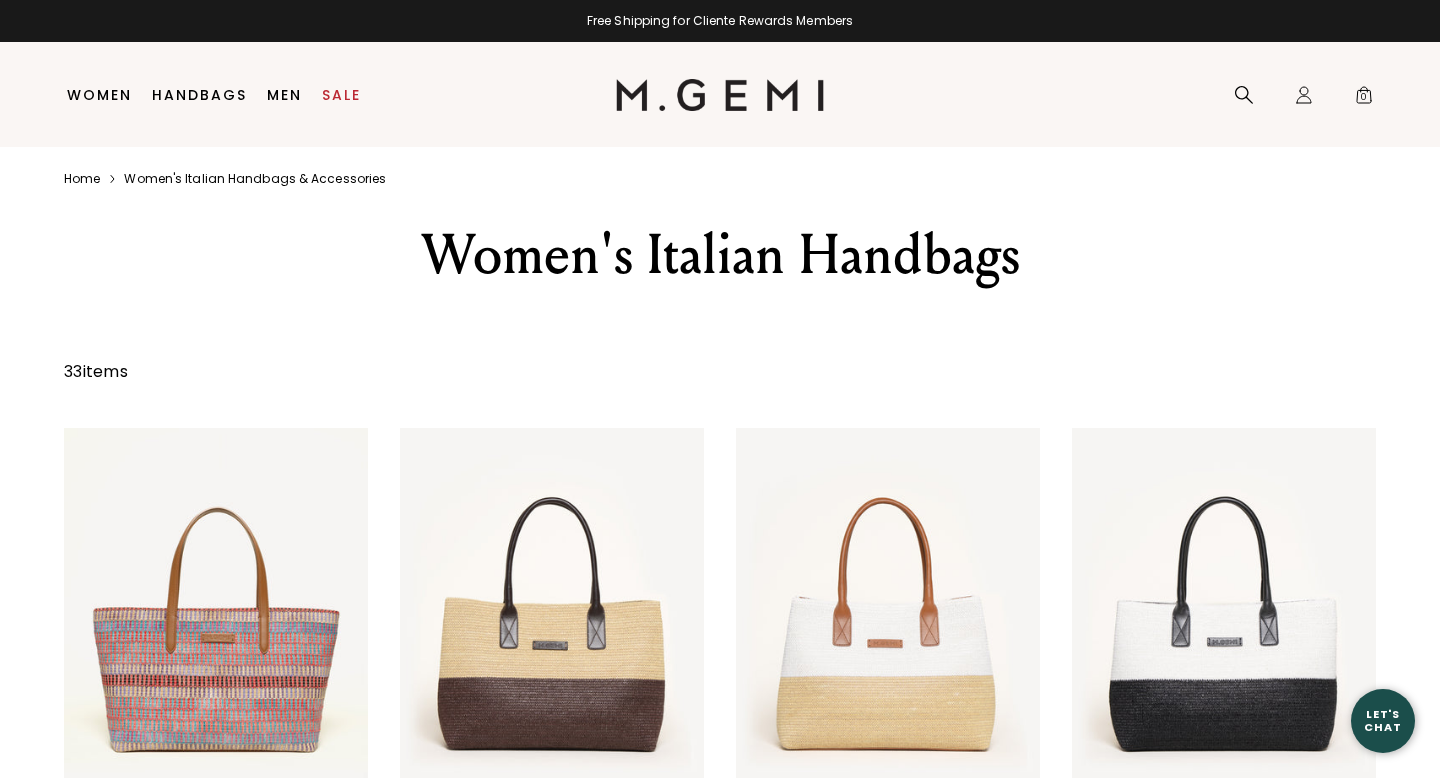 scroll, scrollTop: 0, scrollLeft: 0, axis: both 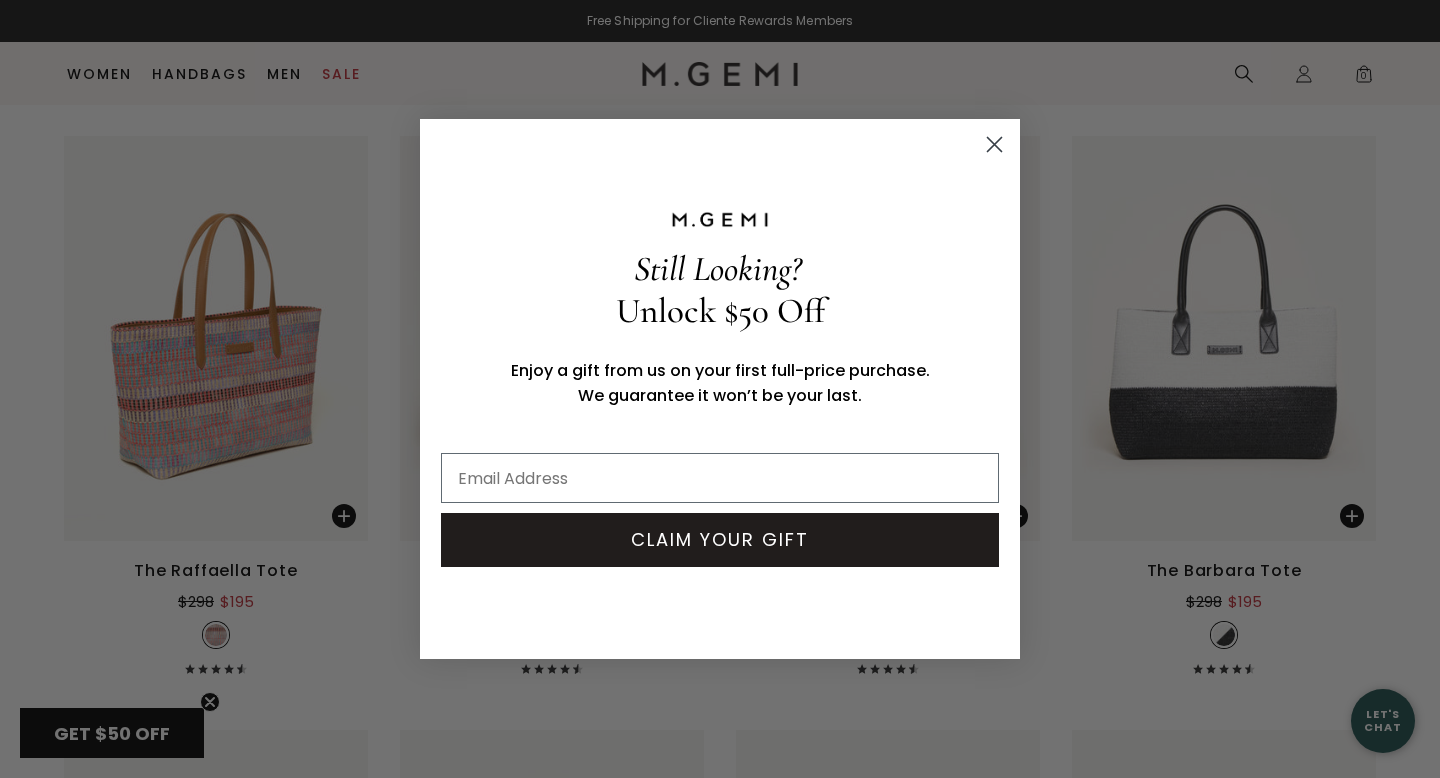 click 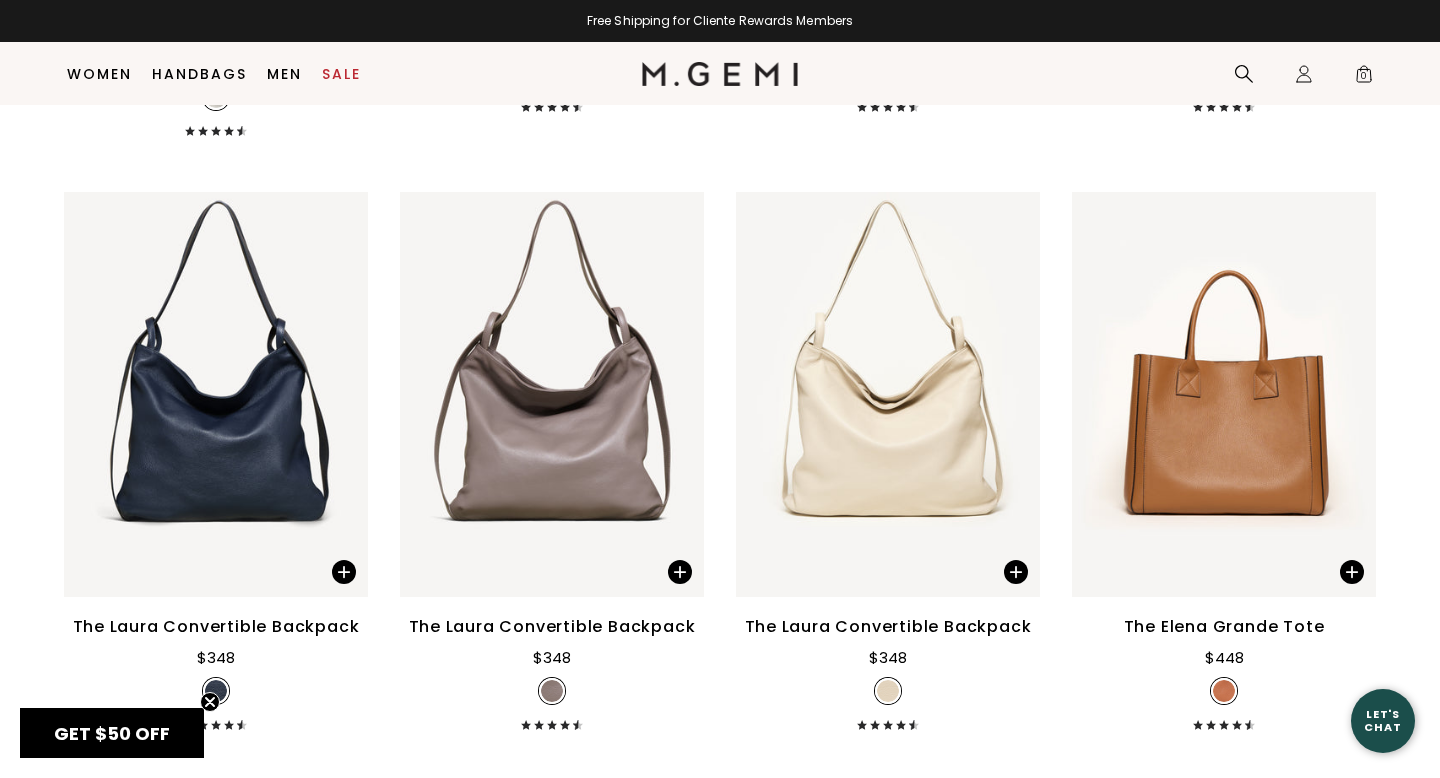 scroll, scrollTop: 3245, scrollLeft: 0, axis: vertical 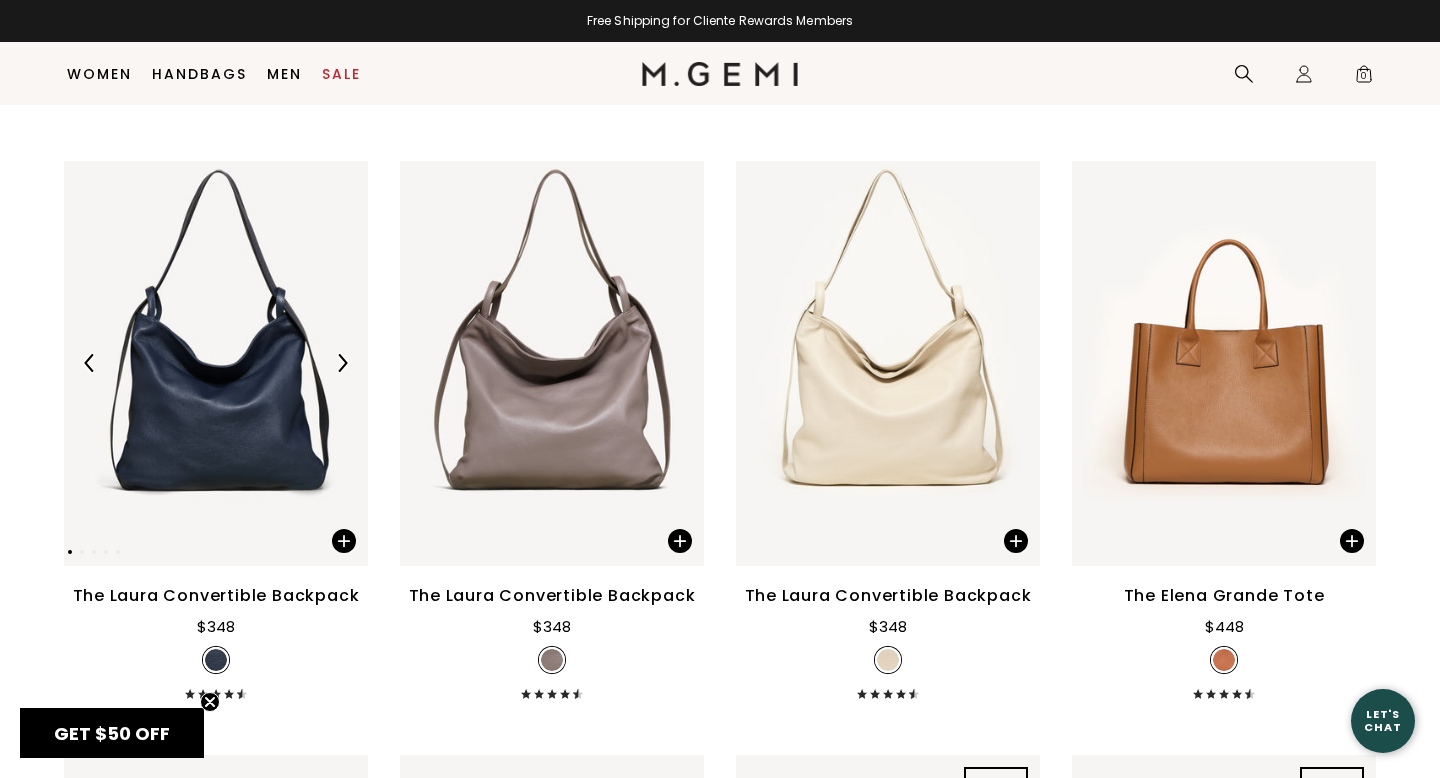 click at bounding box center (342, 363) 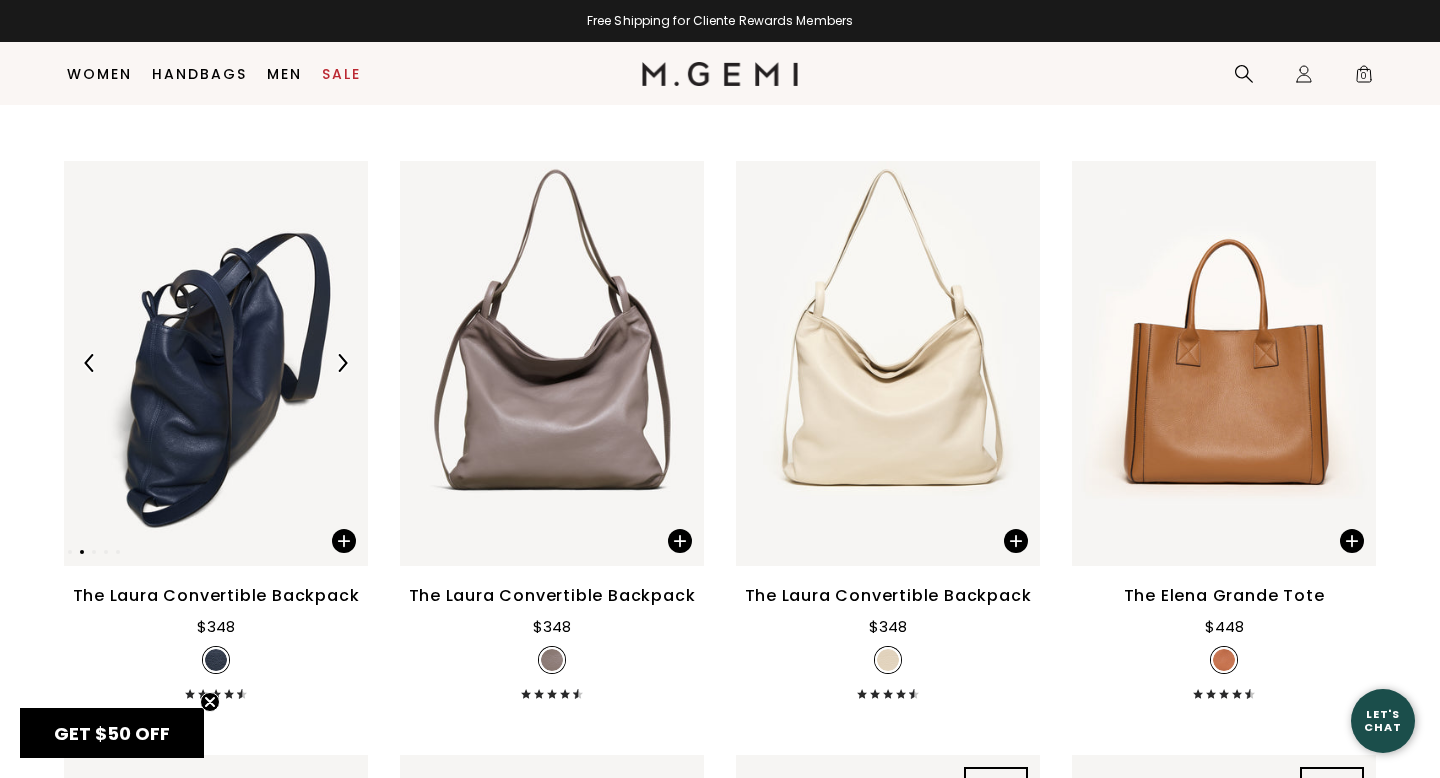 click at bounding box center (342, 363) 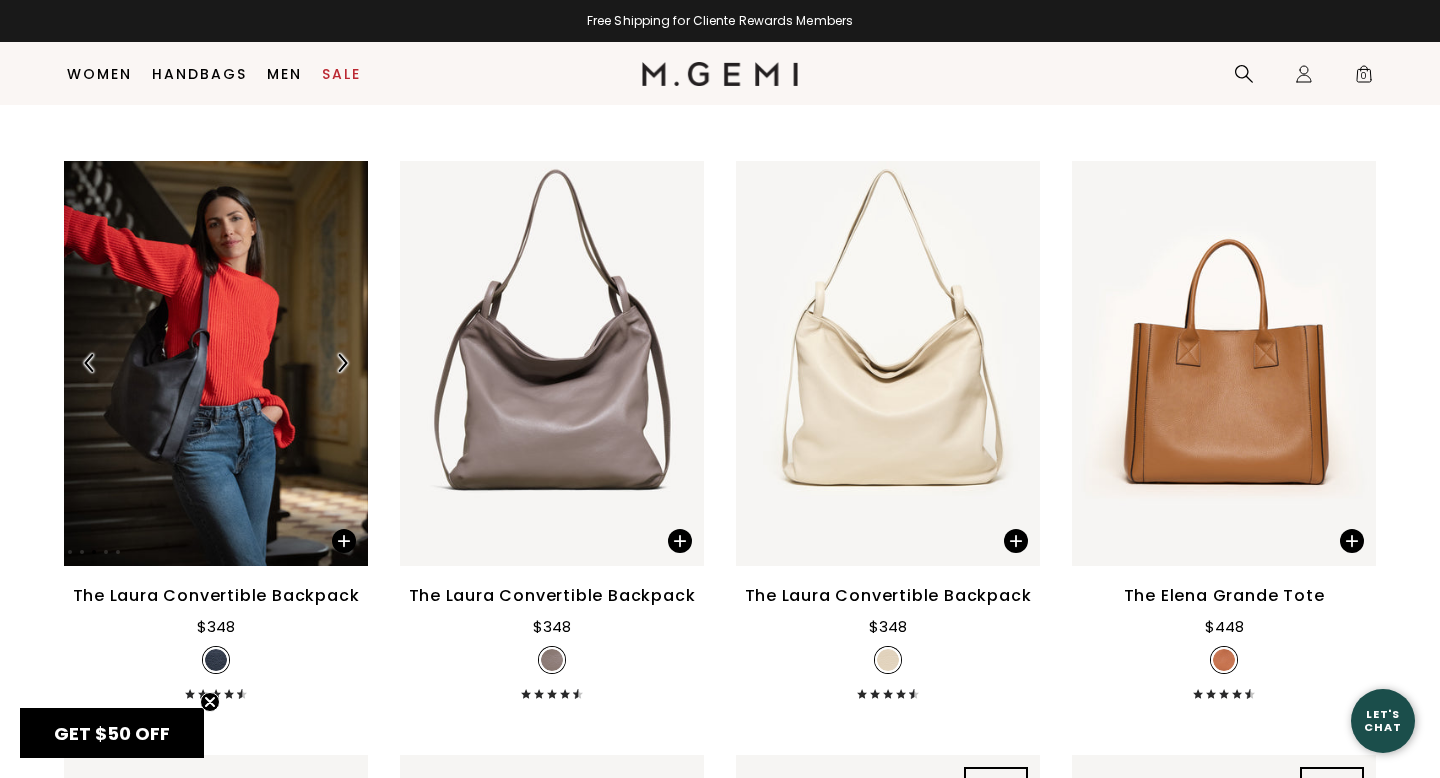 click at bounding box center [342, 363] 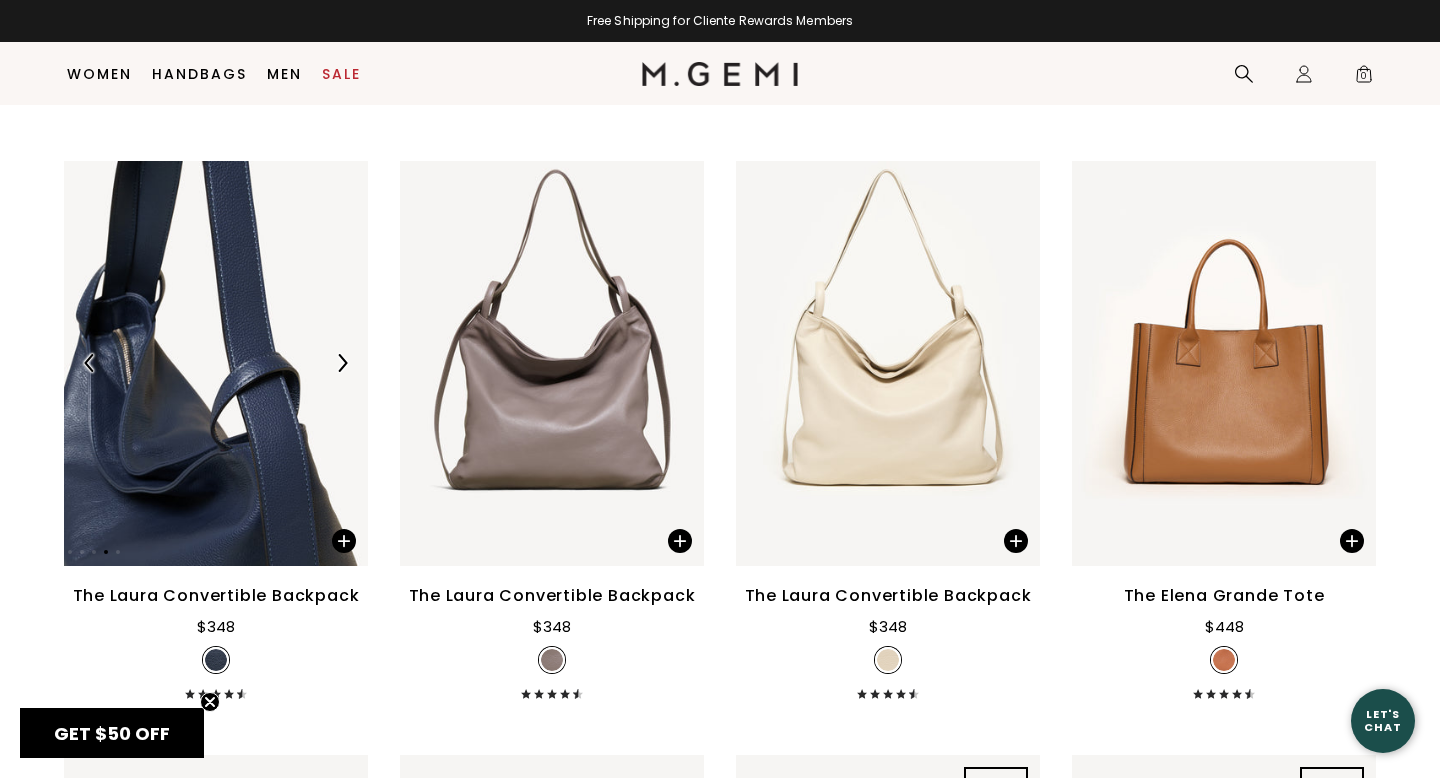click at bounding box center (342, 363) 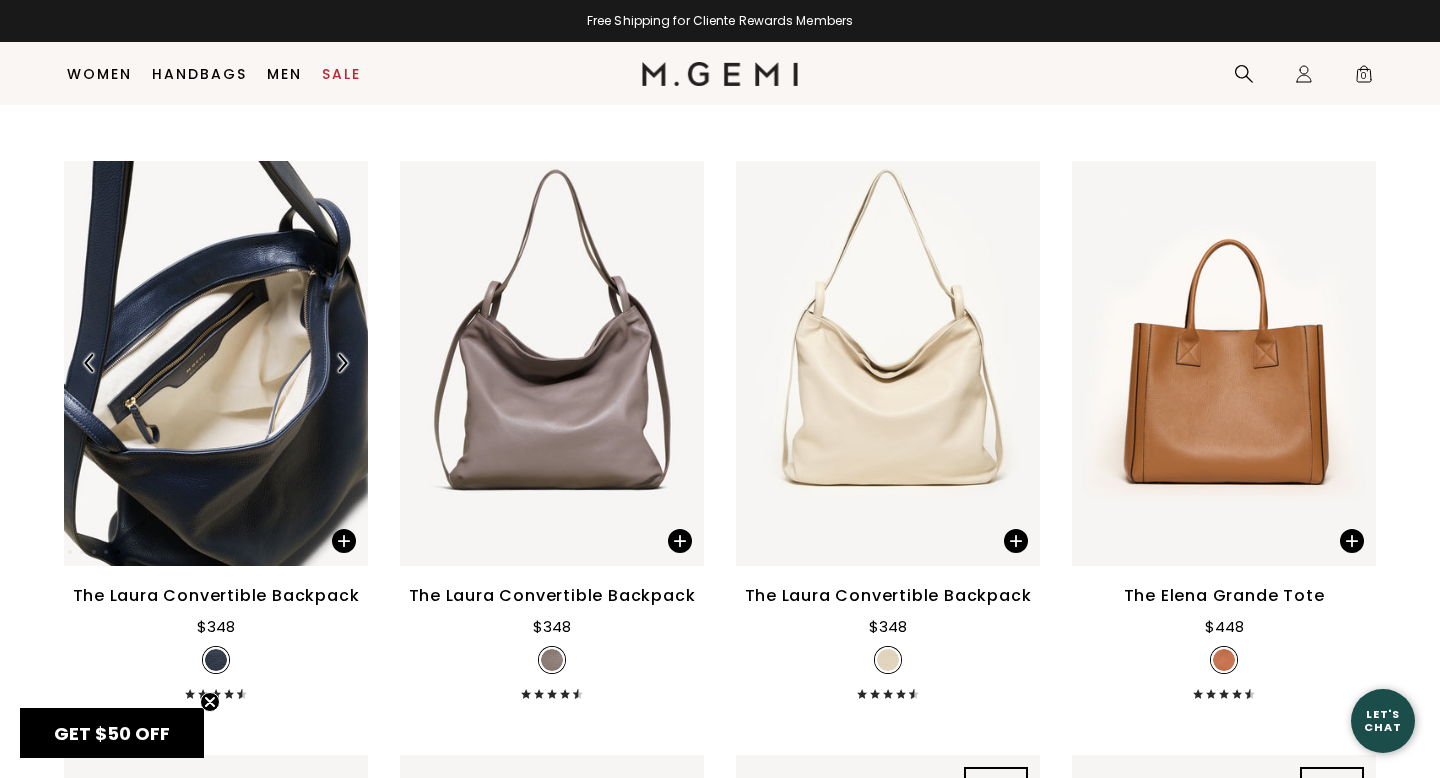 click at bounding box center (342, 363) 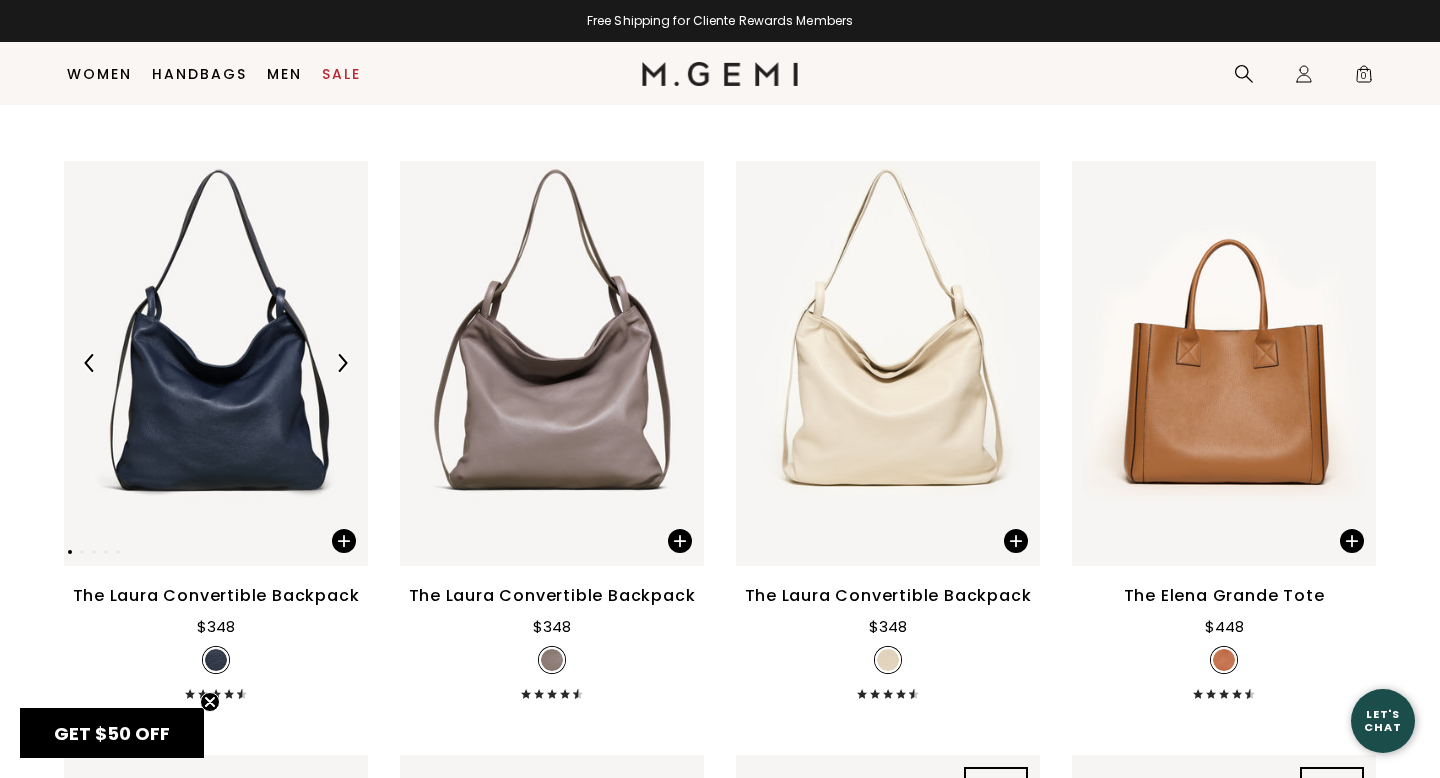 click at bounding box center (342, 363) 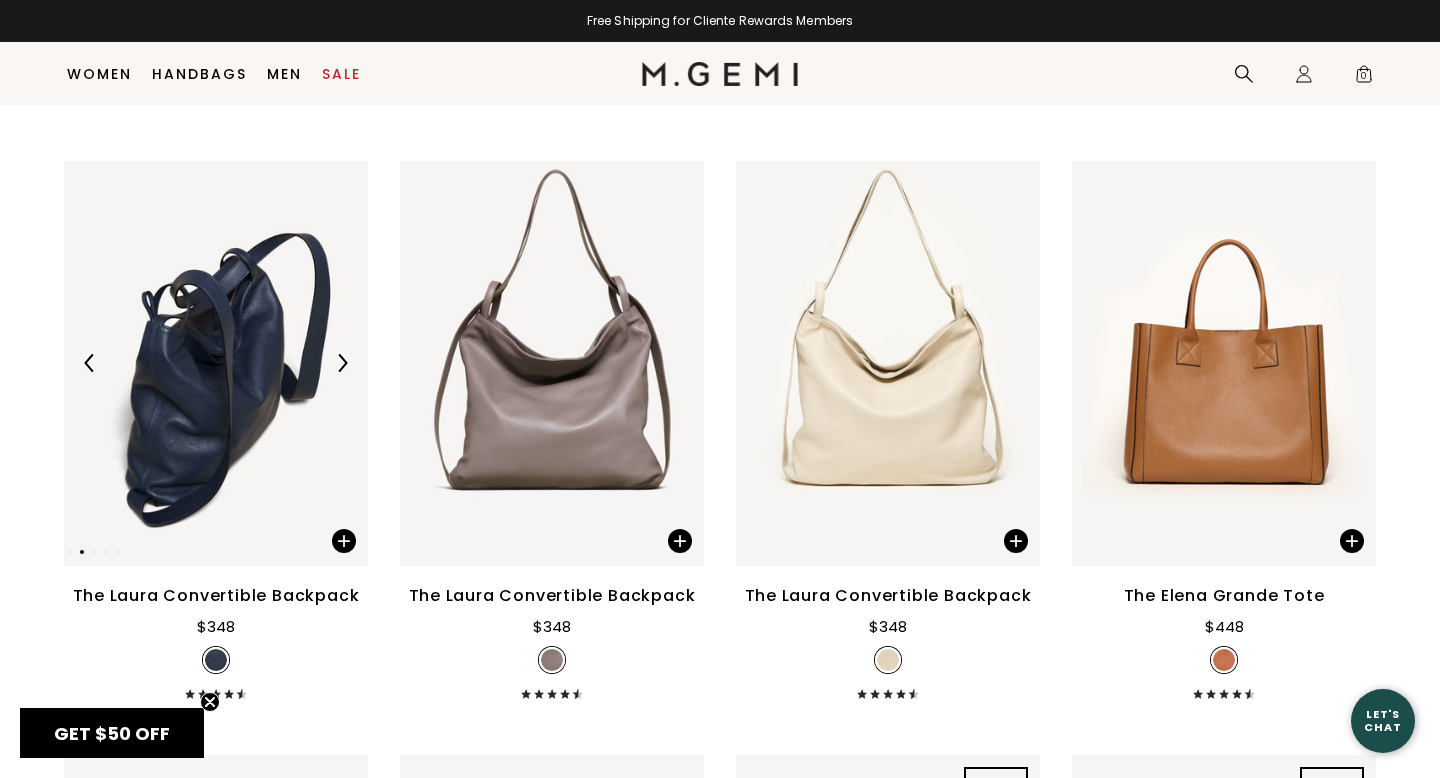 click at bounding box center [342, 363] 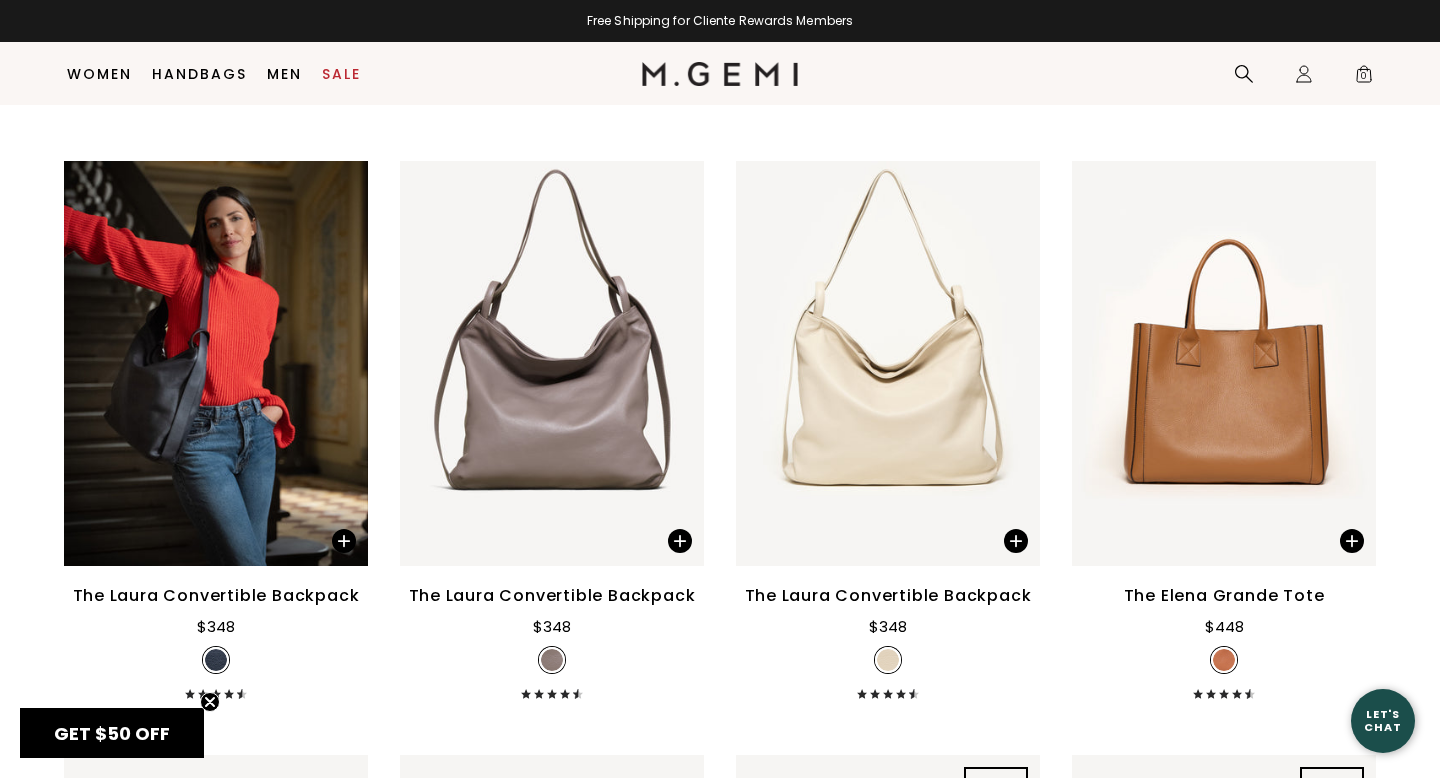 click on "The Laura Convertible Backpack" at bounding box center (216, 596) 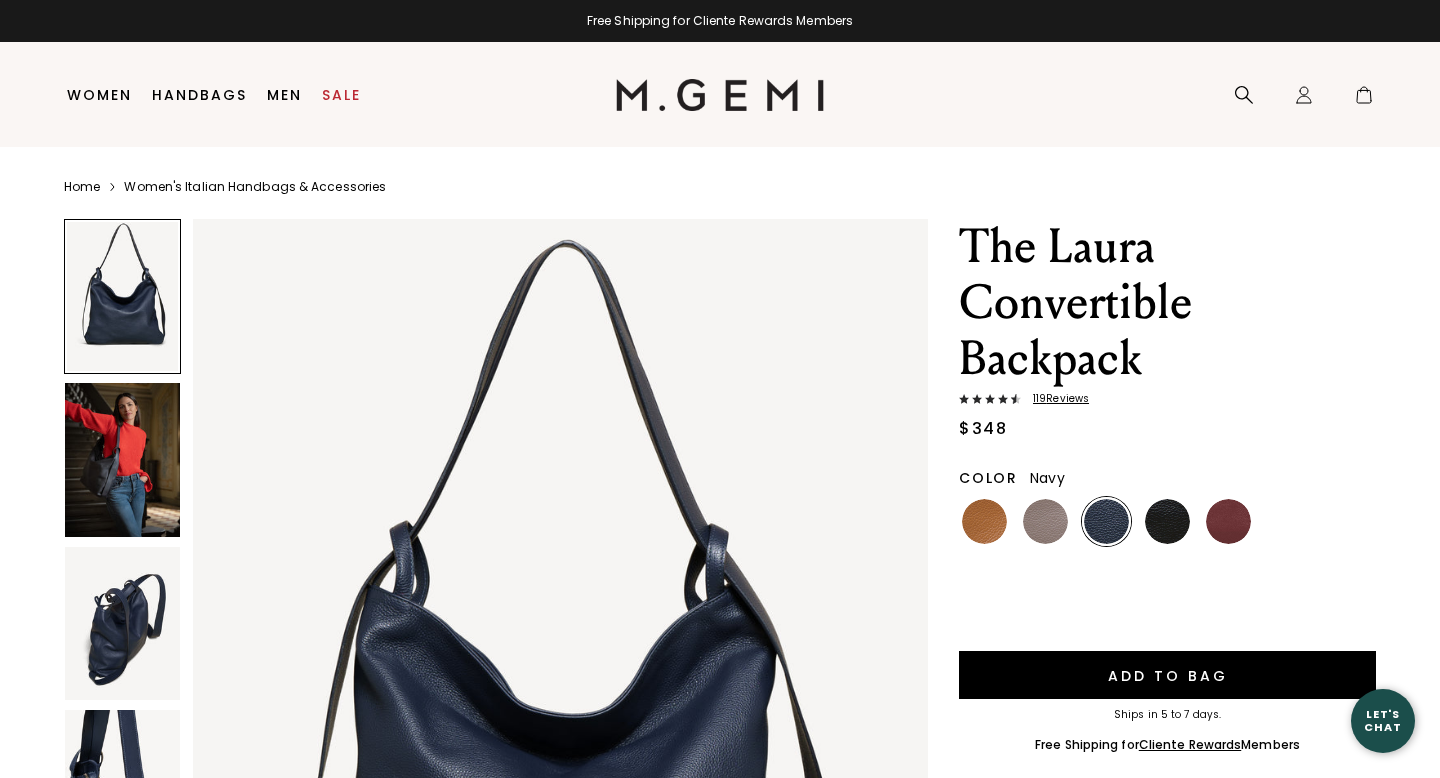 scroll, scrollTop: 0, scrollLeft: 0, axis: both 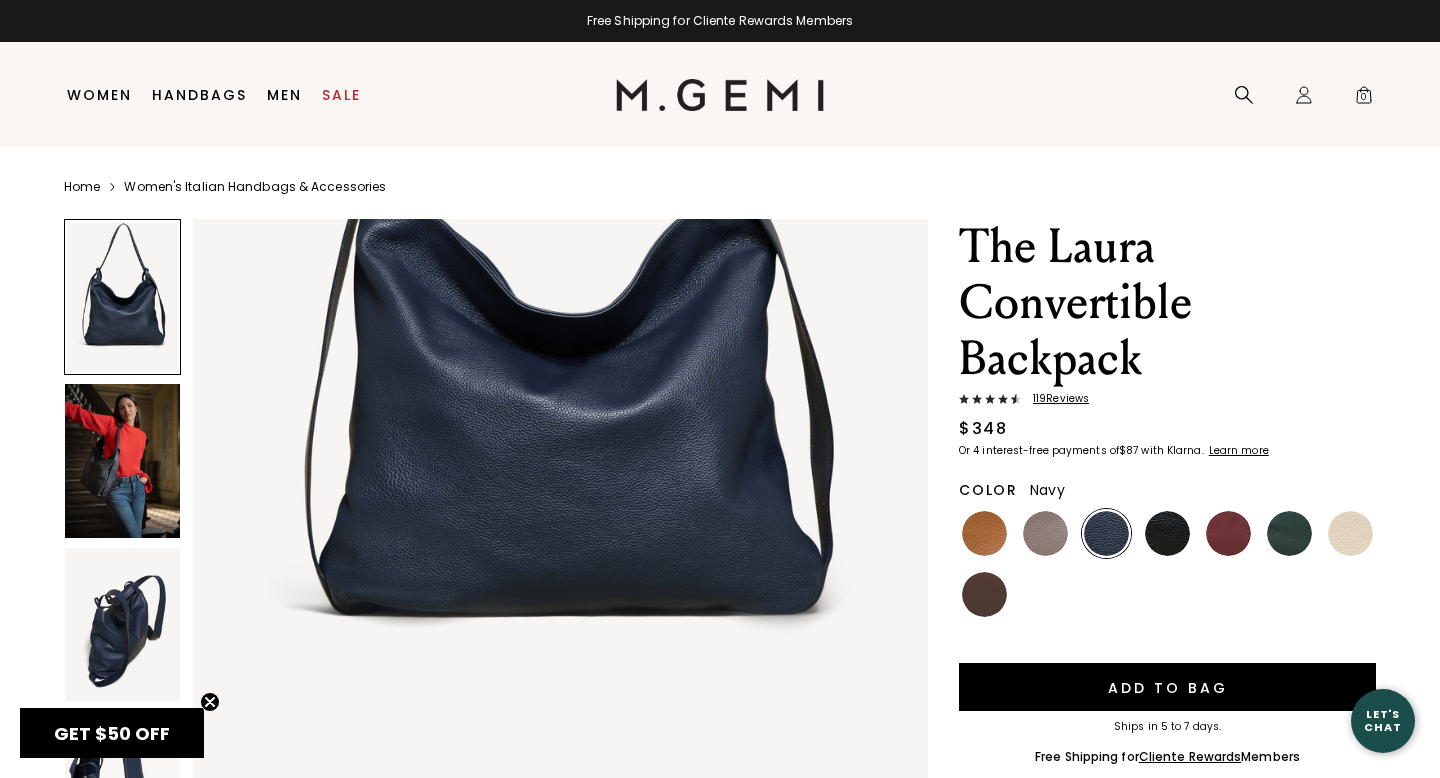 click at bounding box center (122, 461) 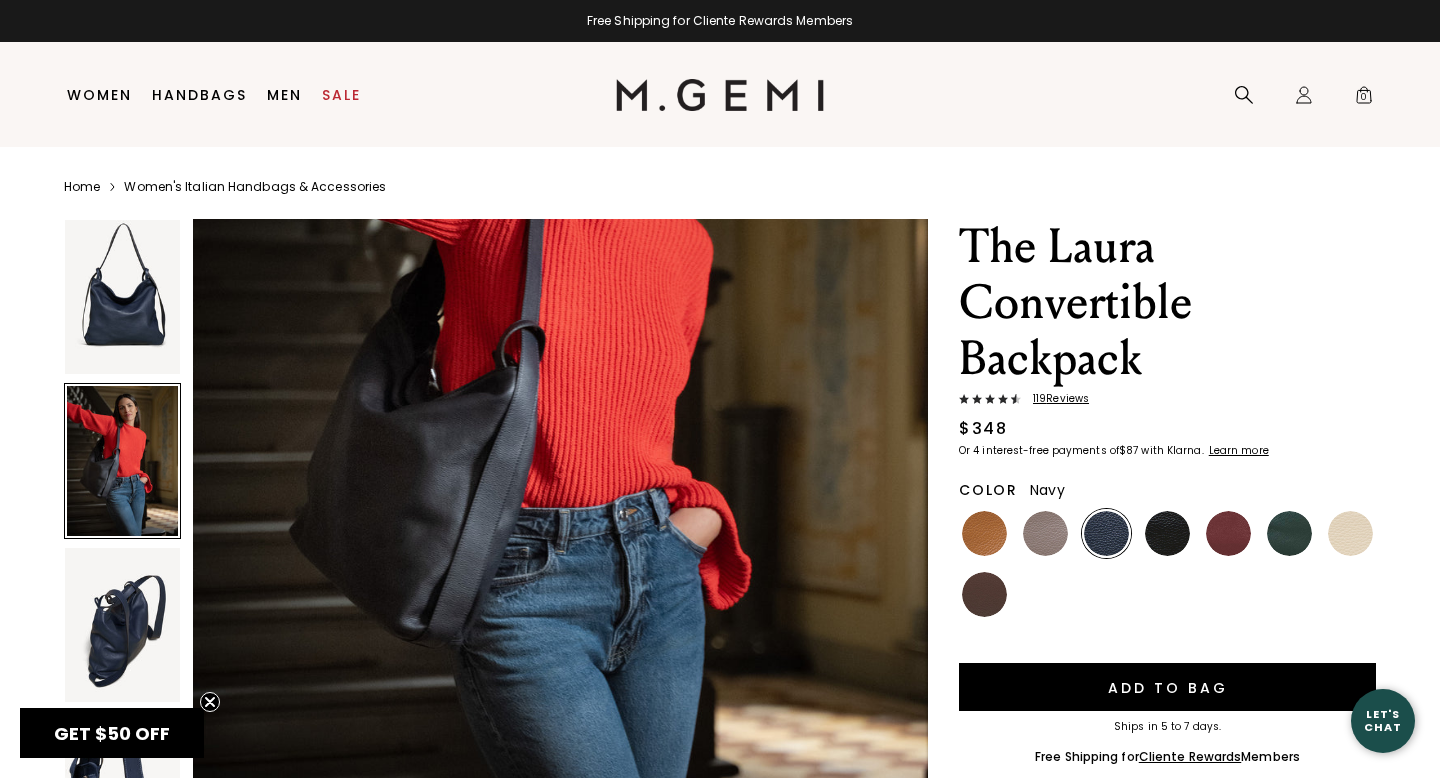scroll, scrollTop: 994, scrollLeft: 0, axis: vertical 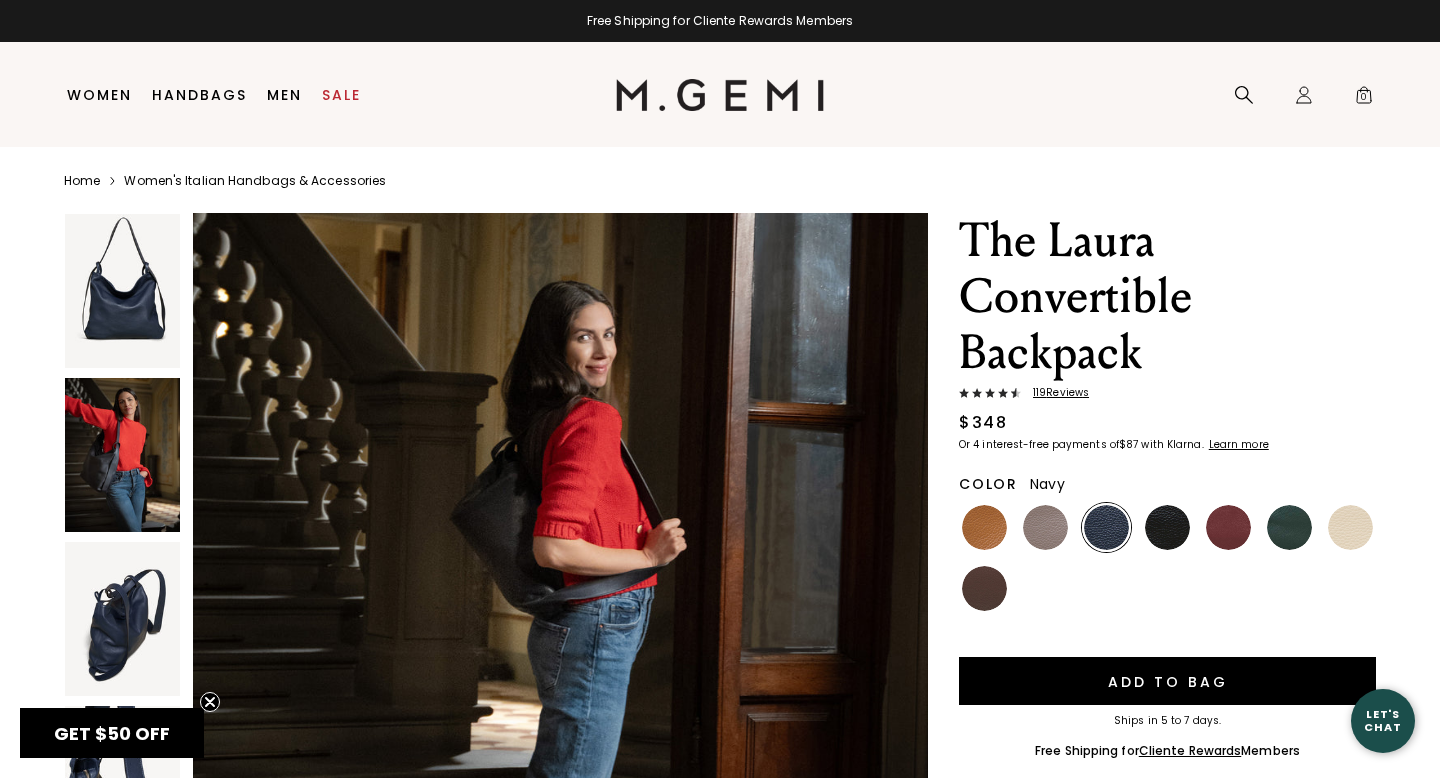 click at bounding box center (122, 291) 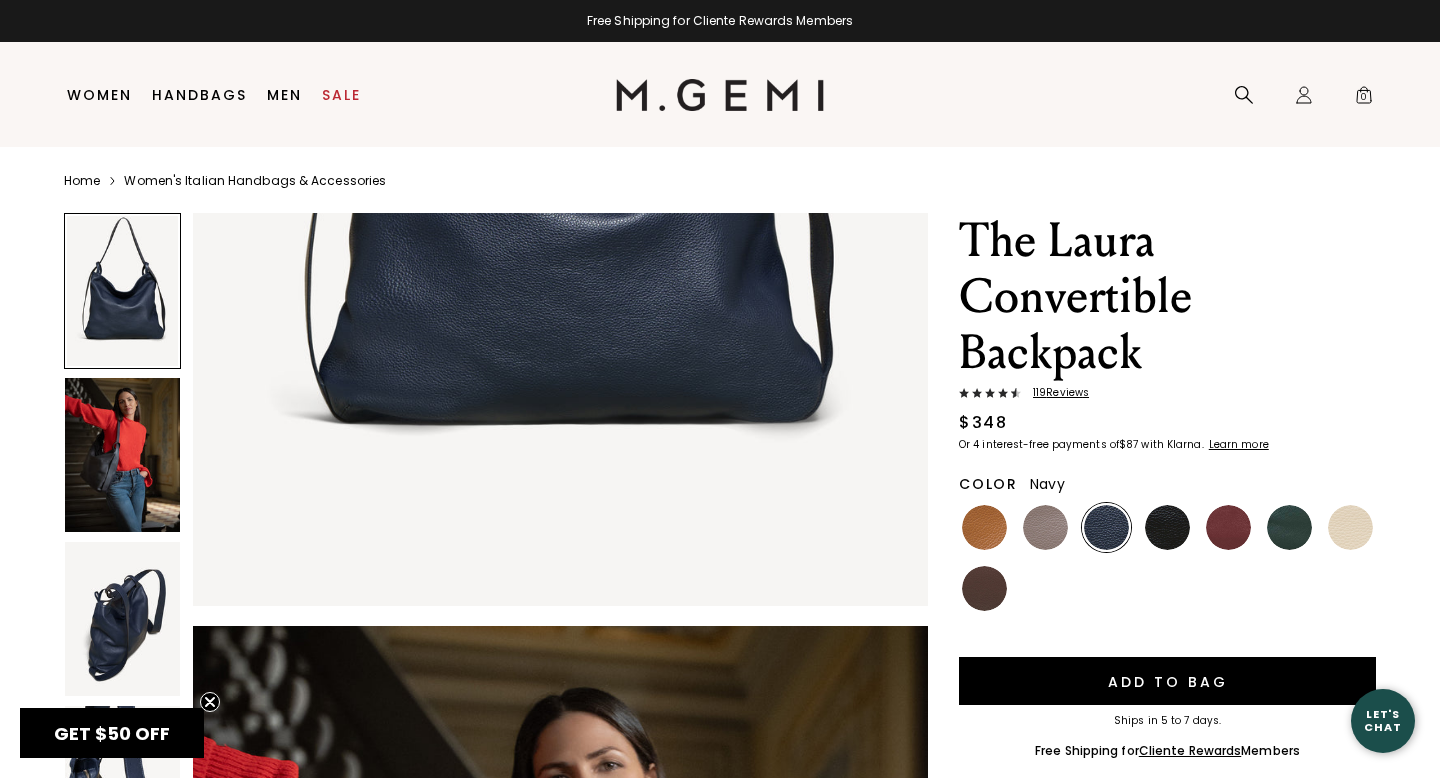 scroll, scrollTop: 0, scrollLeft: 0, axis: both 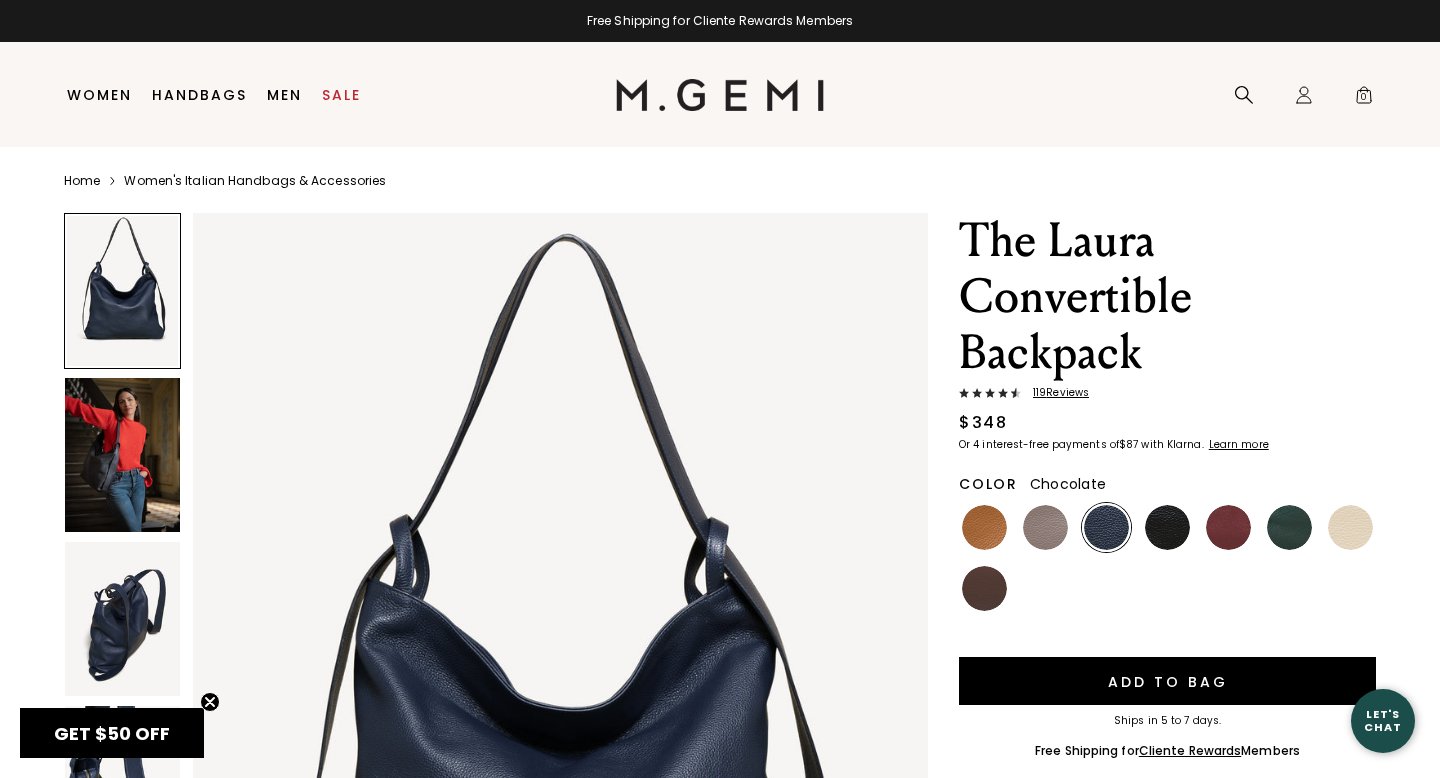 click at bounding box center (984, 588) 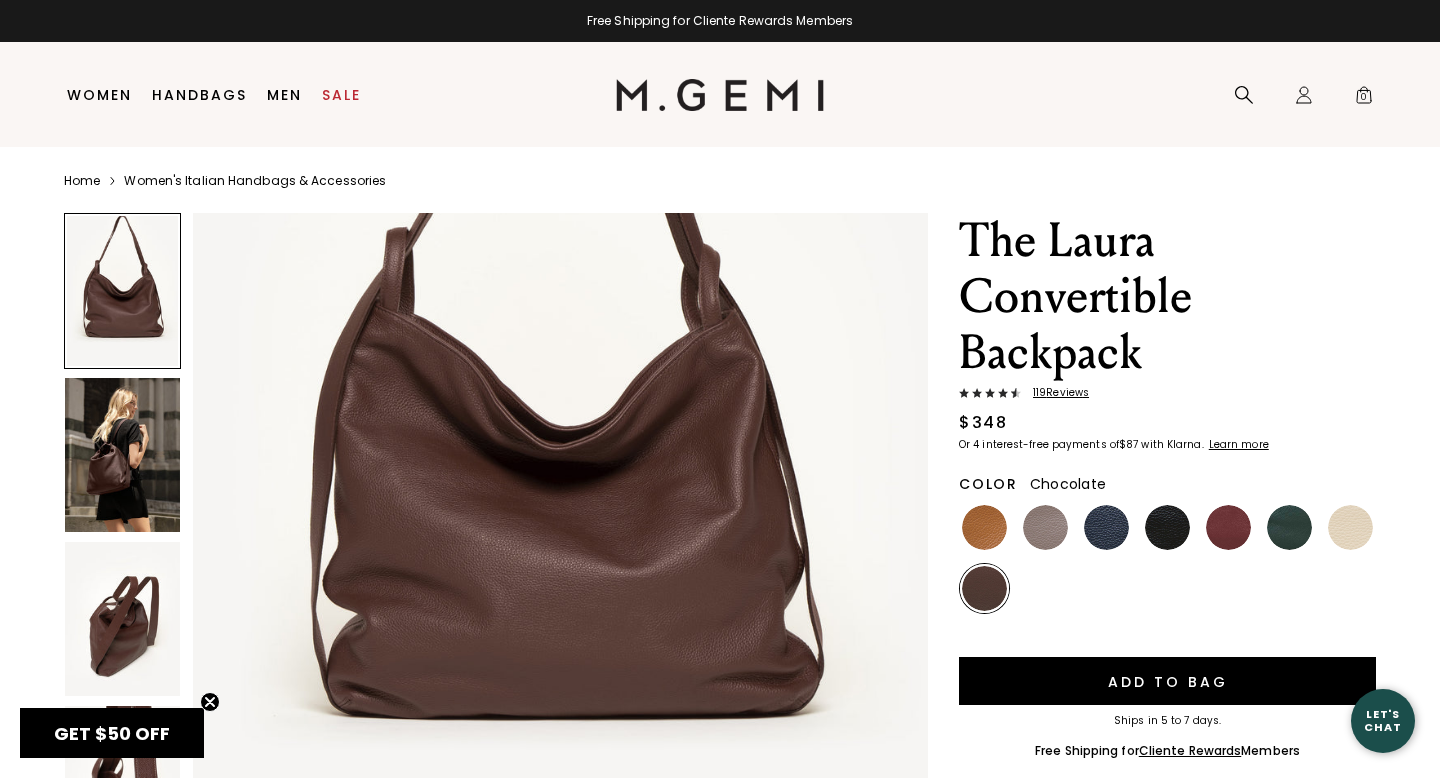scroll, scrollTop: 283, scrollLeft: 0, axis: vertical 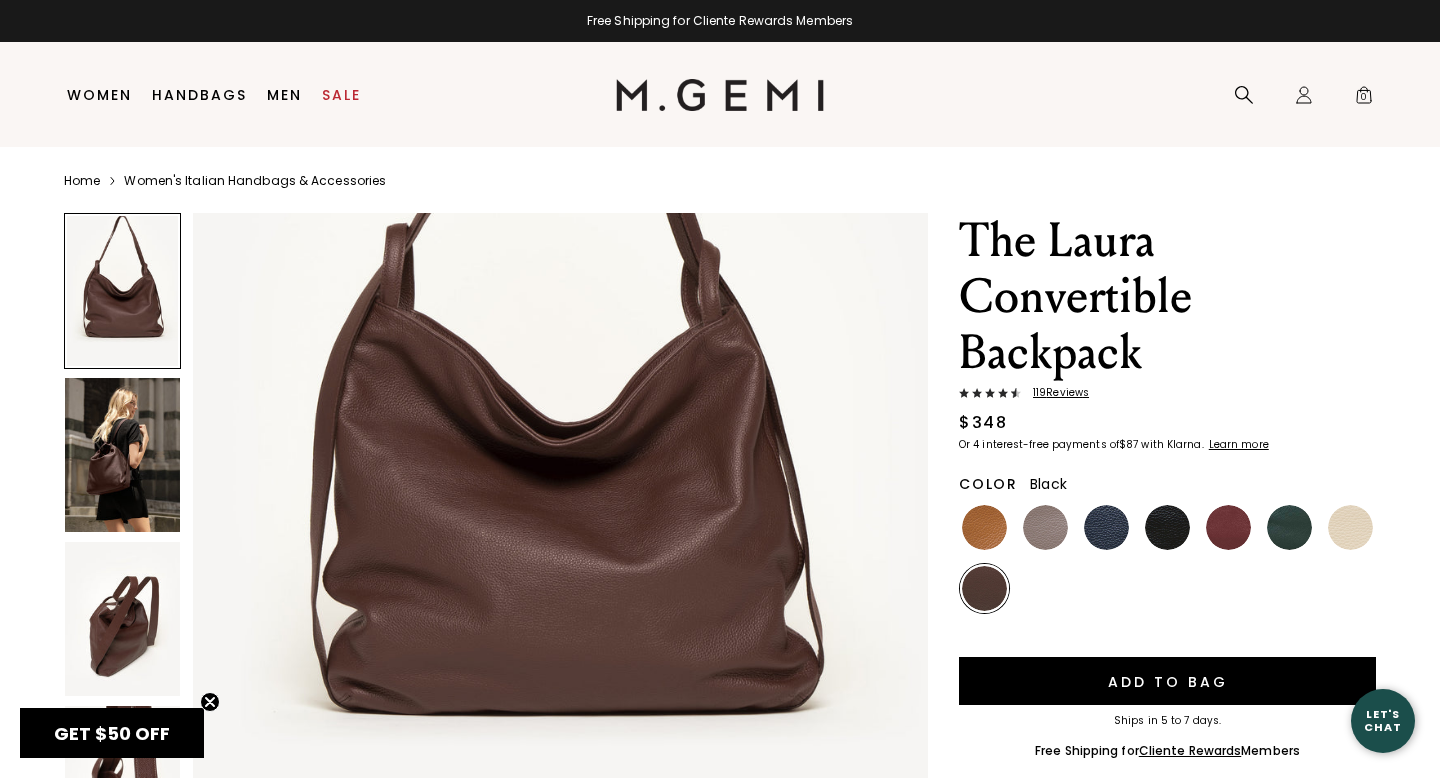 click at bounding box center [1167, 527] 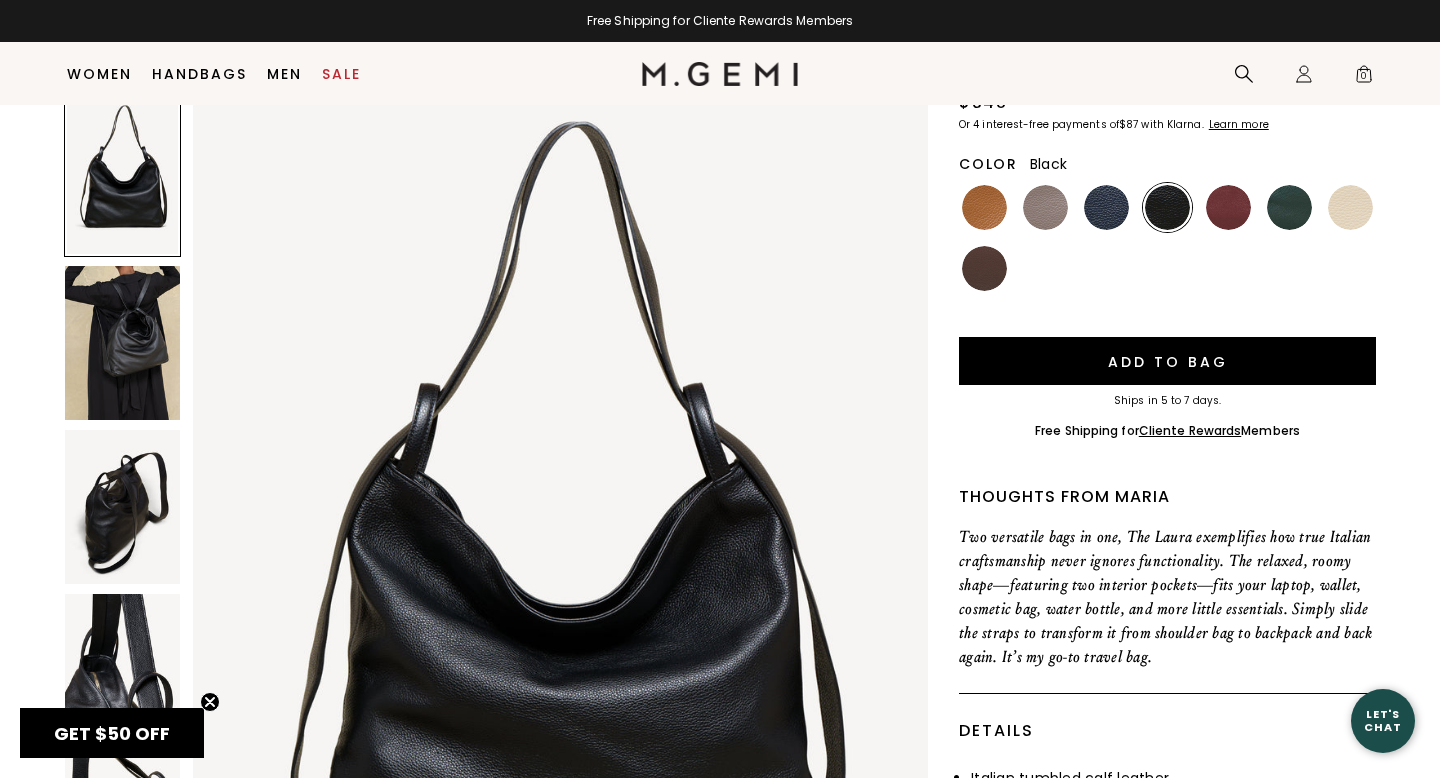 scroll, scrollTop: 170, scrollLeft: 0, axis: vertical 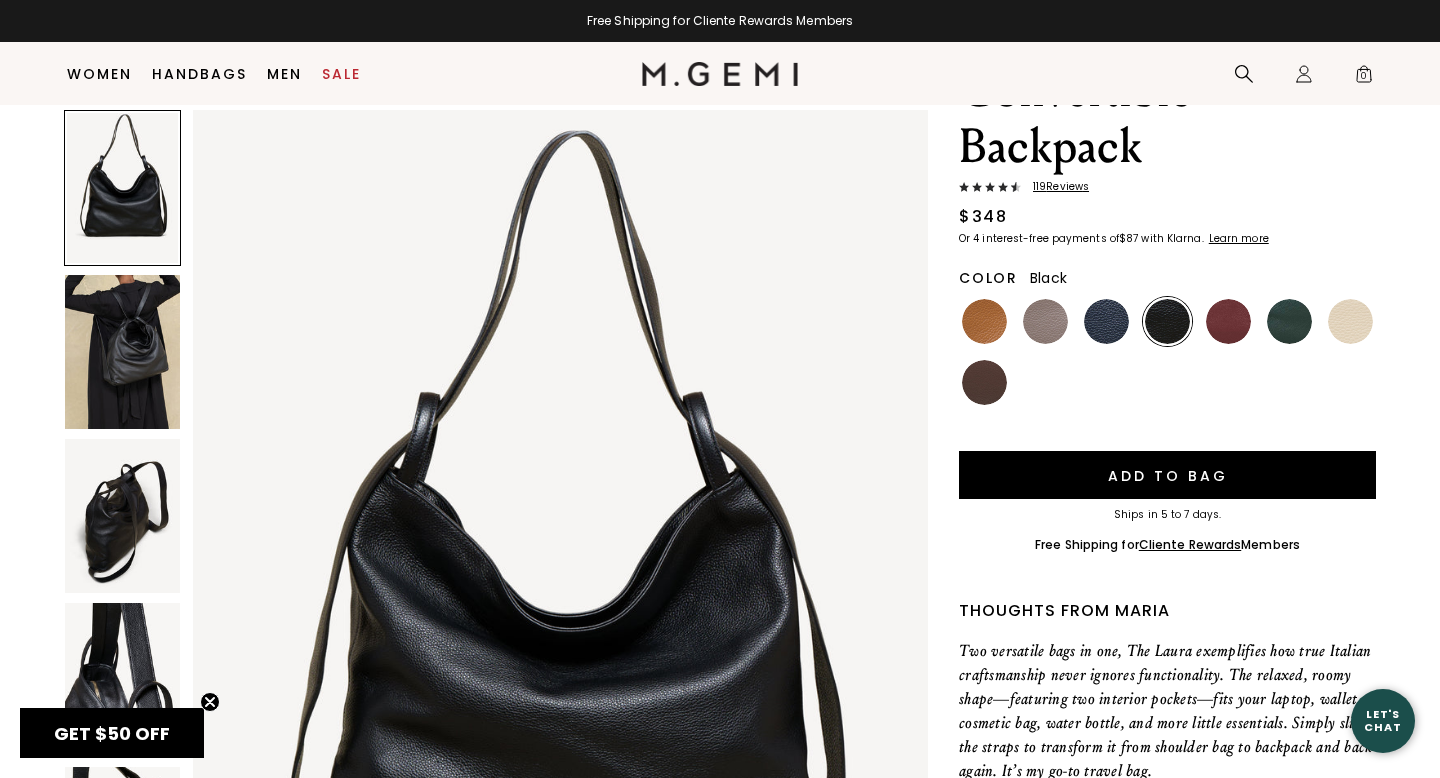 click at bounding box center (122, 352) 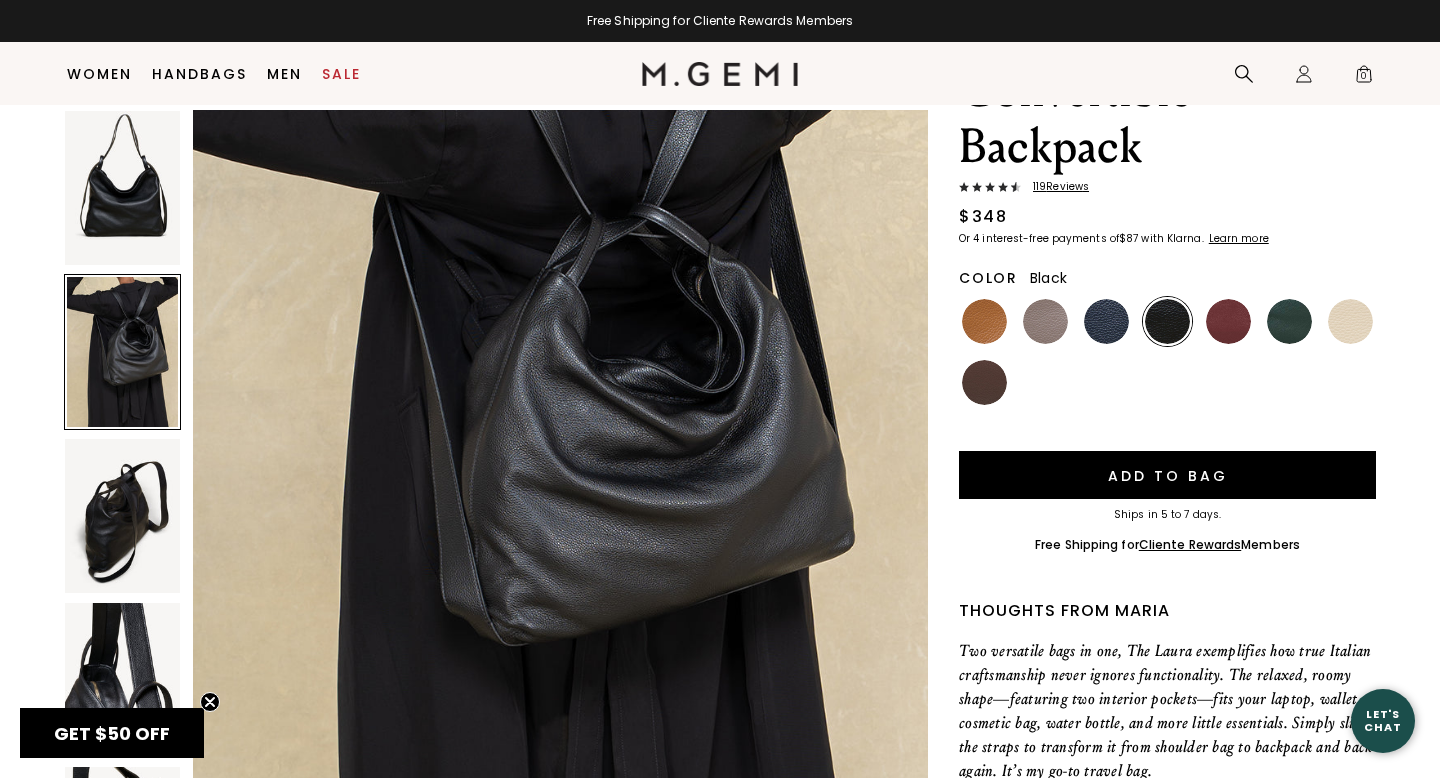 scroll, scrollTop: 1169, scrollLeft: 0, axis: vertical 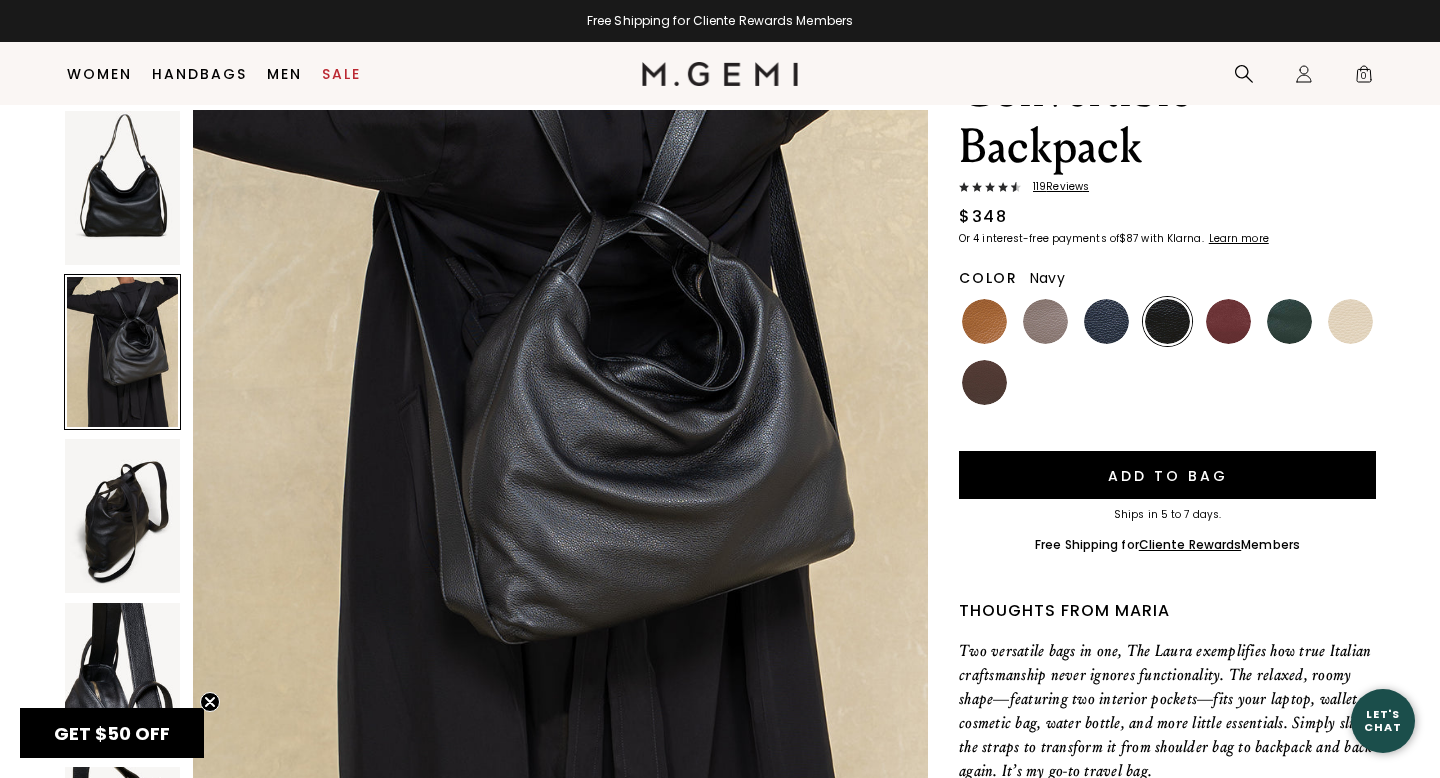 click at bounding box center [1106, 321] 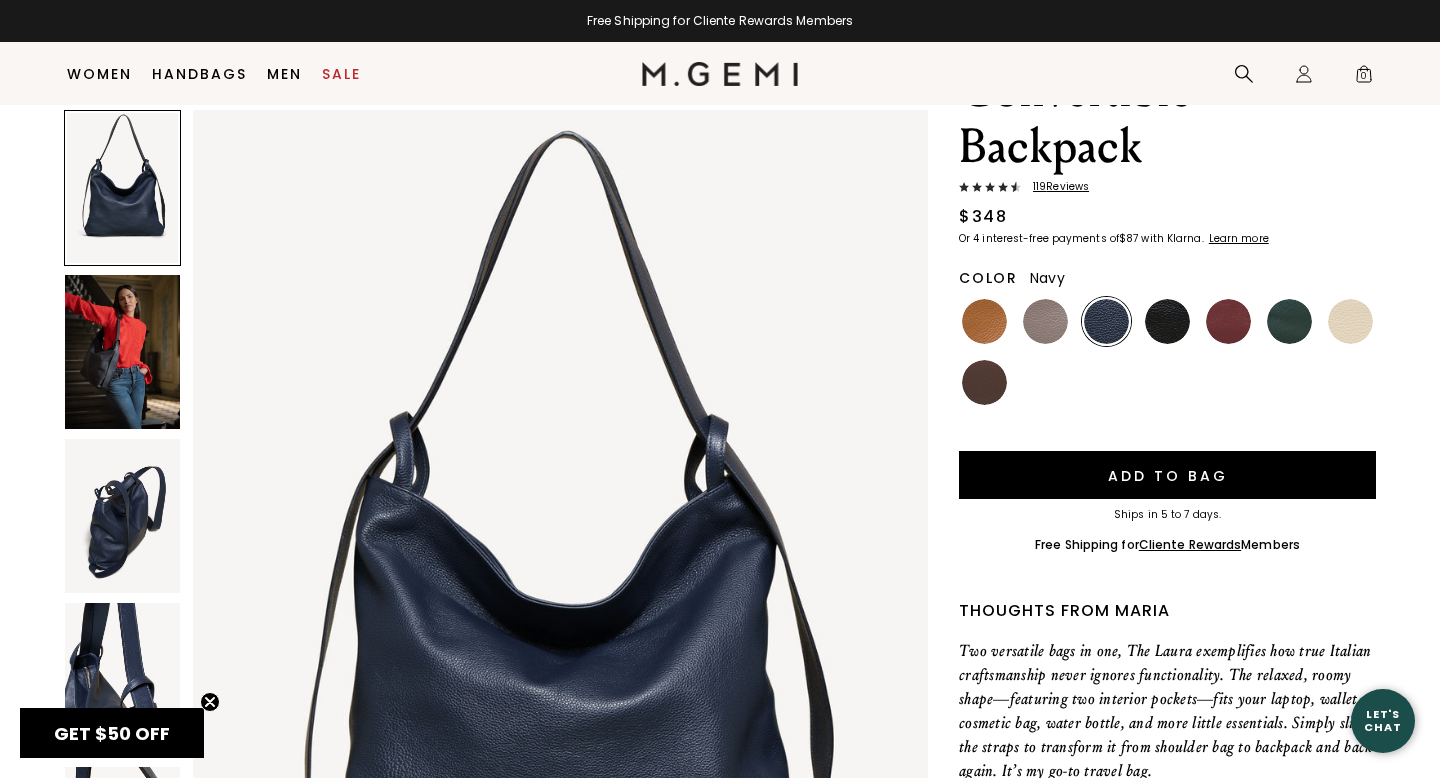 click at bounding box center (122, 352) 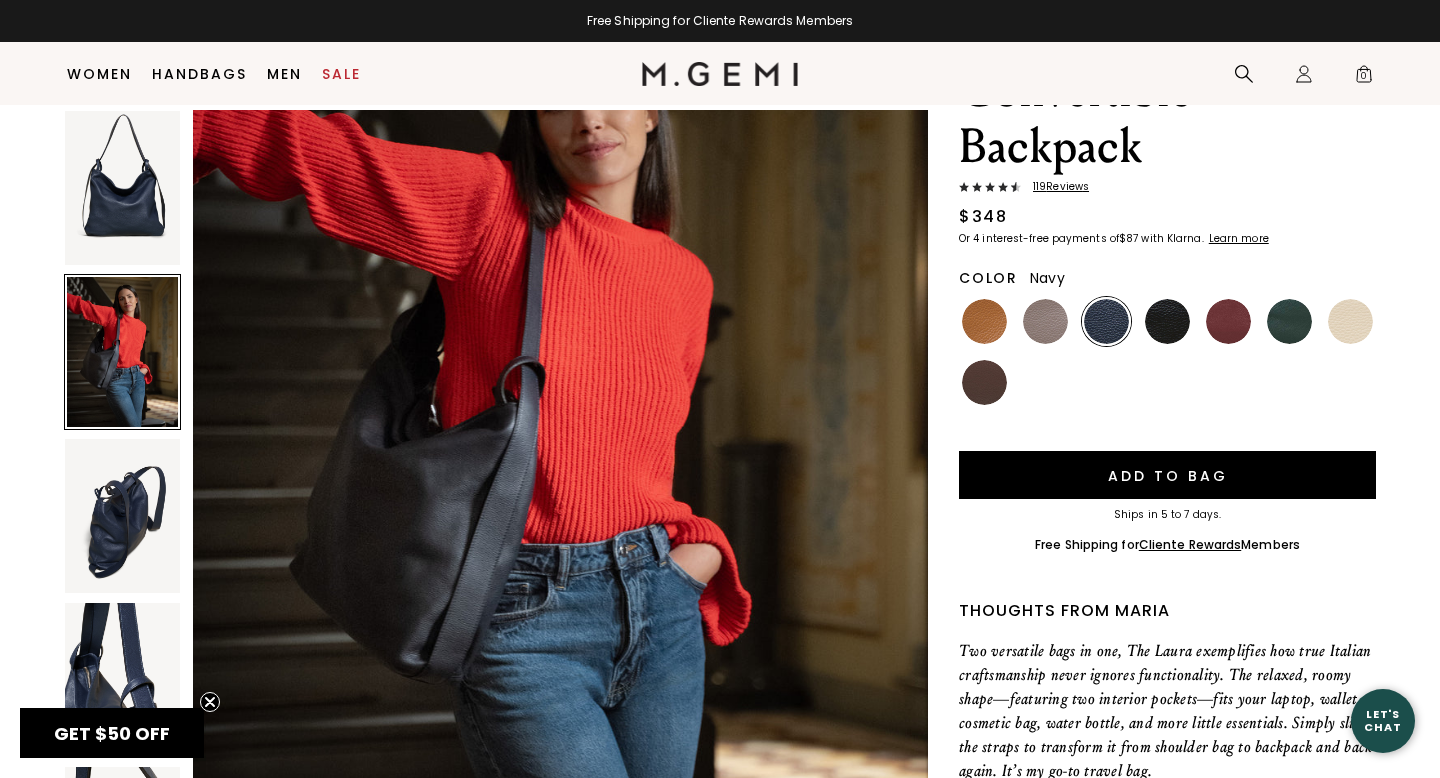 scroll, scrollTop: 1160, scrollLeft: 0, axis: vertical 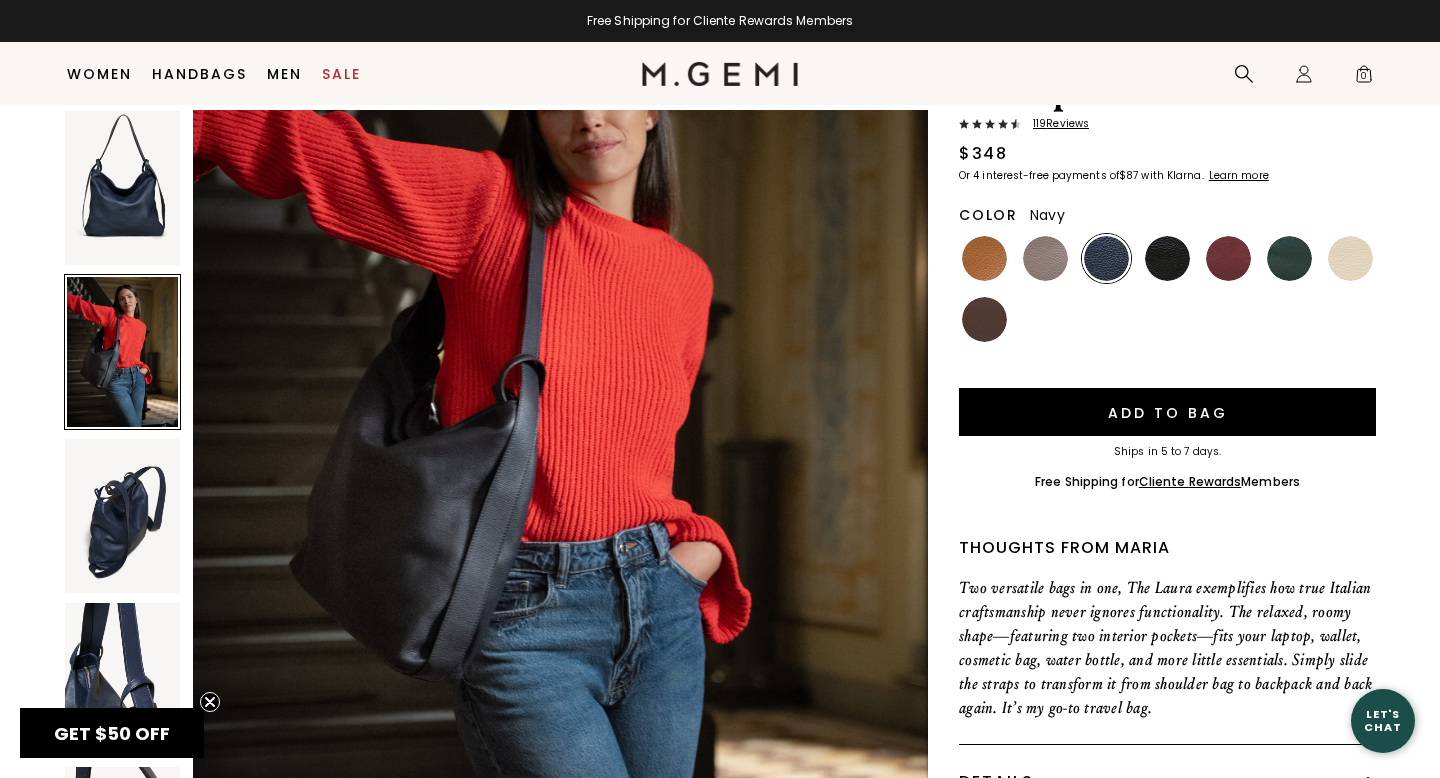 click at bounding box center (122, 516) 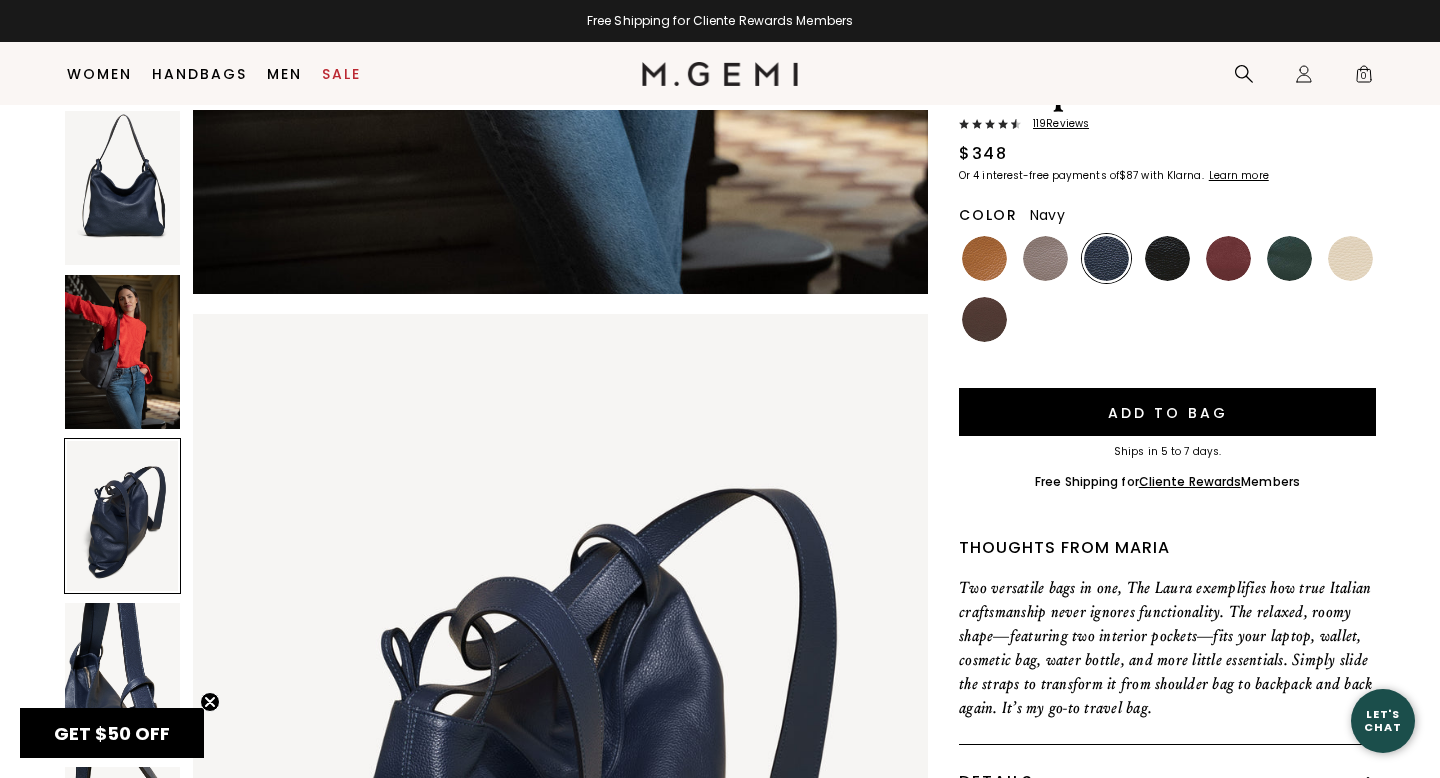 scroll, scrollTop: 1999, scrollLeft: 0, axis: vertical 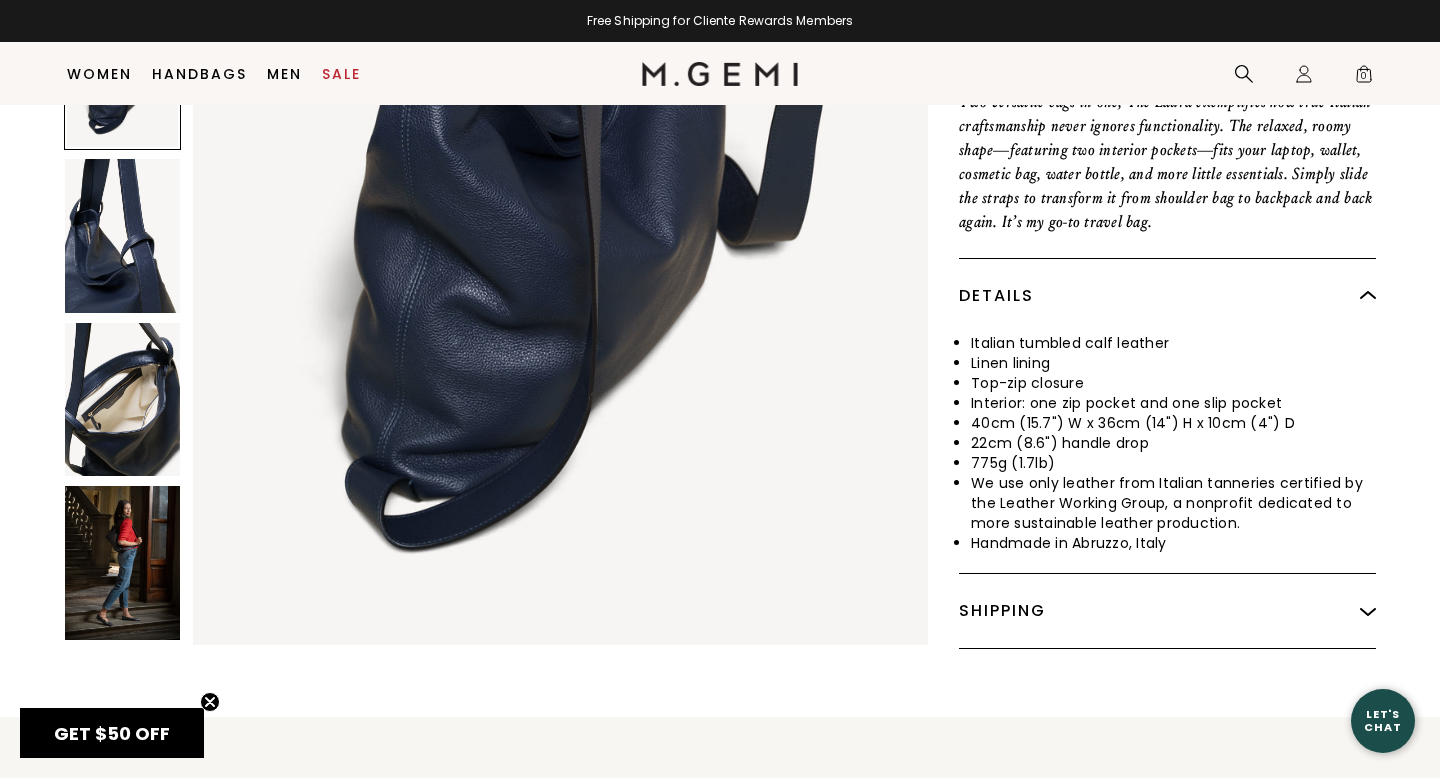 click at bounding box center [122, 564] 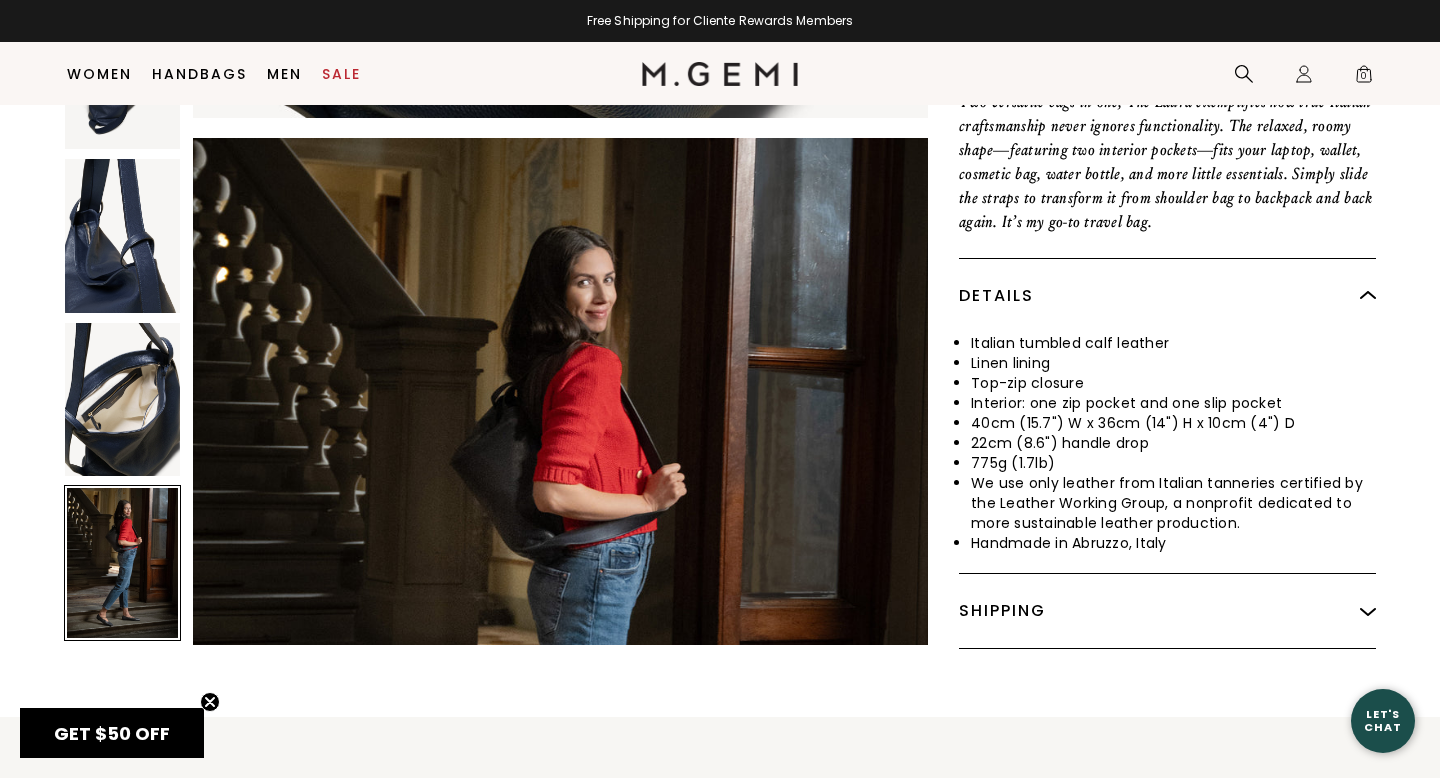 drag, startPoint x: 377, startPoint y: 520, endPoint x: 616, endPoint y: 443, distance: 251.0976 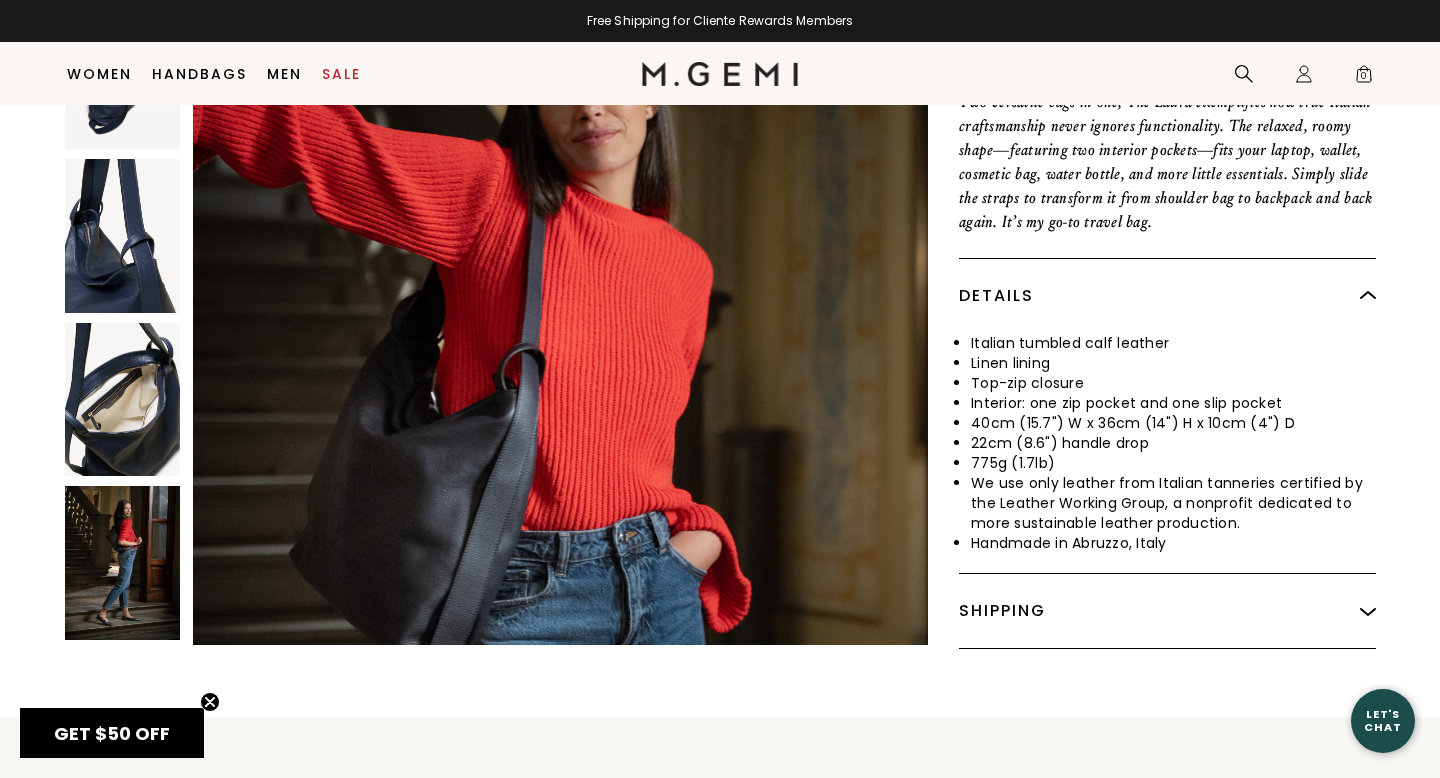scroll, scrollTop: 189, scrollLeft: 0, axis: vertical 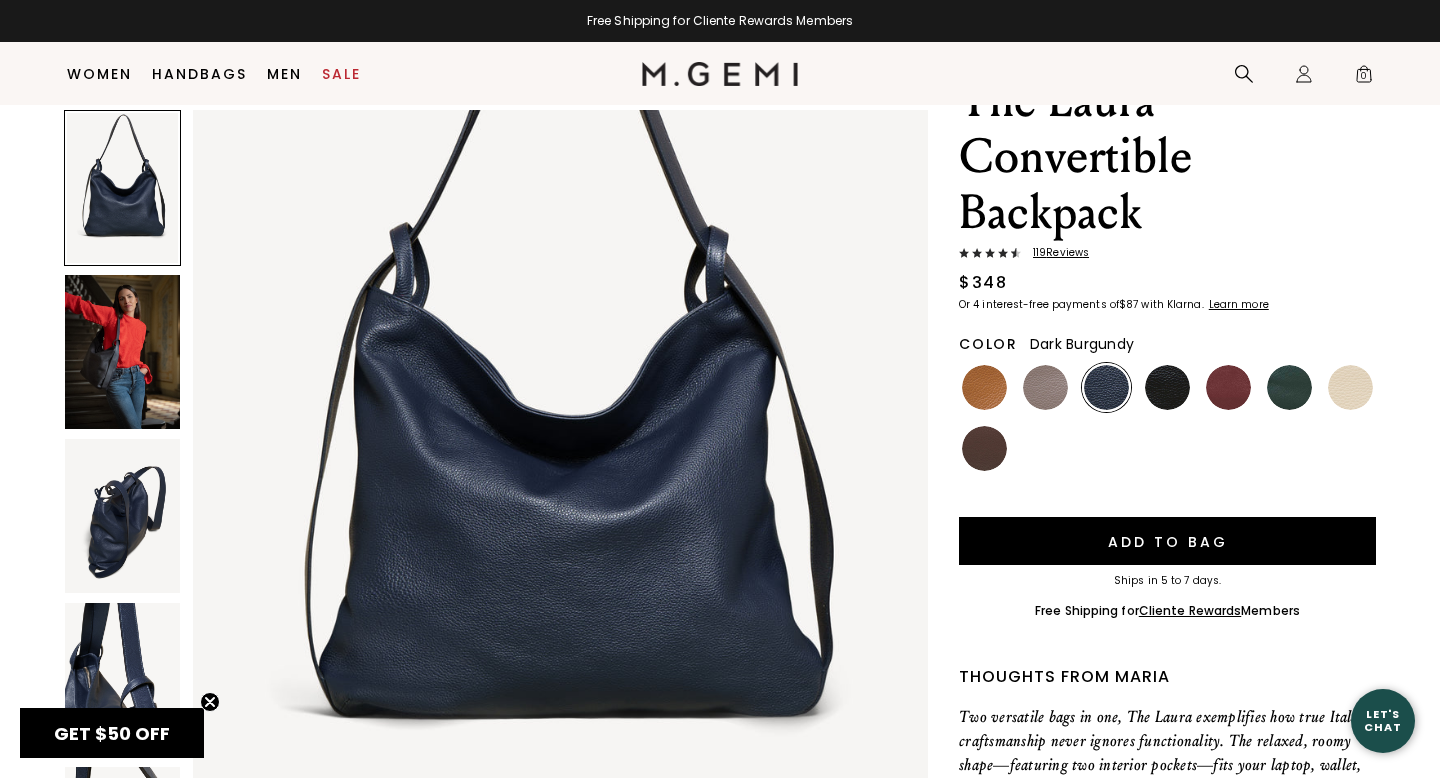 click at bounding box center [1228, 387] 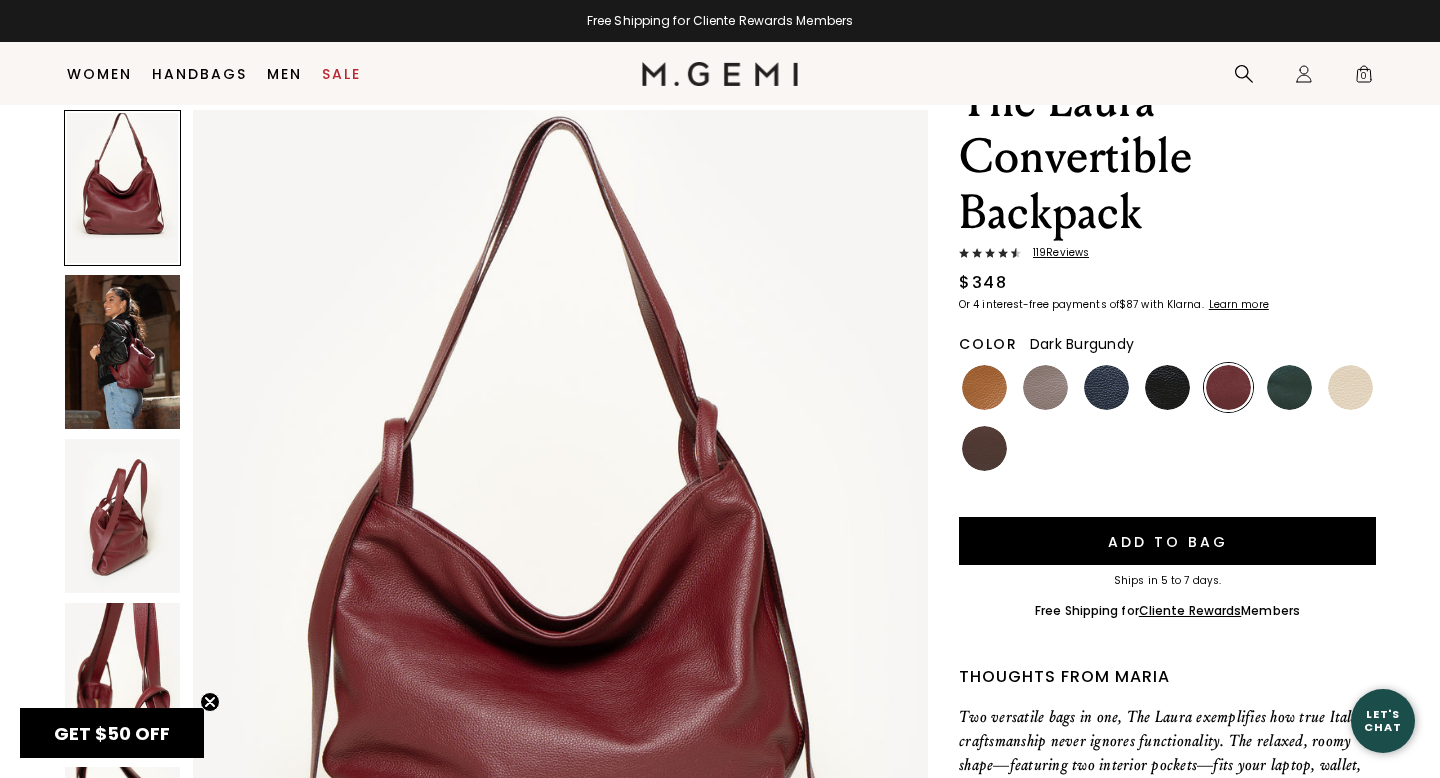 click at bounding box center [122, 352] 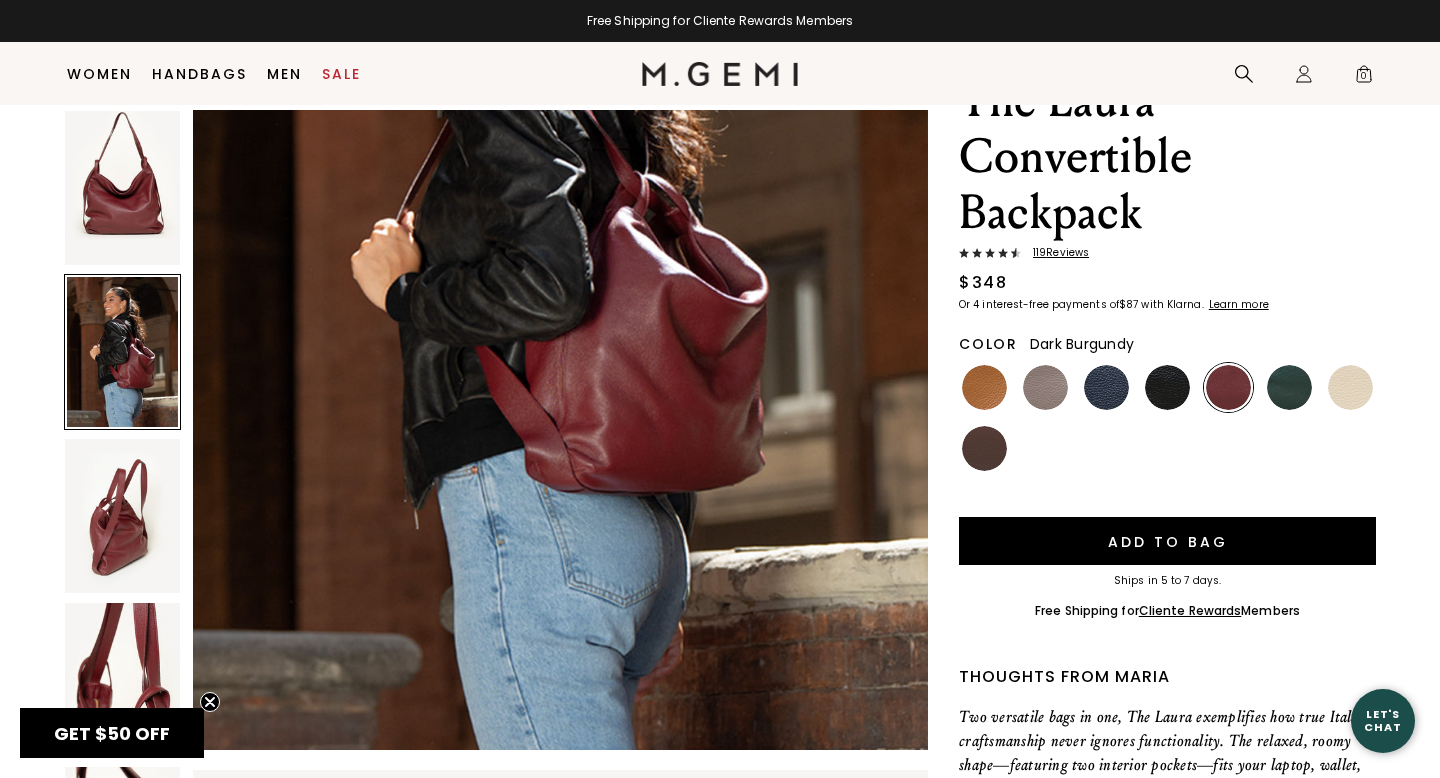 scroll, scrollTop: 1340, scrollLeft: 0, axis: vertical 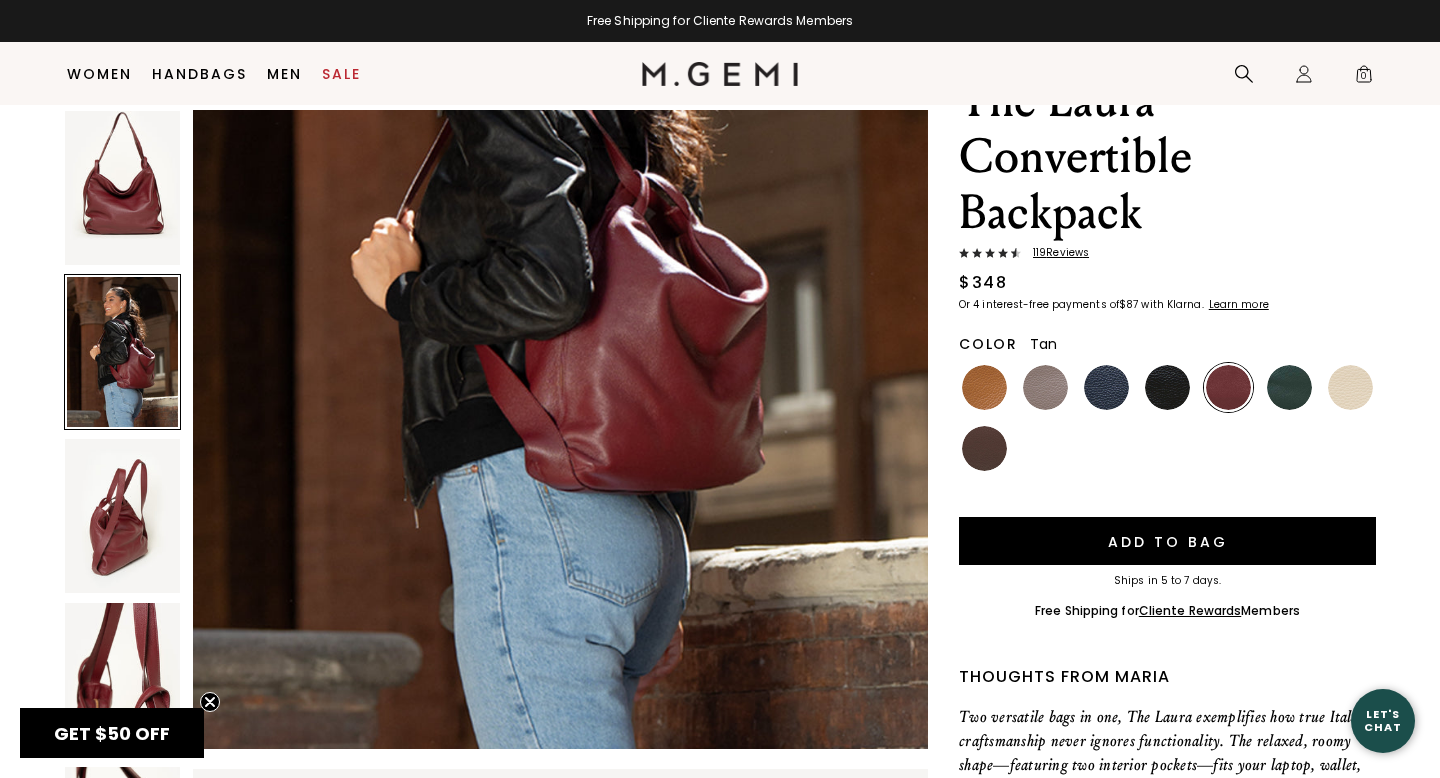 click at bounding box center (984, 387) 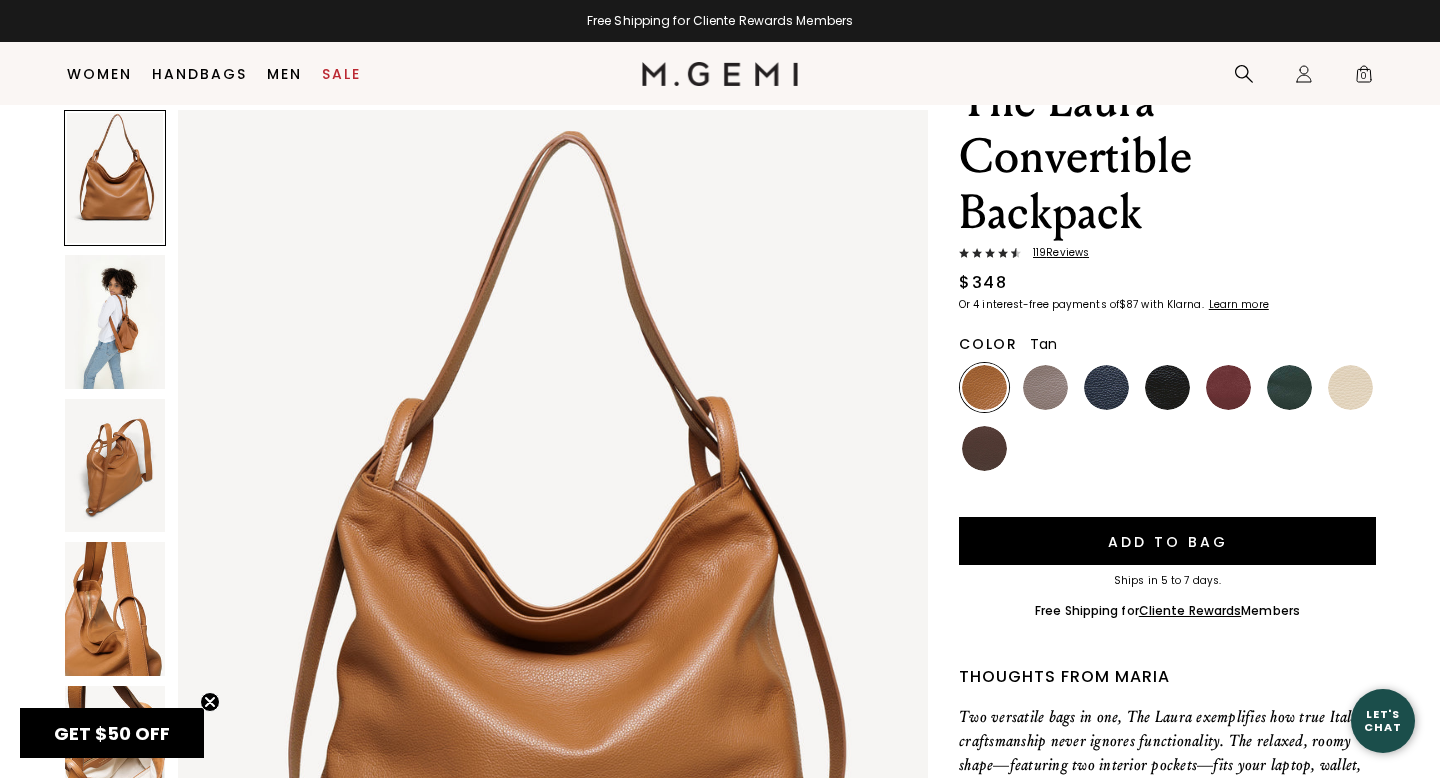 scroll, scrollTop: 0, scrollLeft: 0, axis: both 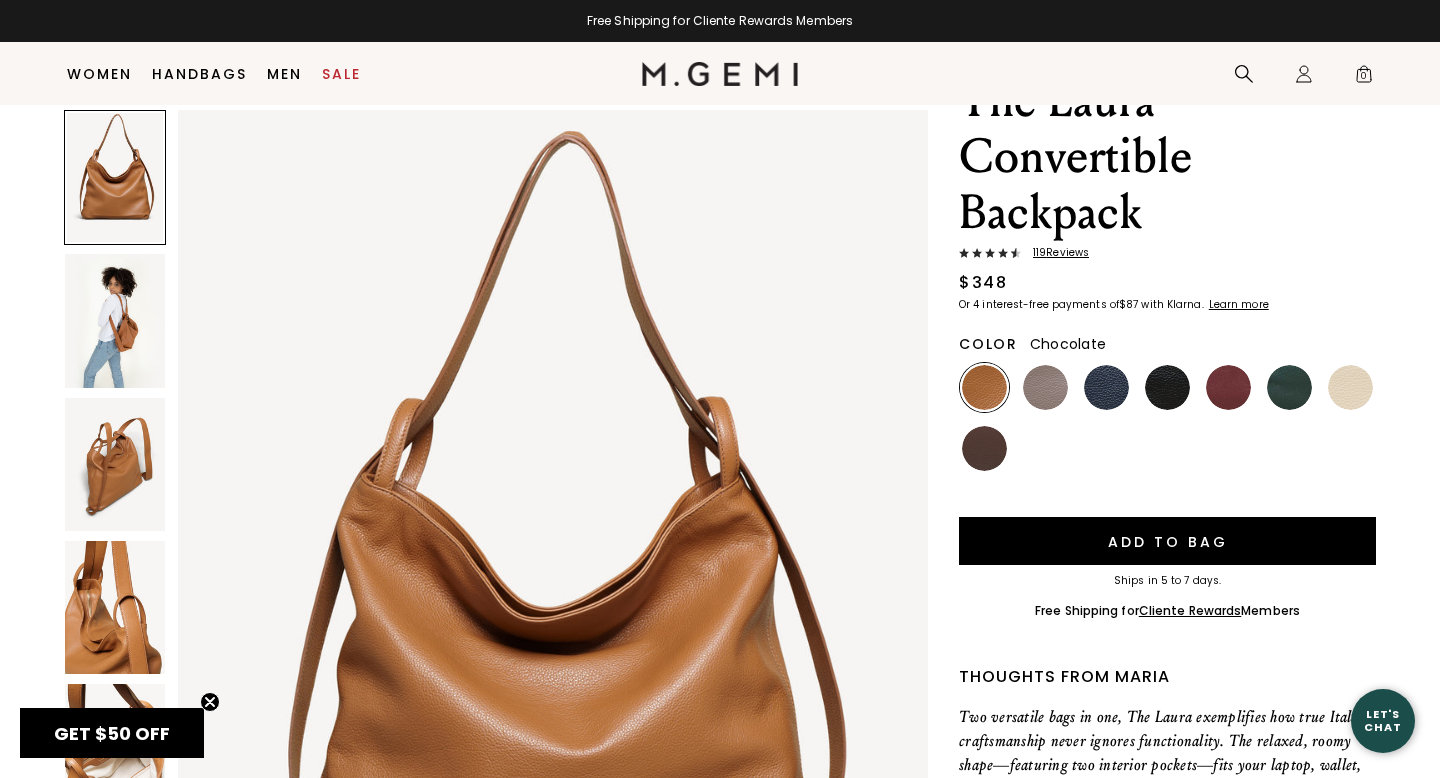 click at bounding box center (984, 448) 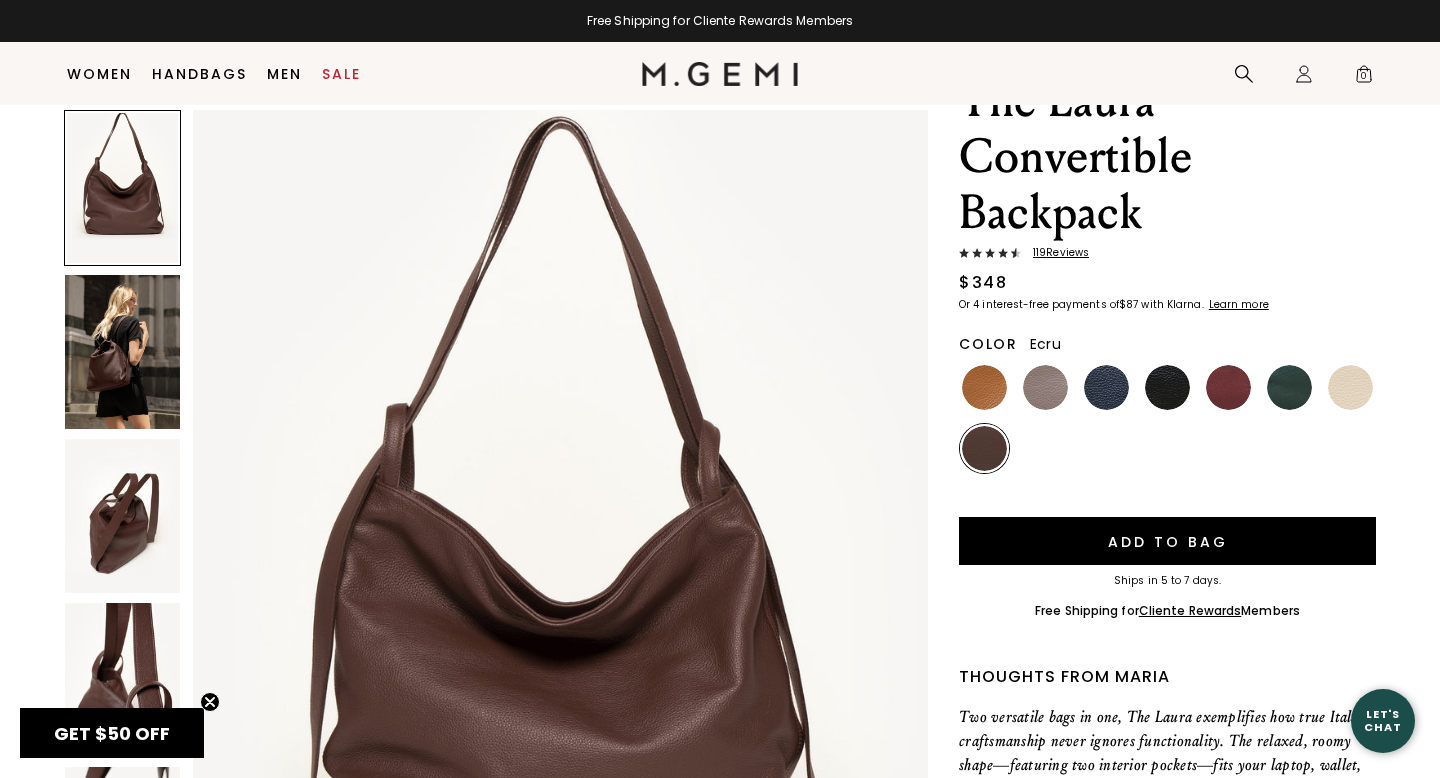 click at bounding box center [1350, 387] 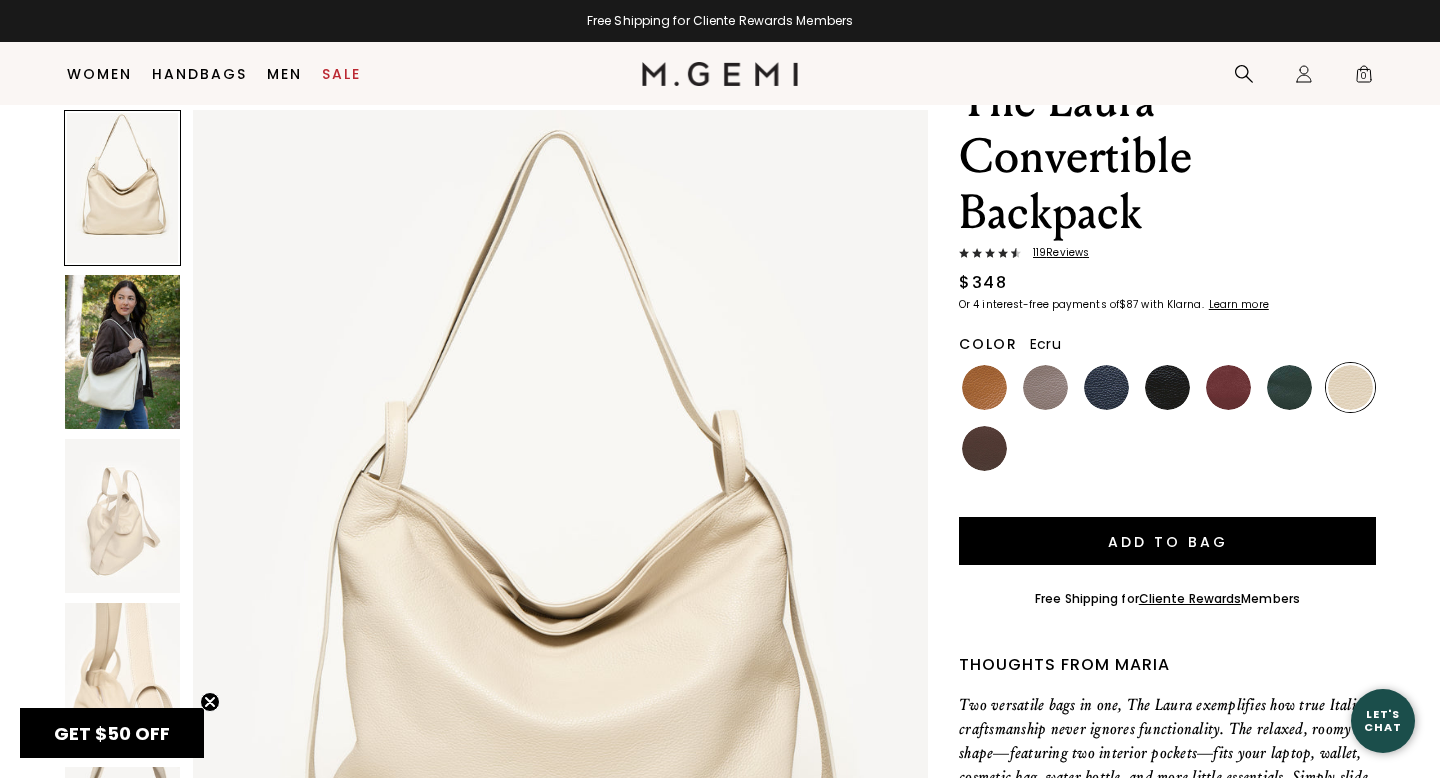 click at bounding box center [122, 352] 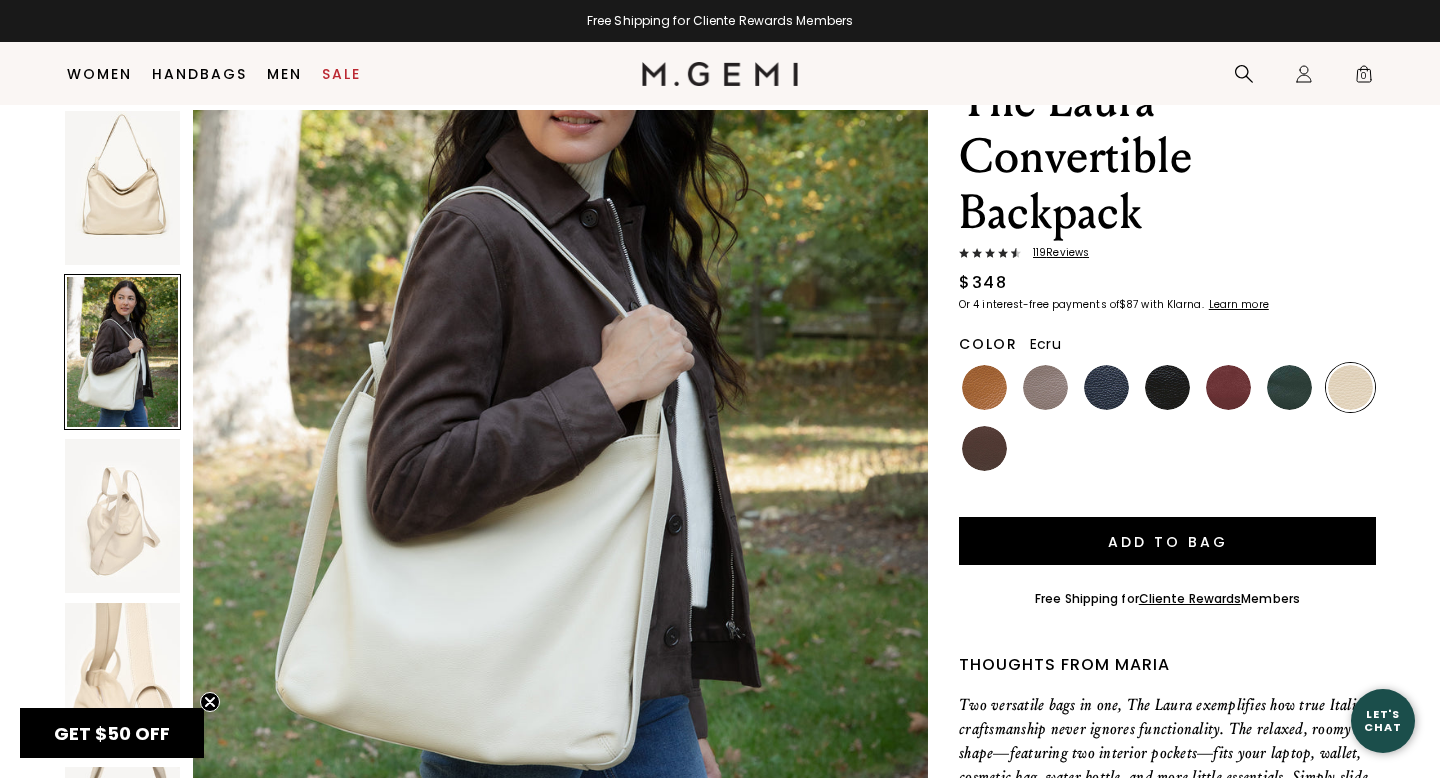 scroll, scrollTop: 1208, scrollLeft: 0, axis: vertical 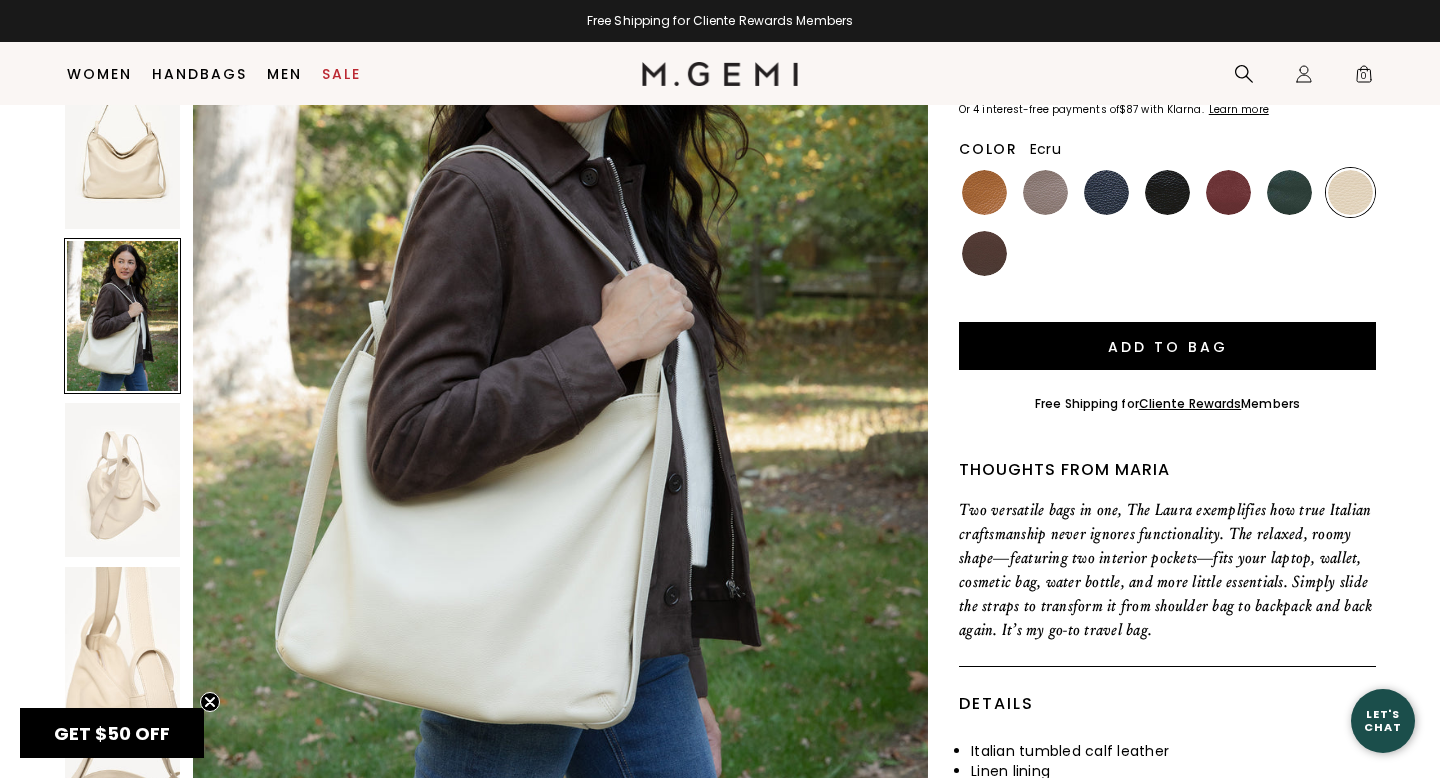 click at bounding box center (122, 480) 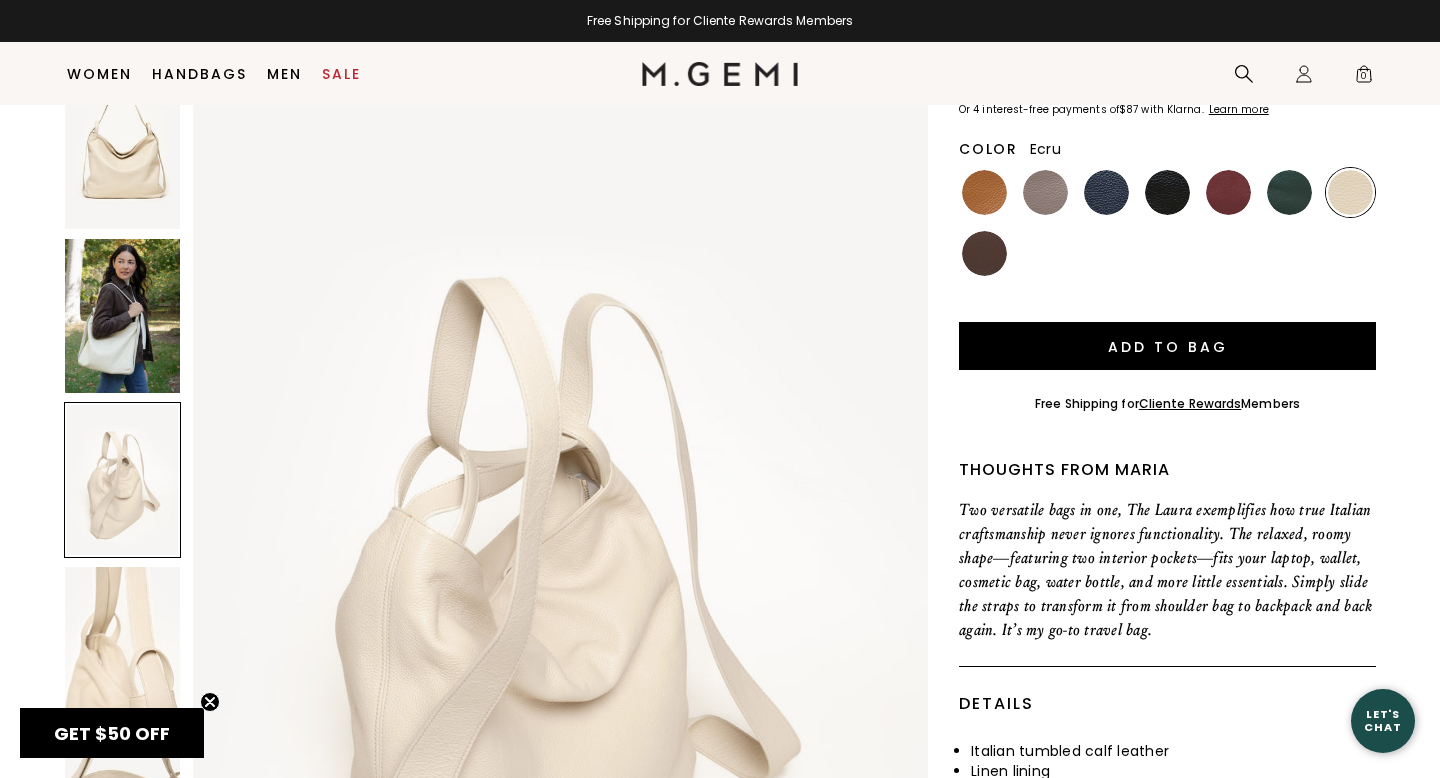 scroll, scrollTop: 1999, scrollLeft: 0, axis: vertical 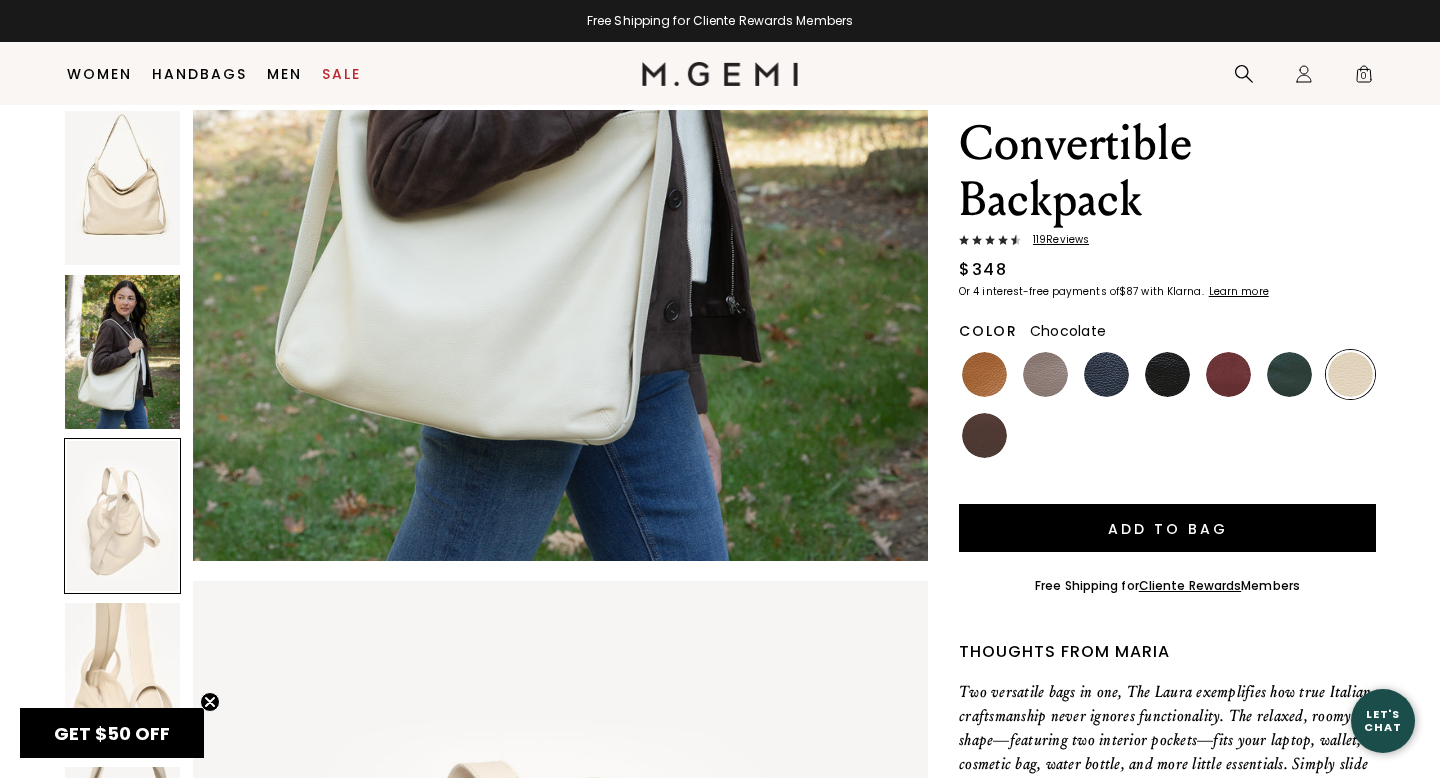 click at bounding box center [984, 435] 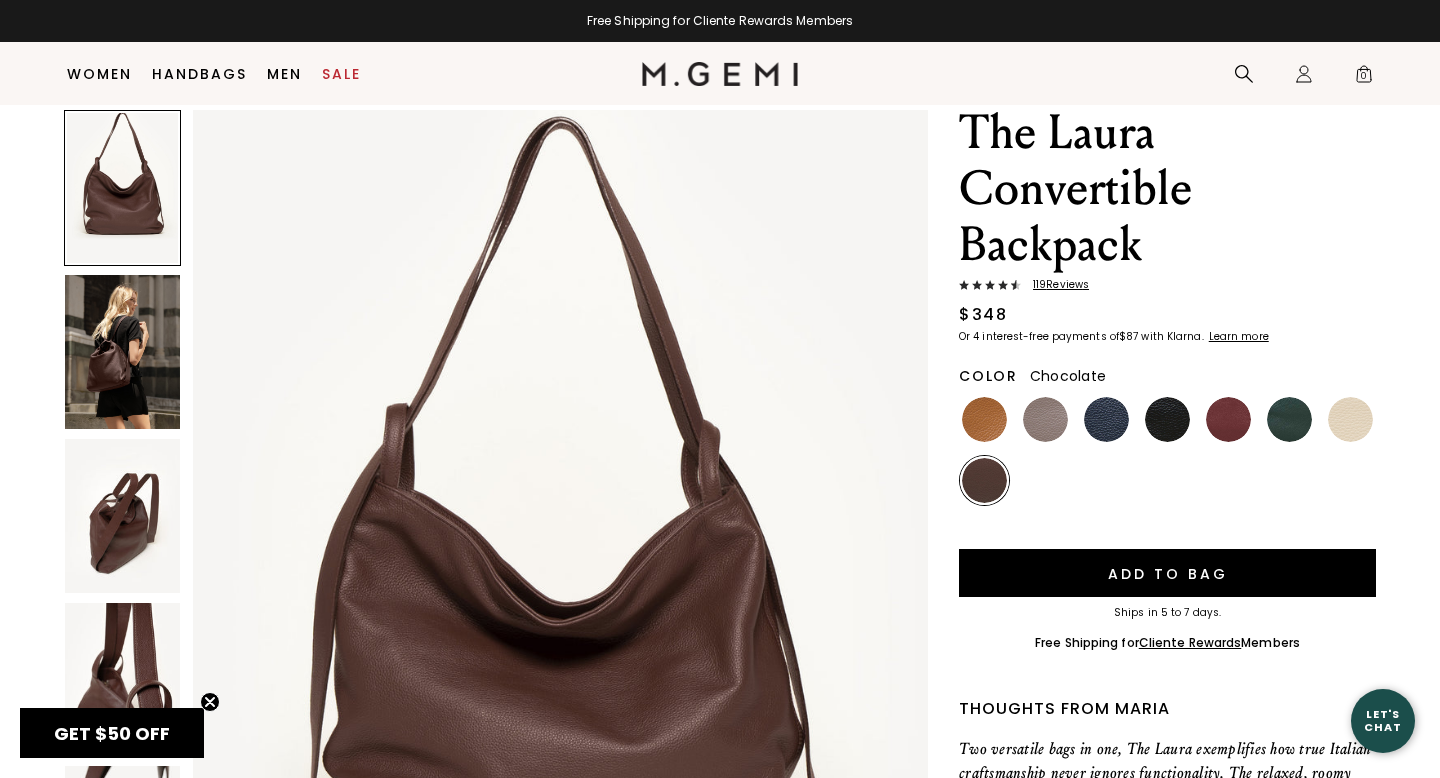 scroll, scrollTop: 0, scrollLeft: 0, axis: both 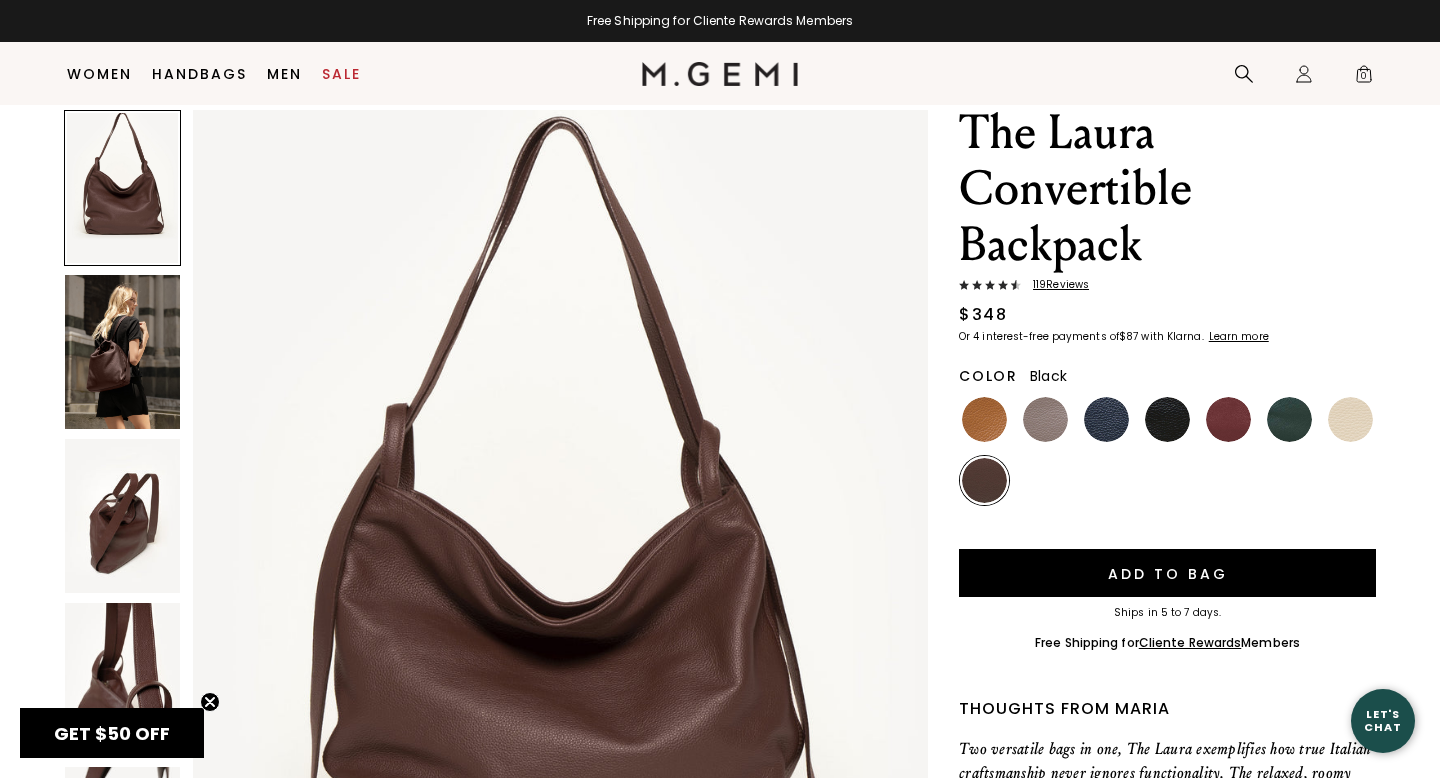 click at bounding box center (1167, 419) 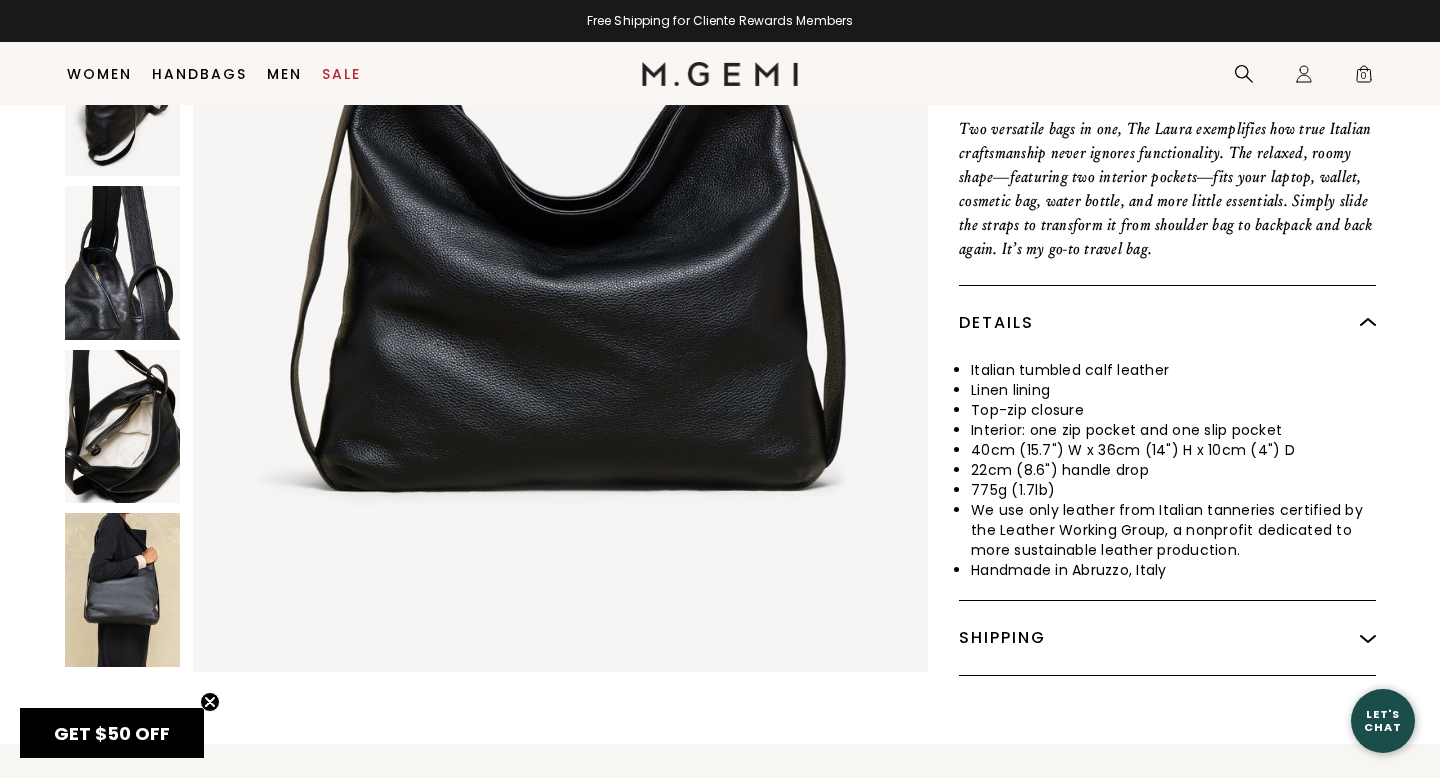 scroll, scrollTop: 741, scrollLeft: 0, axis: vertical 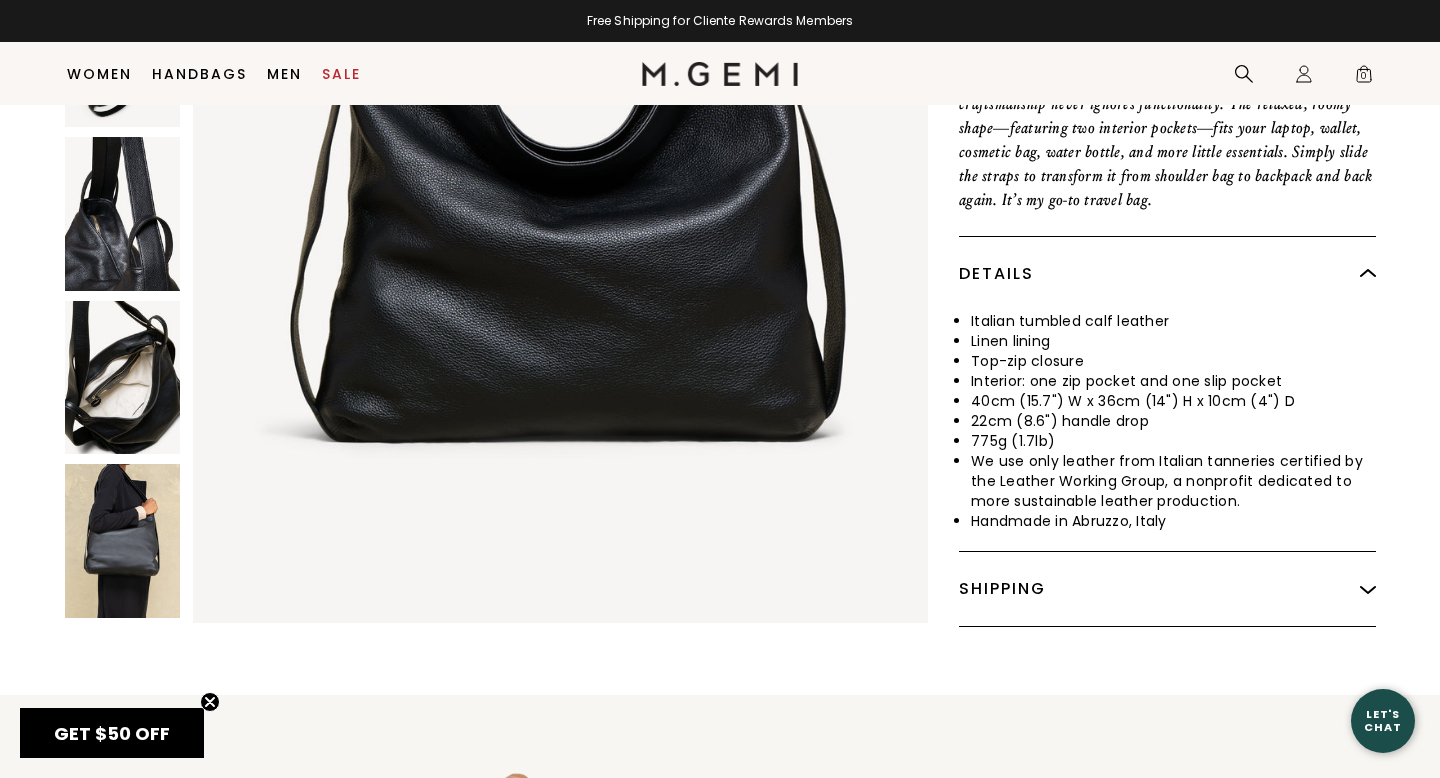 click on "Shipping" at bounding box center (1167, 589) 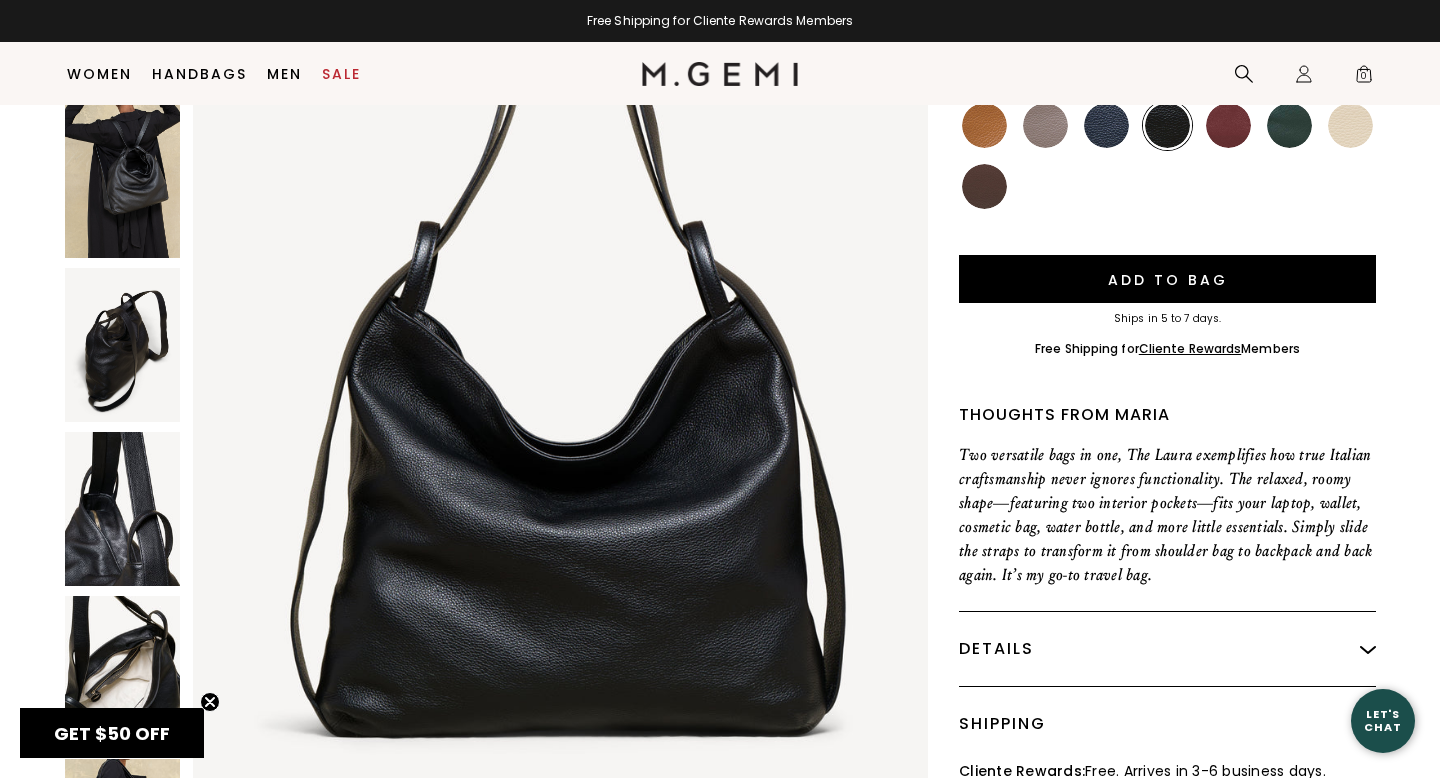 scroll, scrollTop: 0, scrollLeft: 0, axis: both 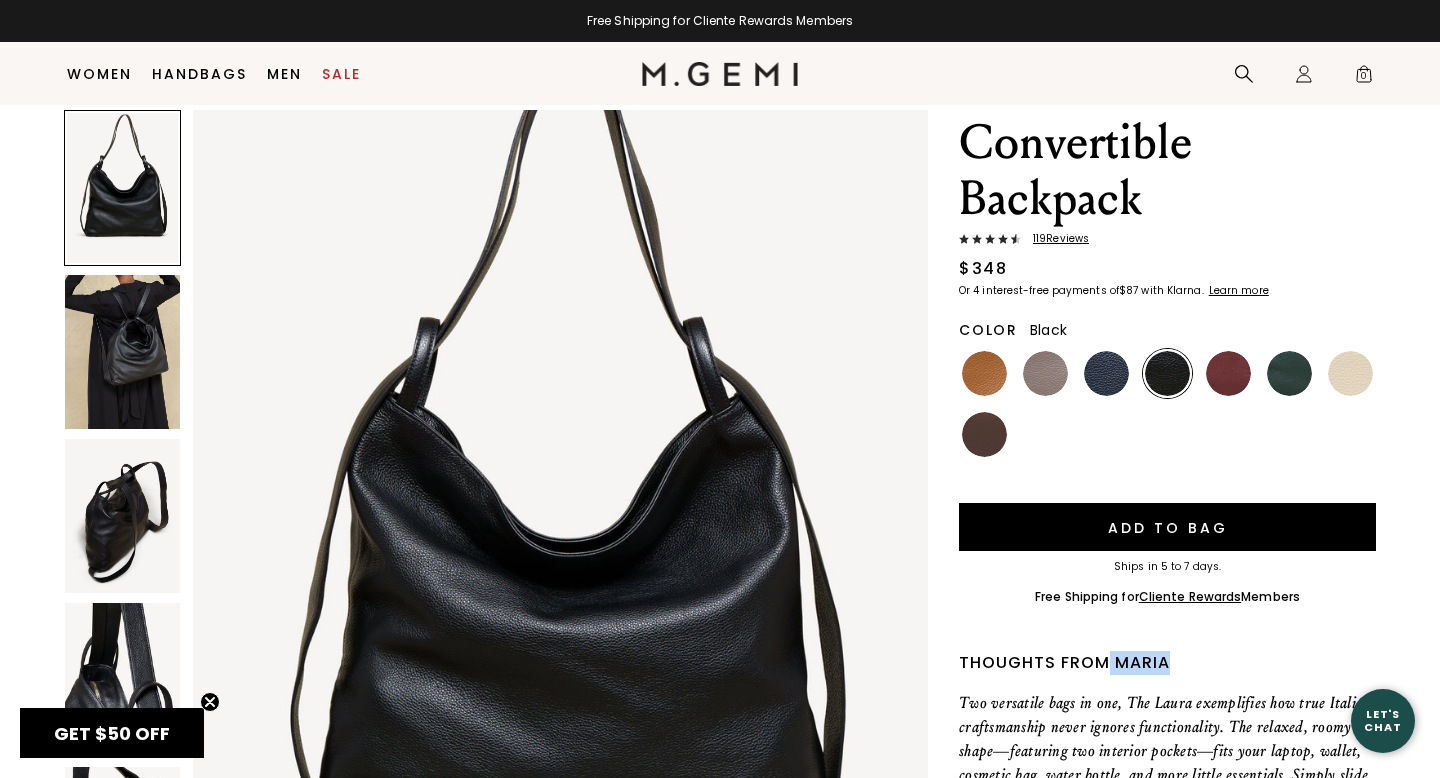 drag, startPoint x: 1250, startPoint y: 678, endPoint x: 1104, endPoint y: 659, distance: 147.23111 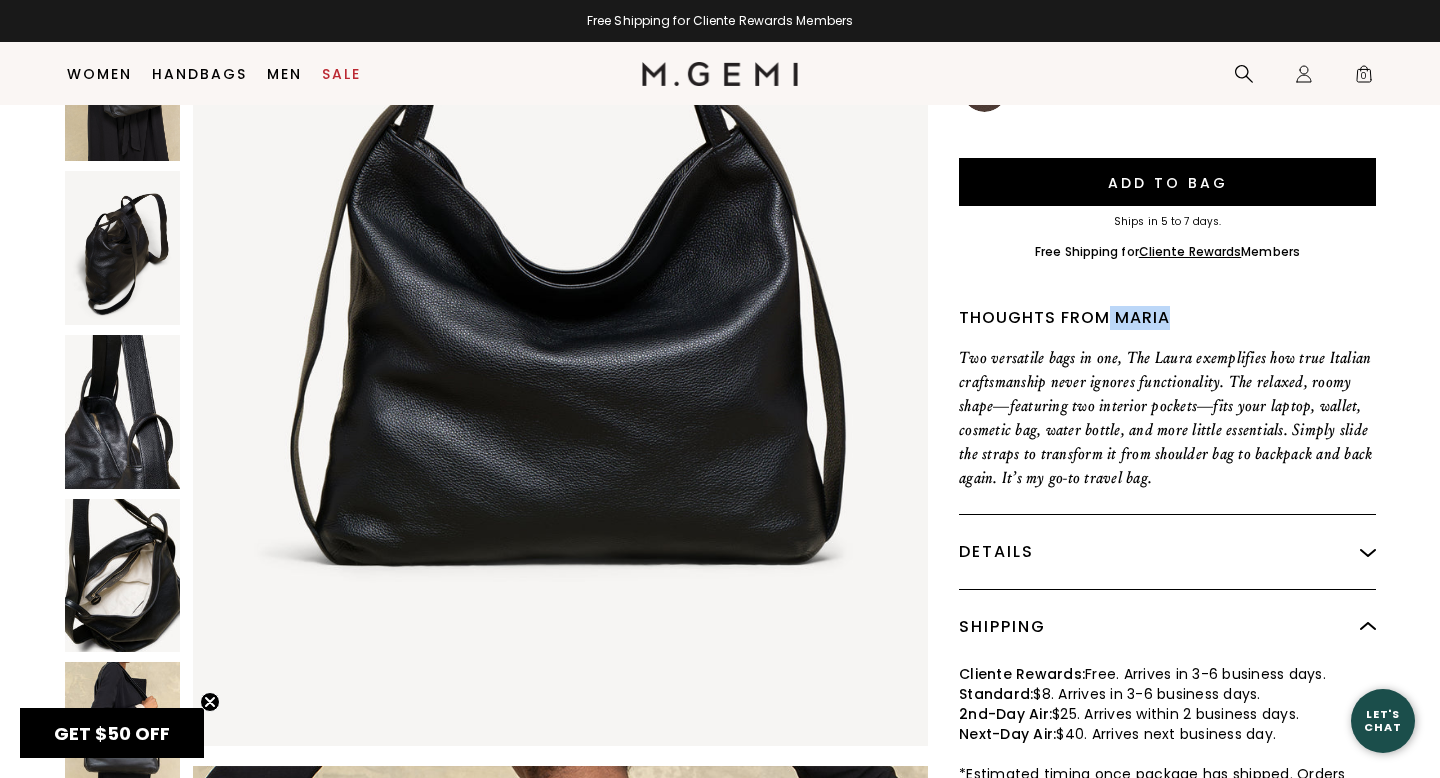 scroll, scrollTop: 502, scrollLeft: 0, axis: vertical 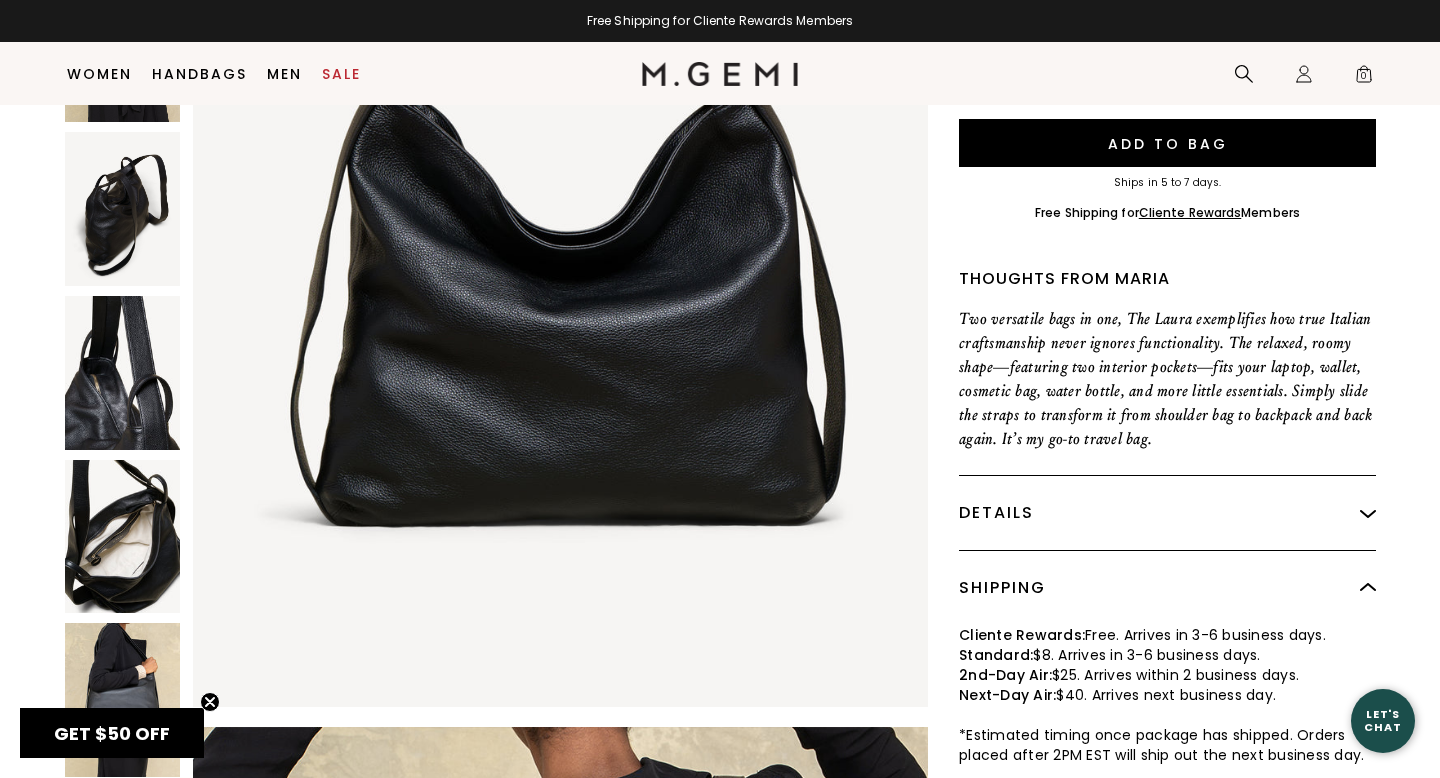 click on "Details" at bounding box center [1167, 513] 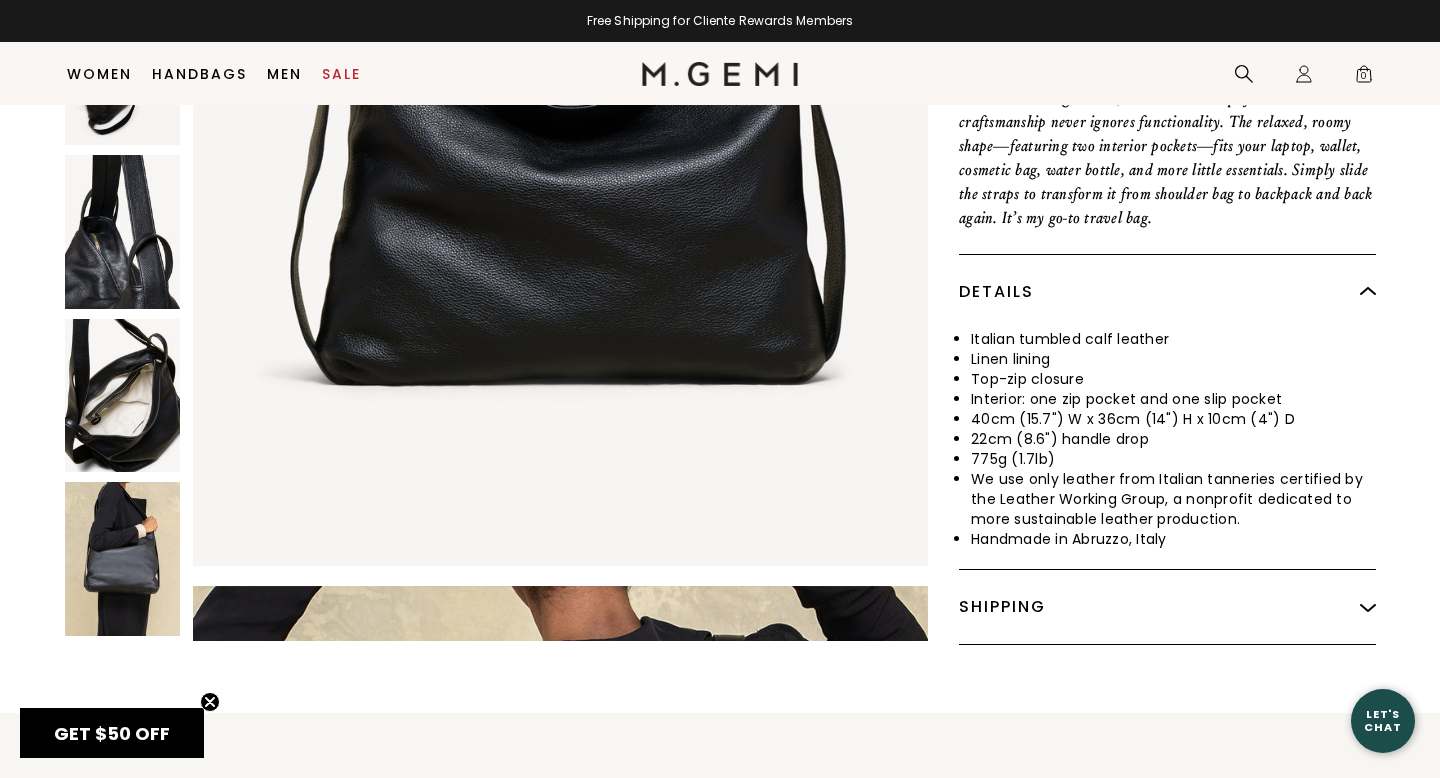 scroll, scrollTop: 725, scrollLeft: 0, axis: vertical 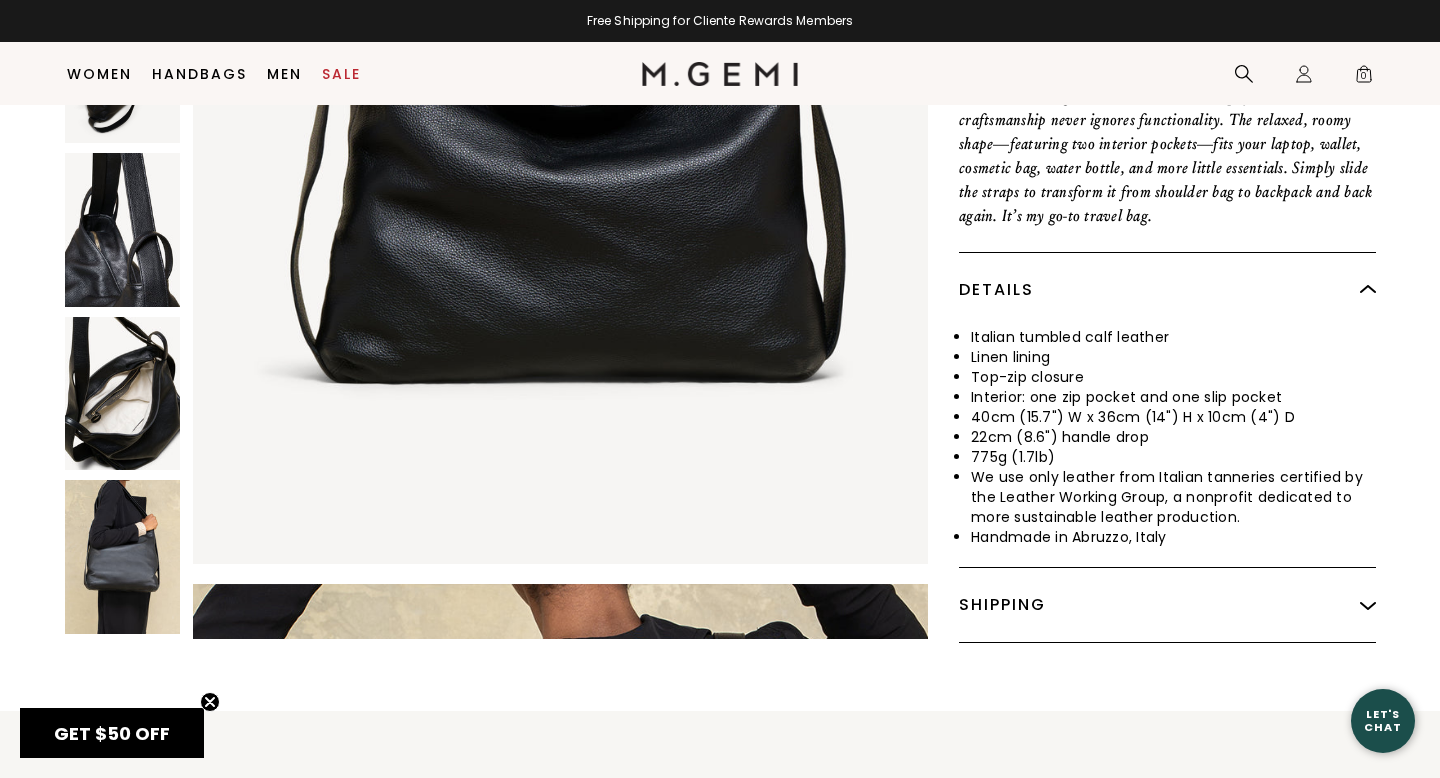 click on "Shipping" at bounding box center [1167, 605] 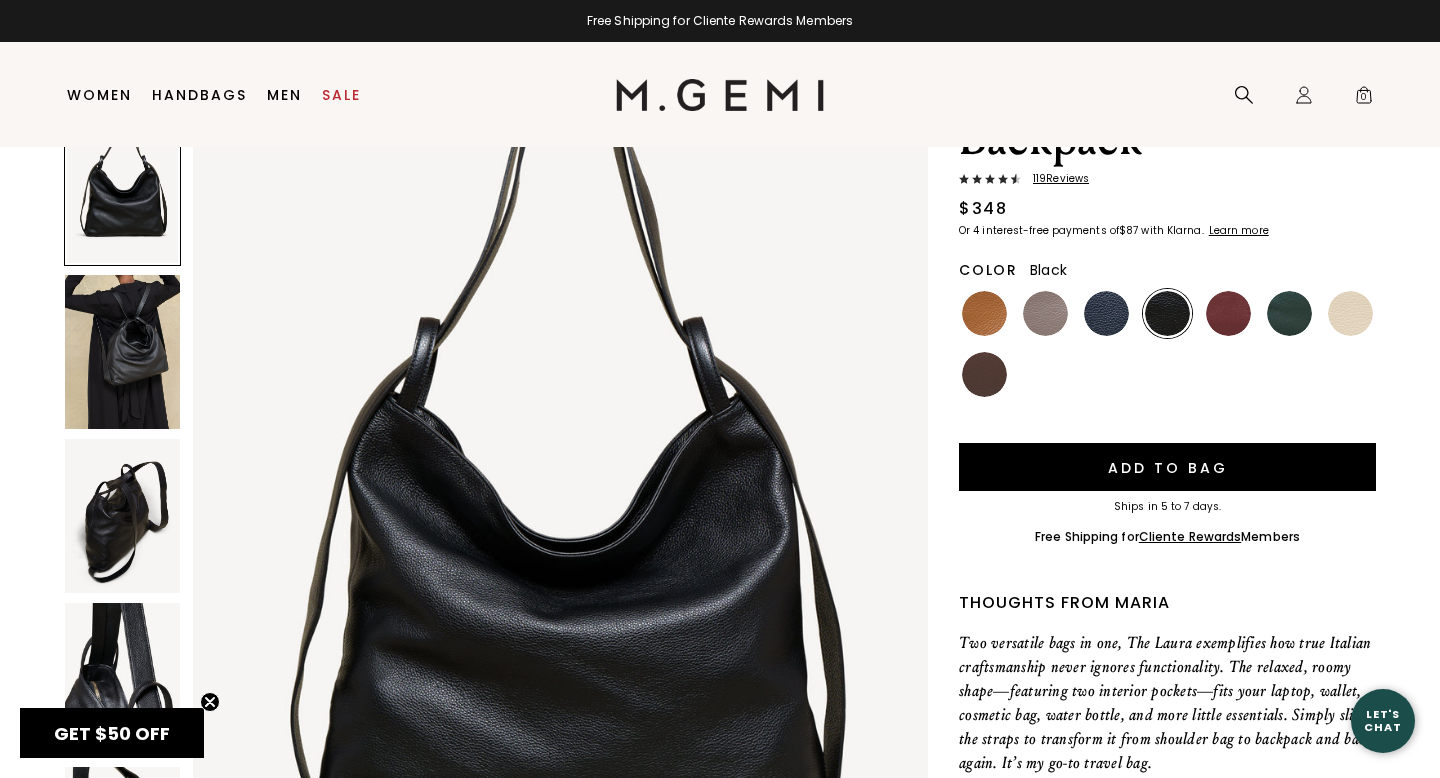 scroll, scrollTop: 0, scrollLeft: 0, axis: both 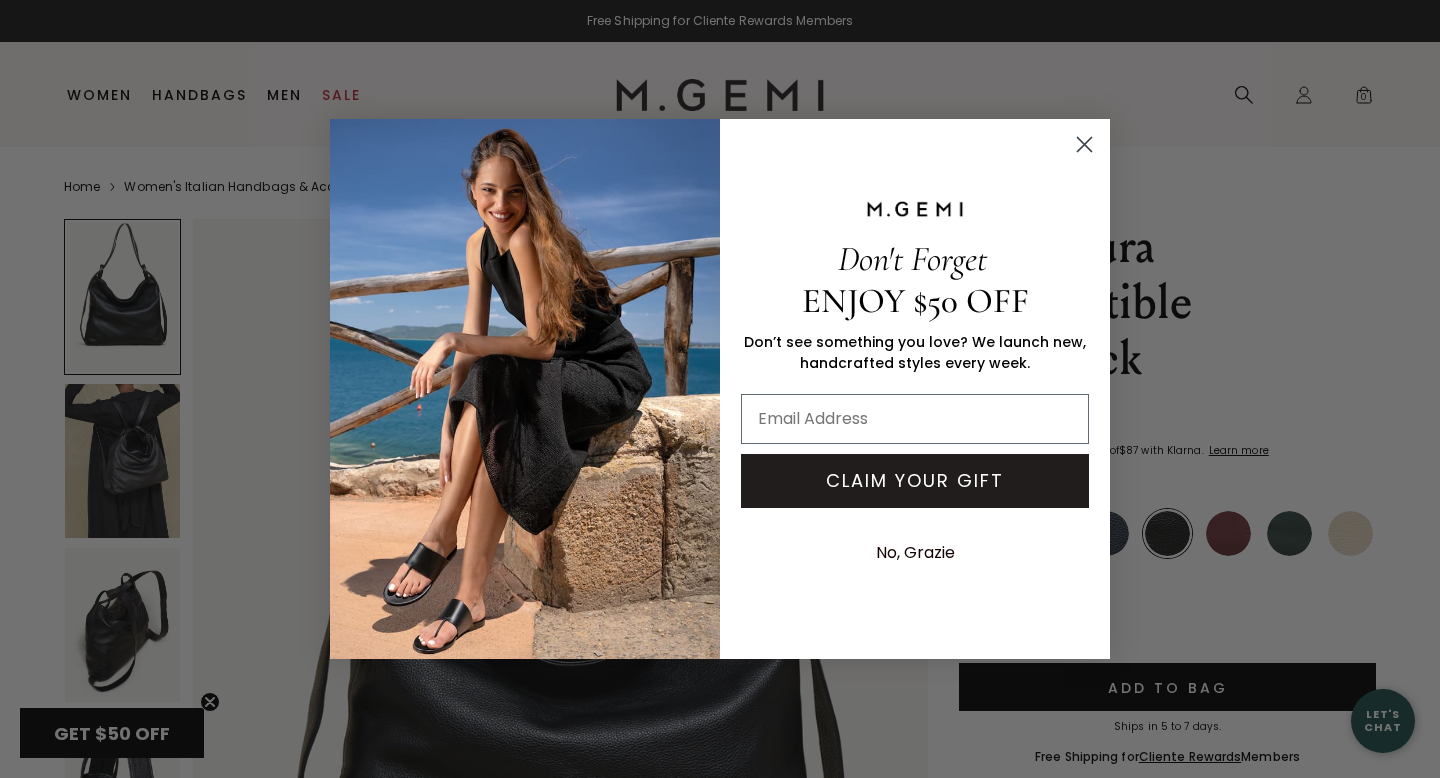 click 